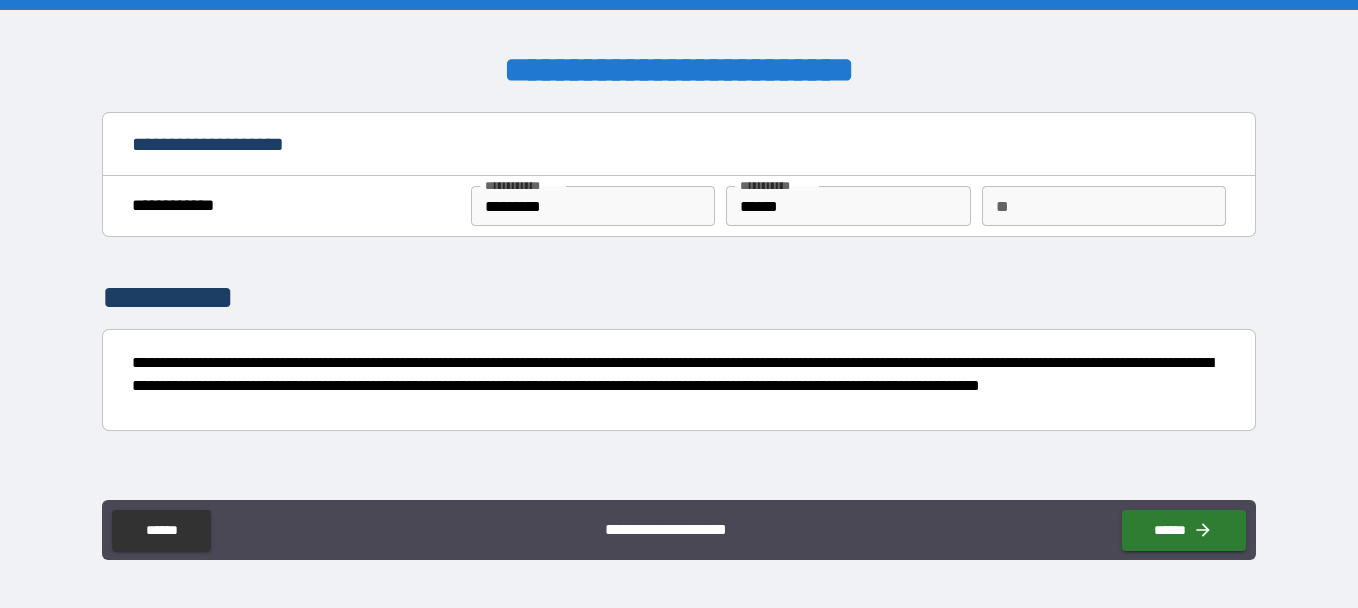 scroll, scrollTop: 0, scrollLeft: 0, axis: both 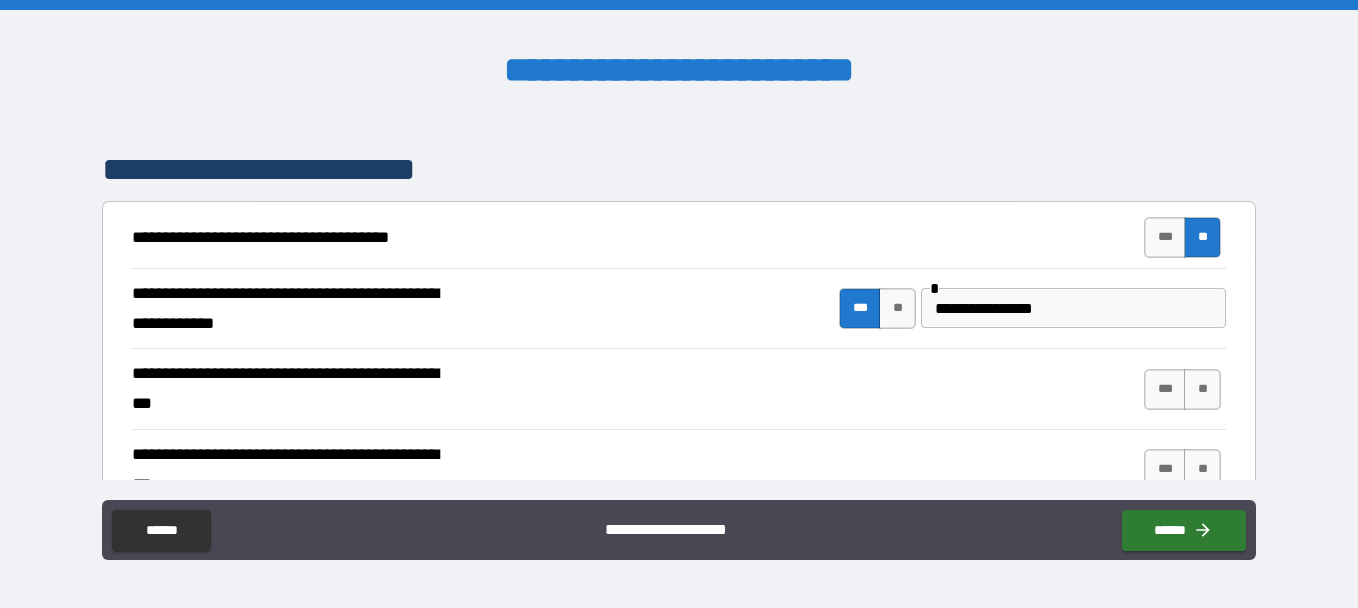 click on "*** **" at bounding box center [1182, 389] 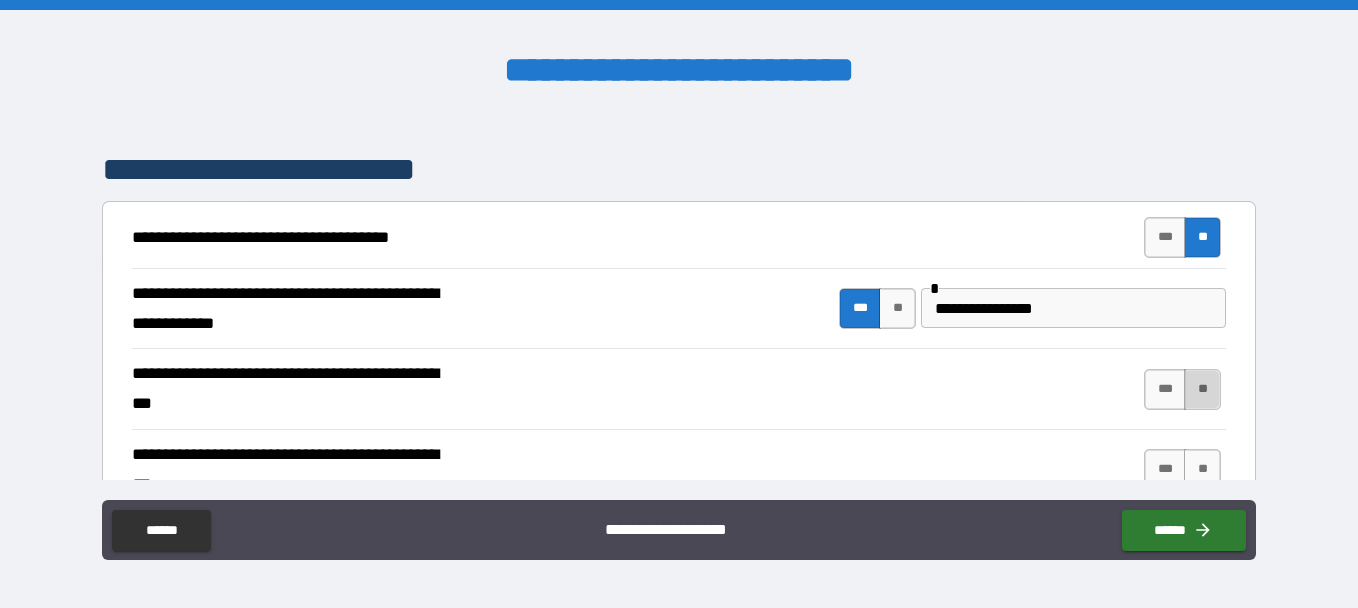 click on "**" at bounding box center [1202, 389] 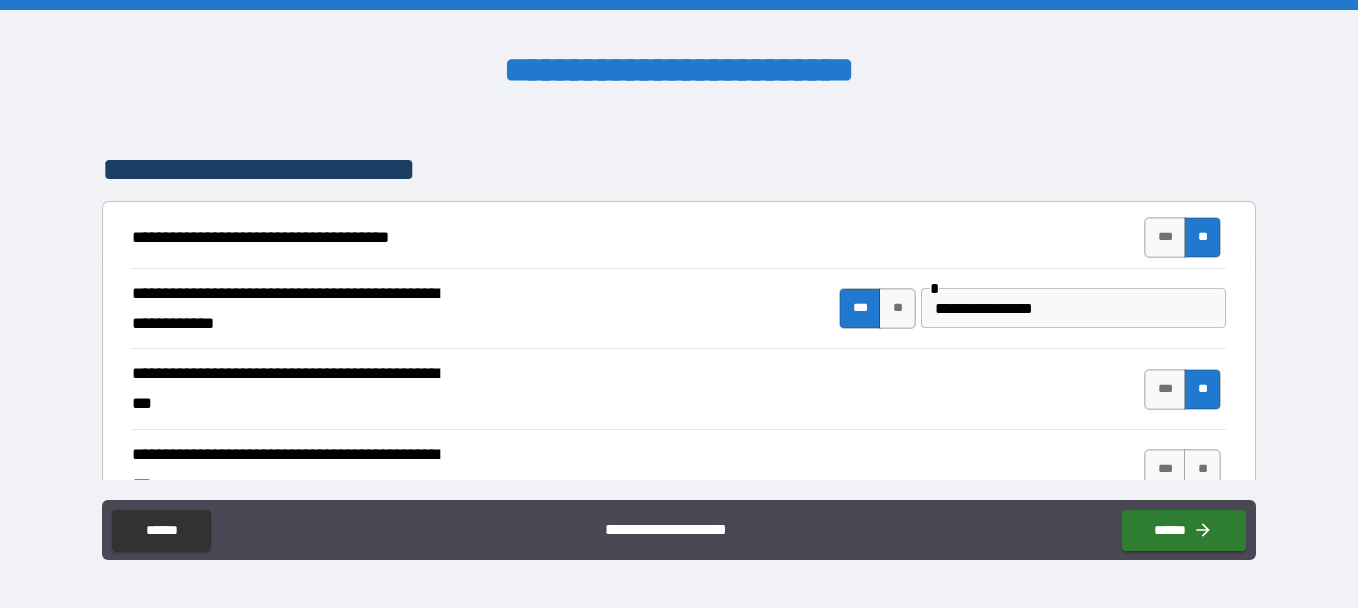 click on "**********" at bounding box center (679, 388) 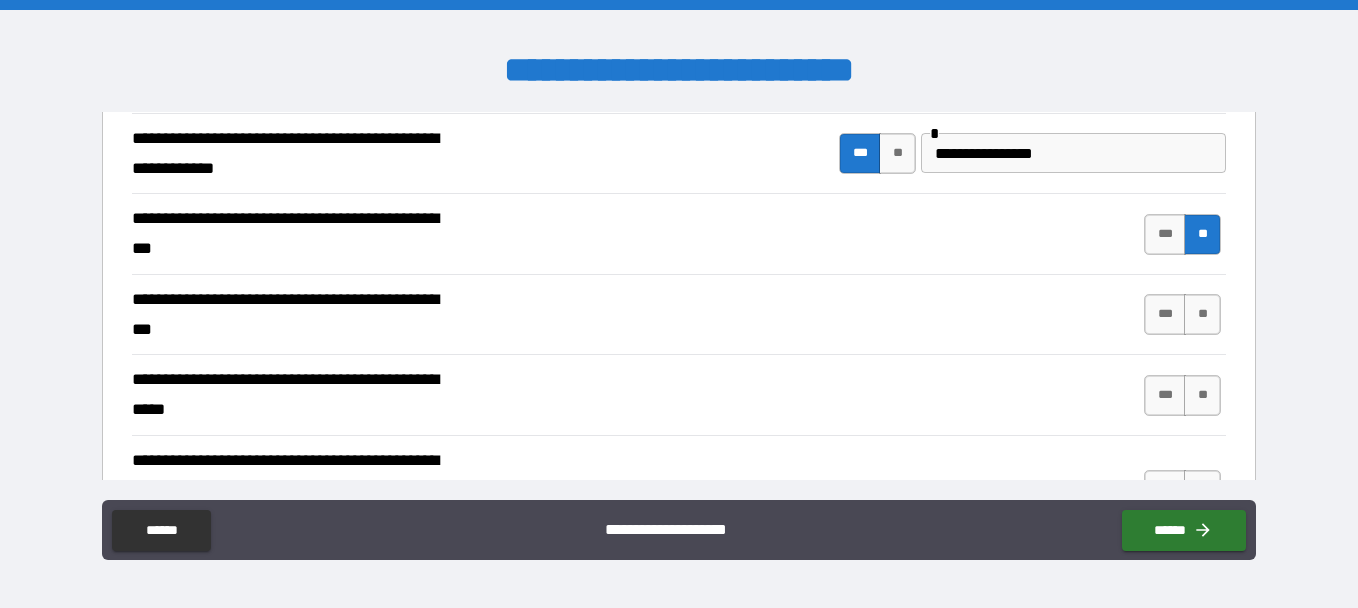 scroll, scrollTop: 482, scrollLeft: 0, axis: vertical 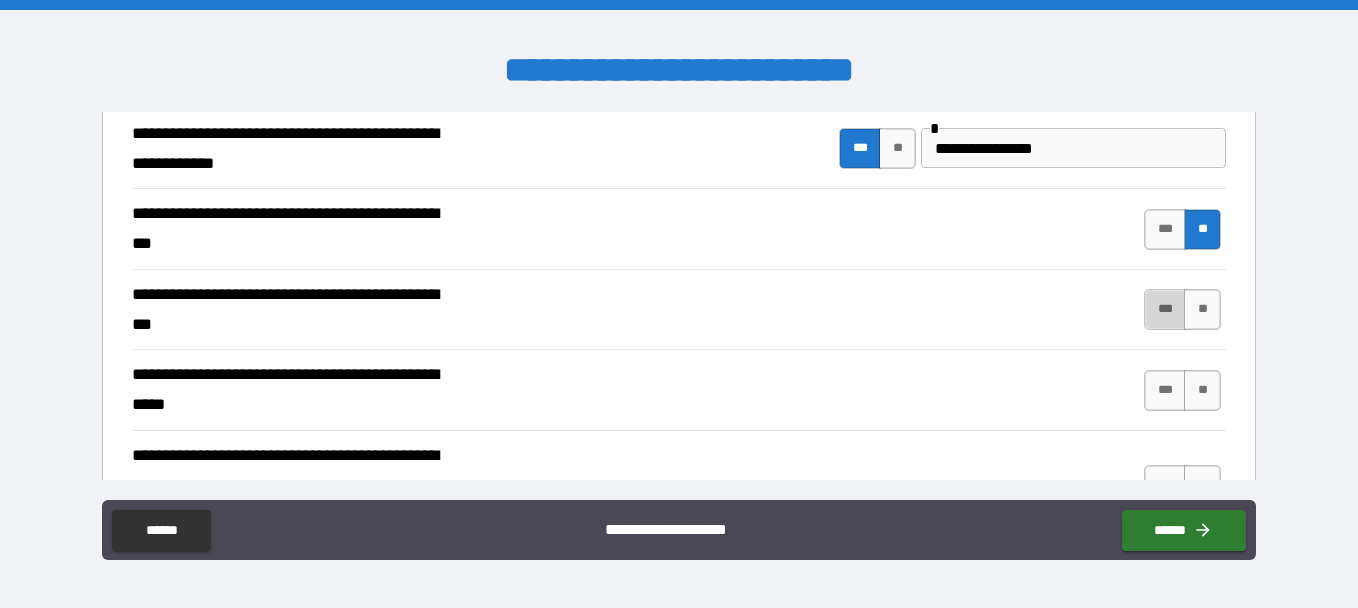 click on "***" at bounding box center (1165, 309) 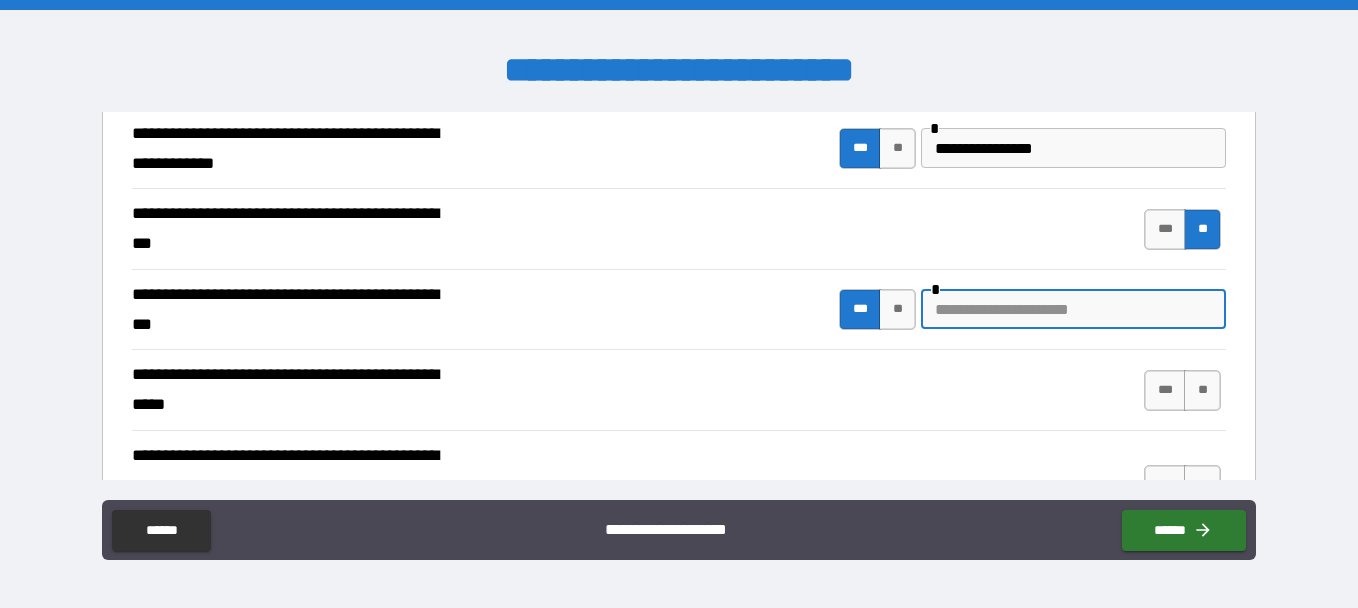click at bounding box center [1073, 309] 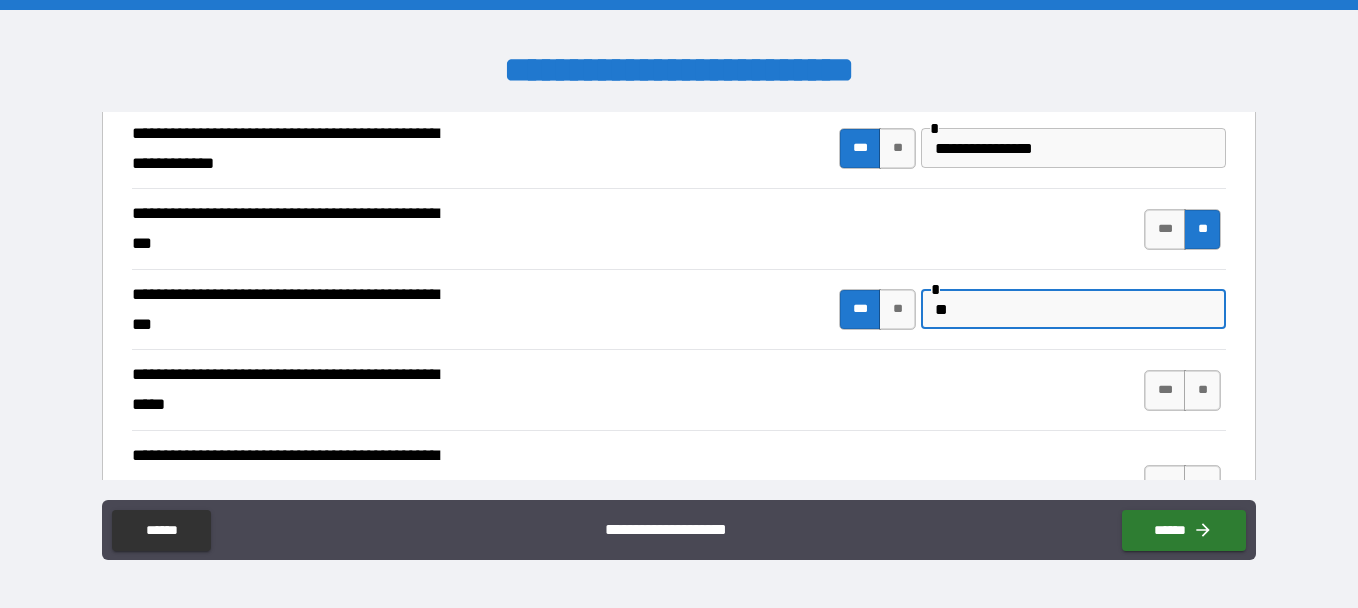 type on "*" 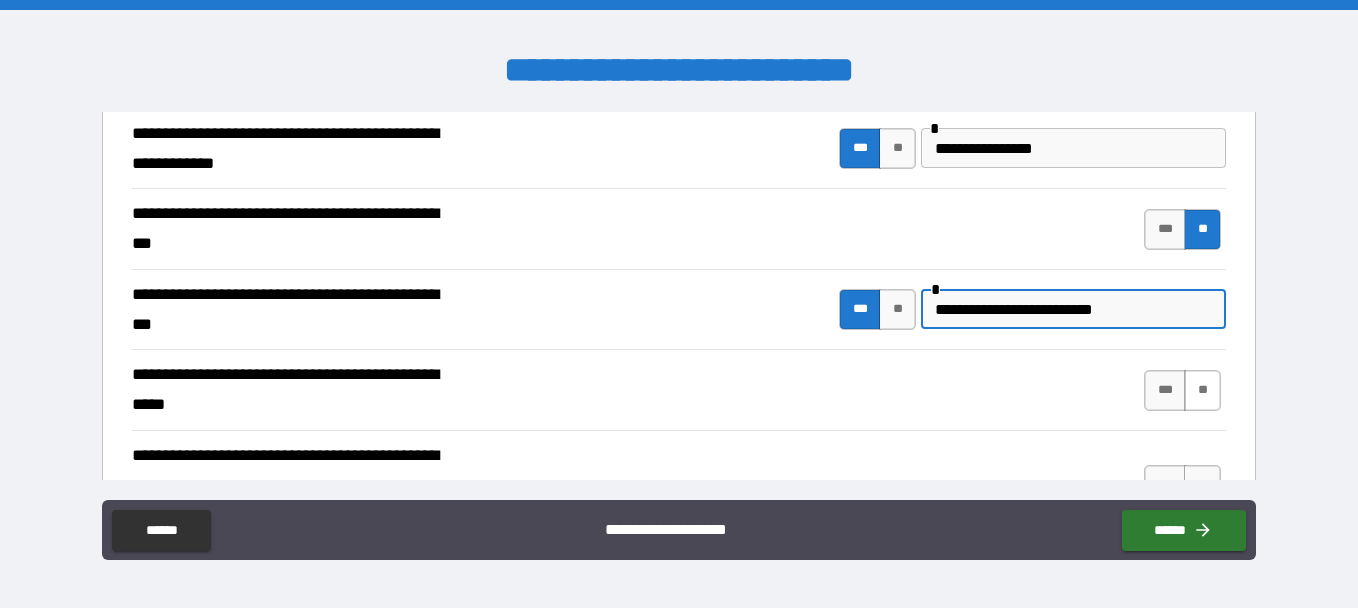 type on "**********" 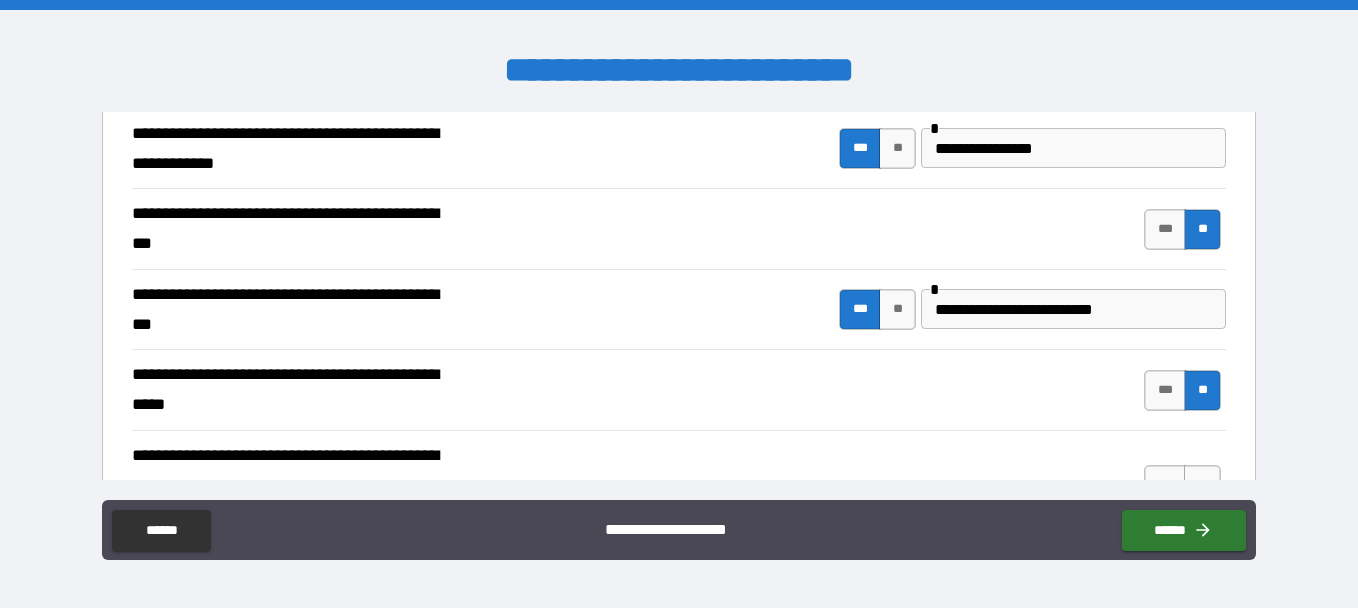 scroll, scrollTop: 804, scrollLeft: 0, axis: vertical 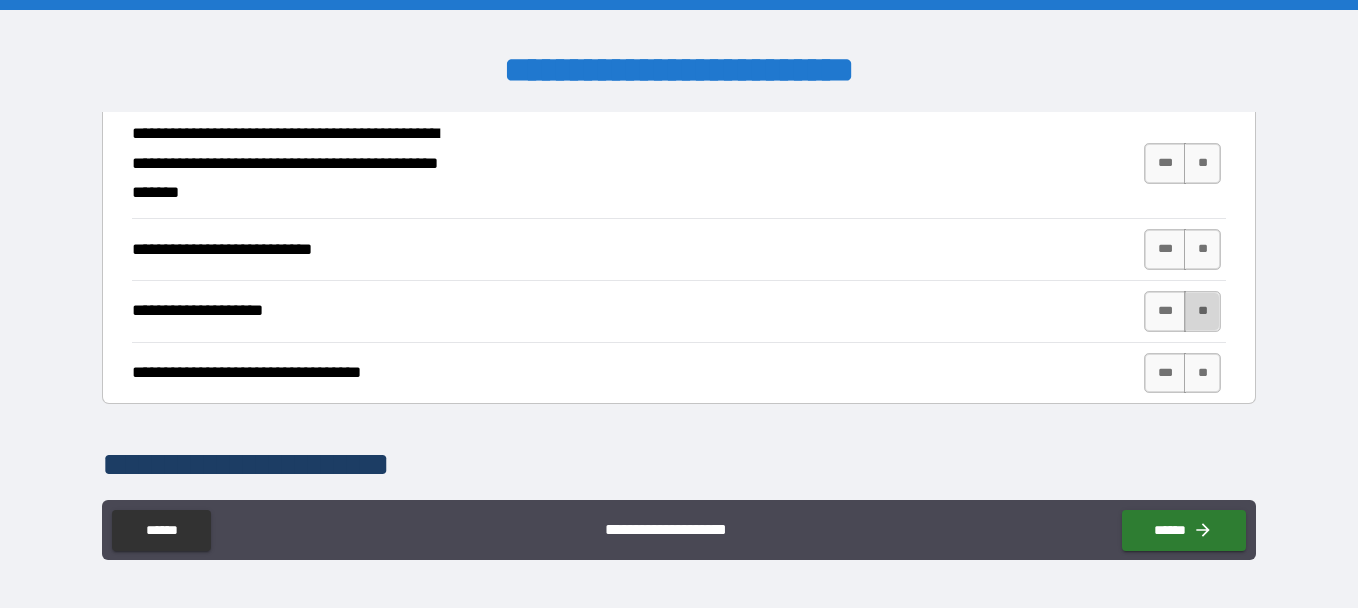 click on "**" at bounding box center (1202, 311) 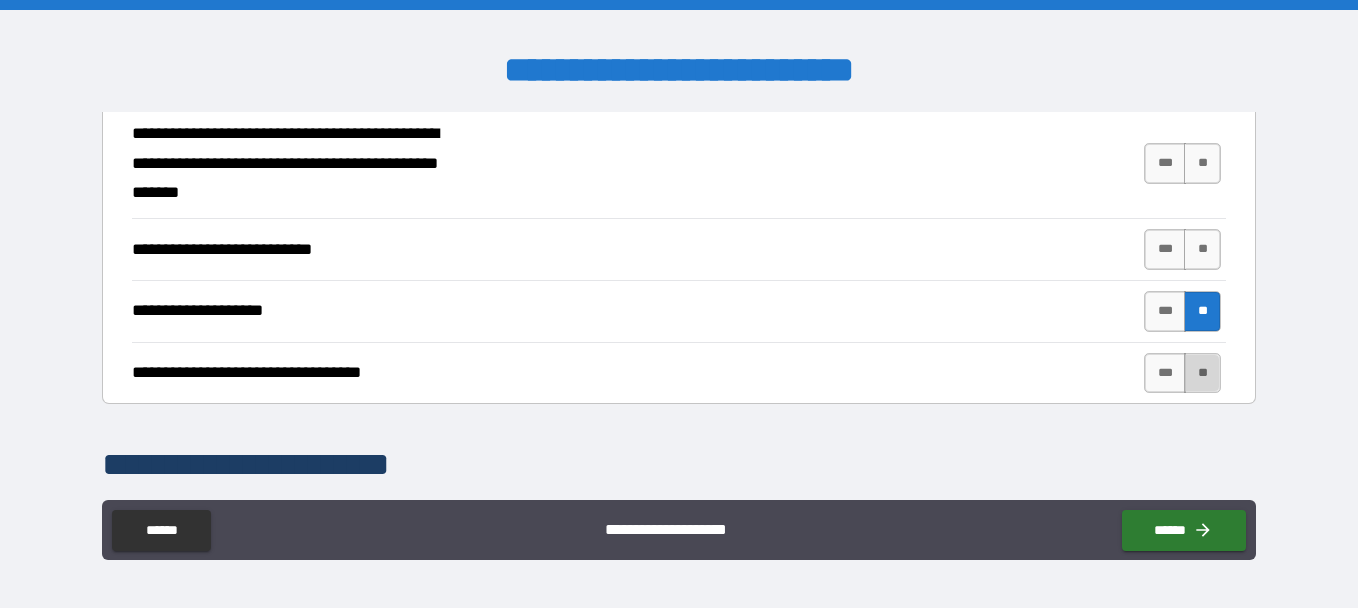 click on "**" at bounding box center (1202, 373) 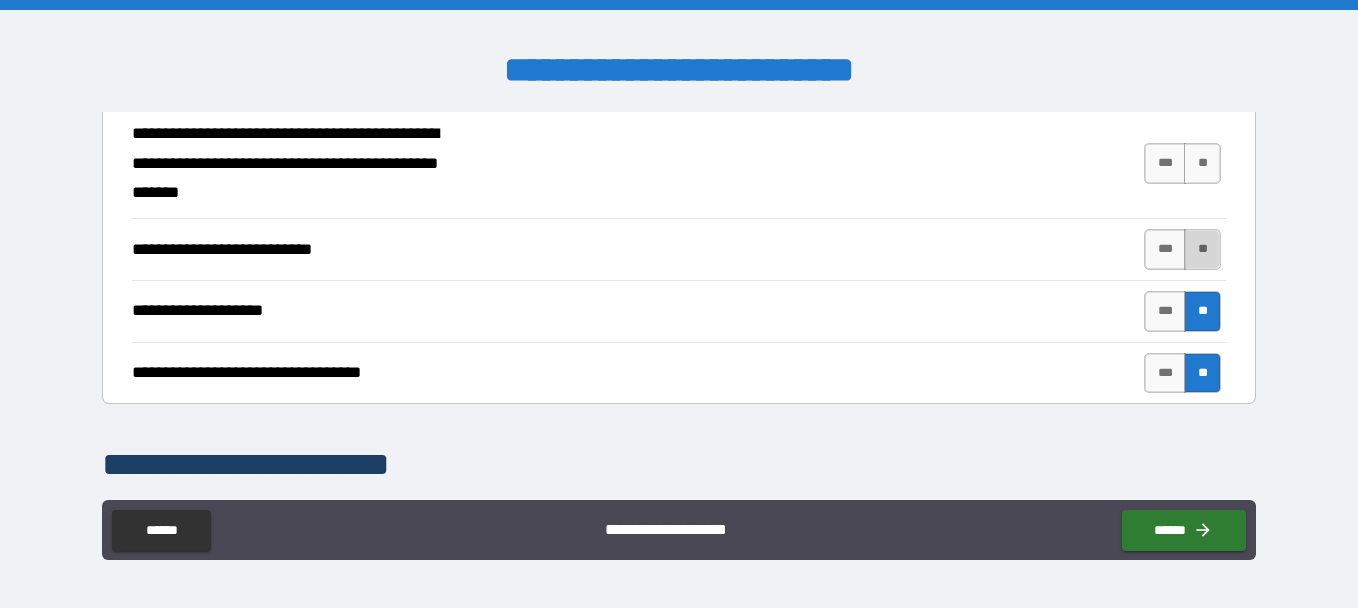 click on "**" at bounding box center (1202, 249) 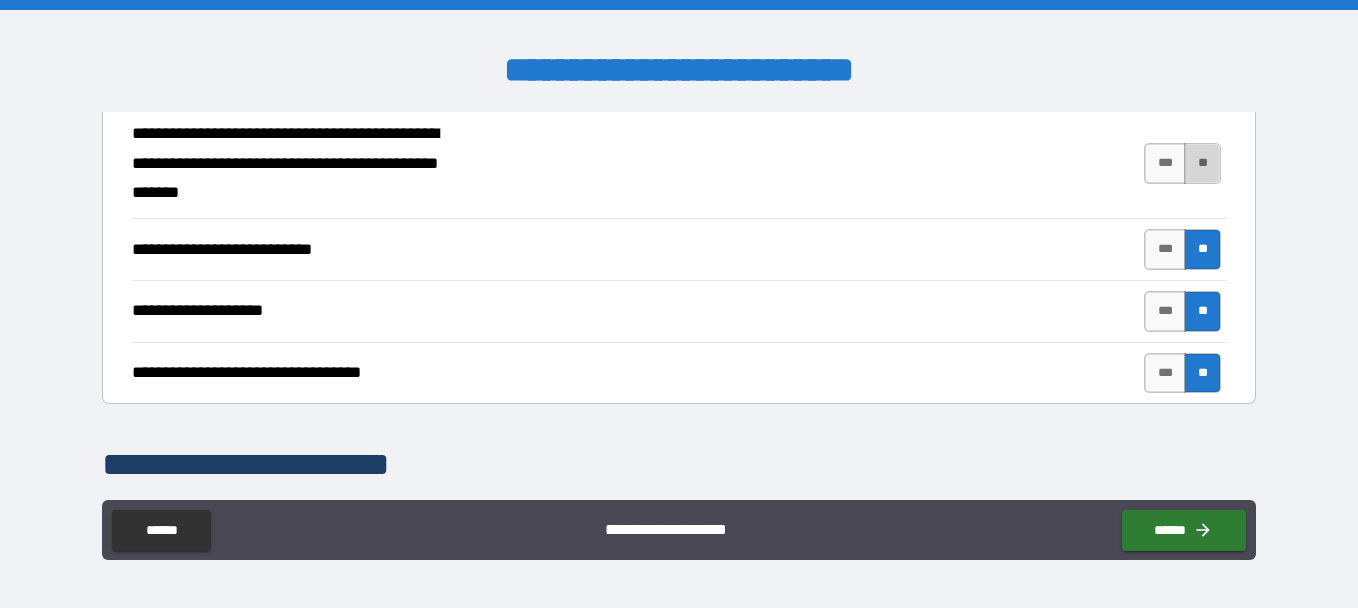 click on "**" at bounding box center (1202, 163) 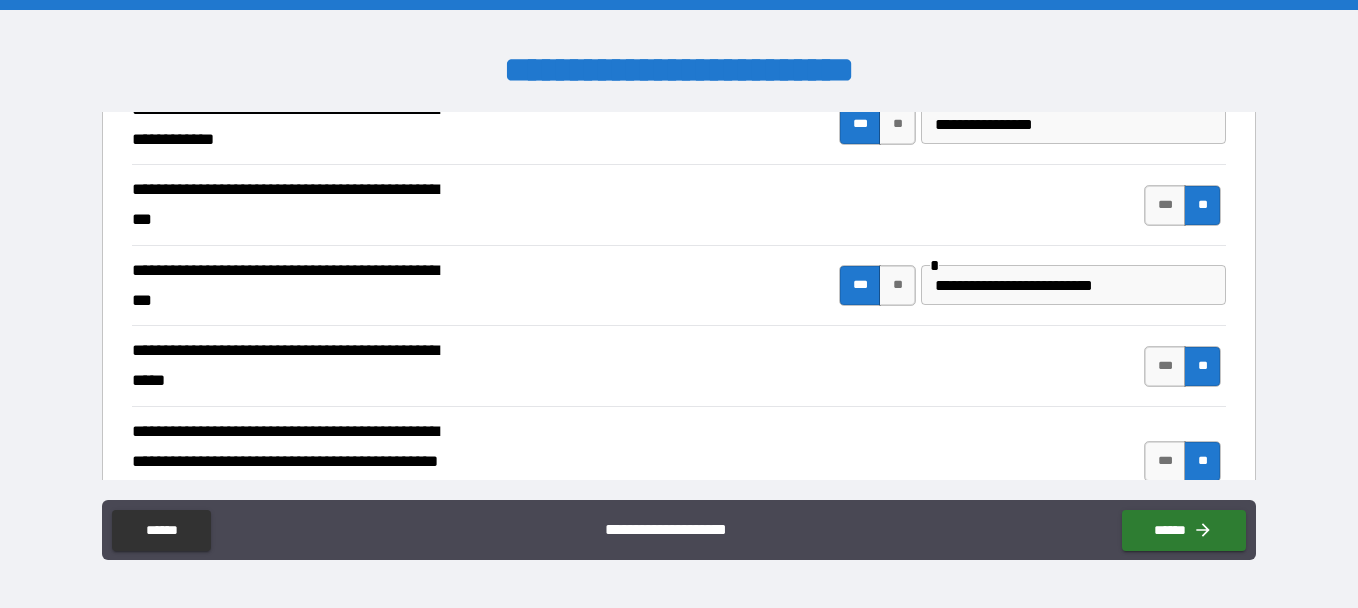 scroll, scrollTop: 482, scrollLeft: 0, axis: vertical 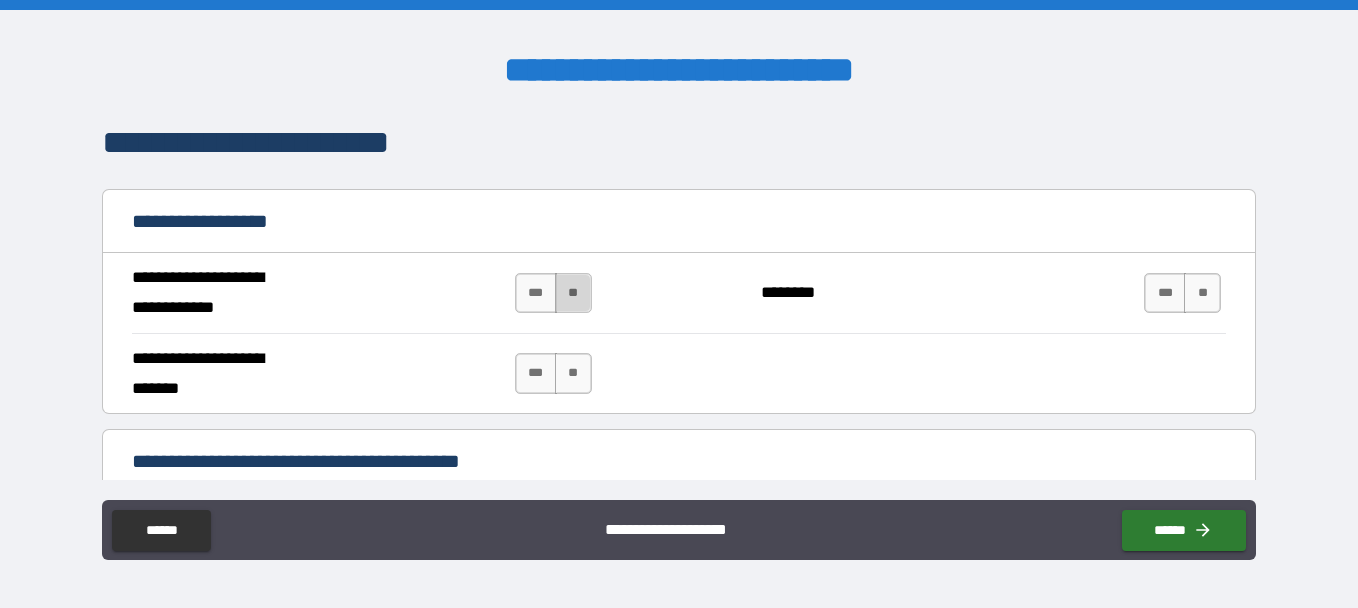 click on "**" at bounding box center [573, 293] 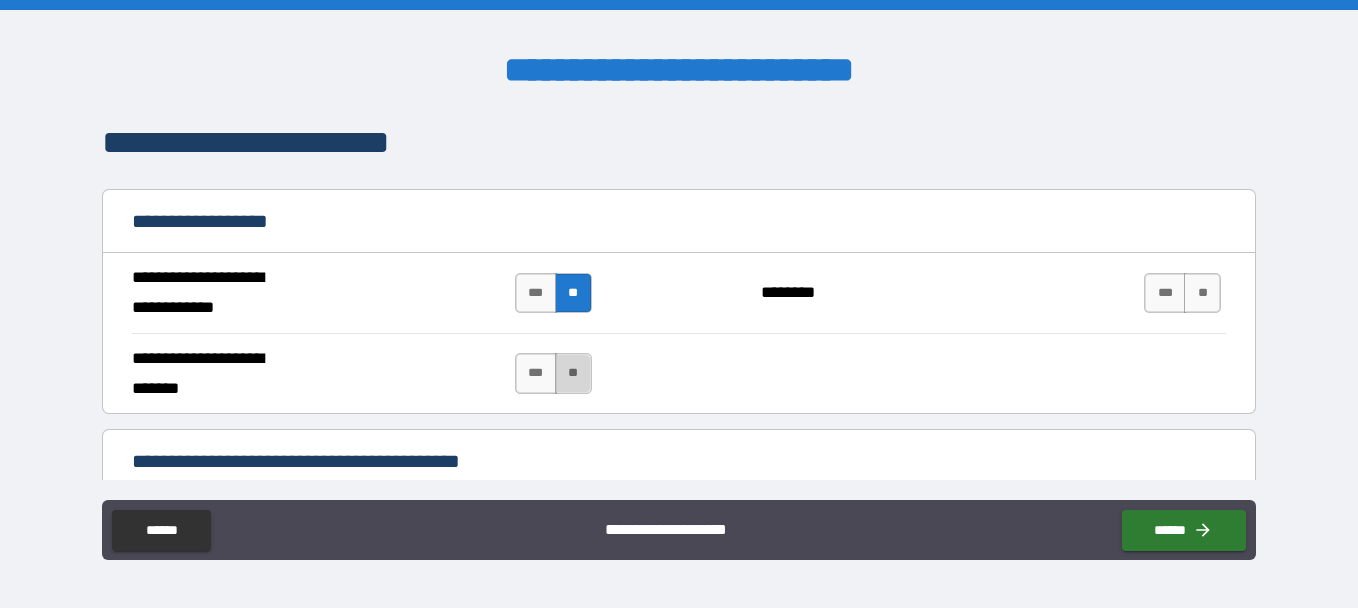 click on "**" at bounding box center [573, 373] 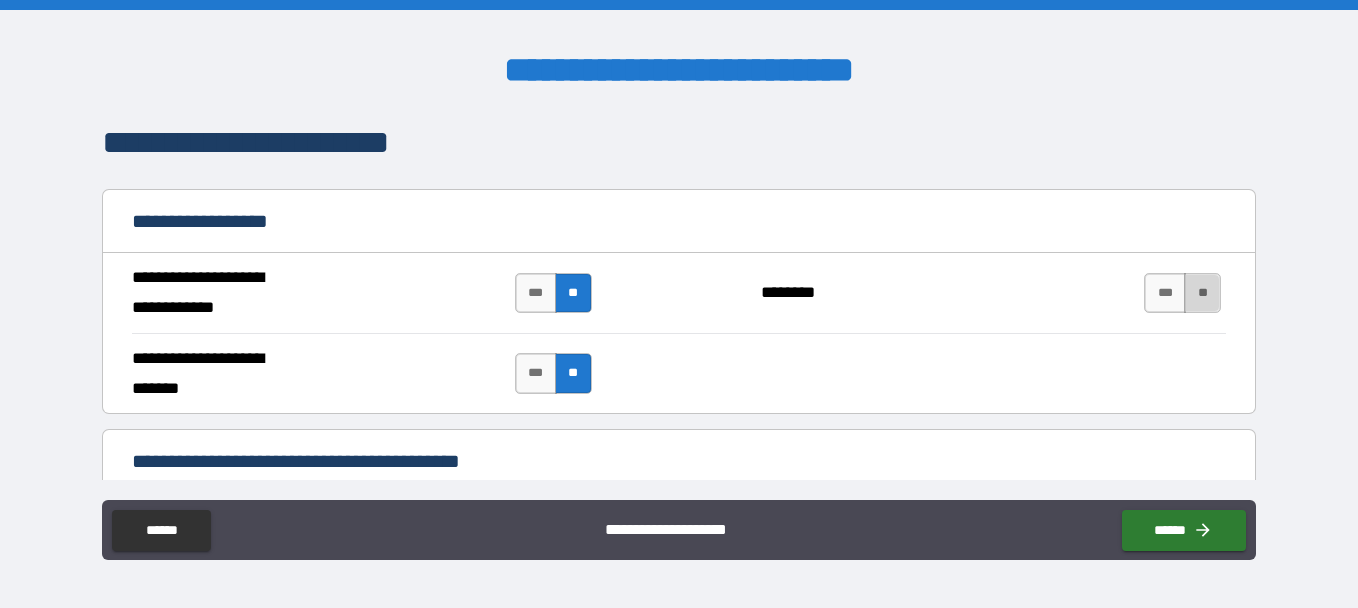 click on "**" at bounding box center [1202, 293] 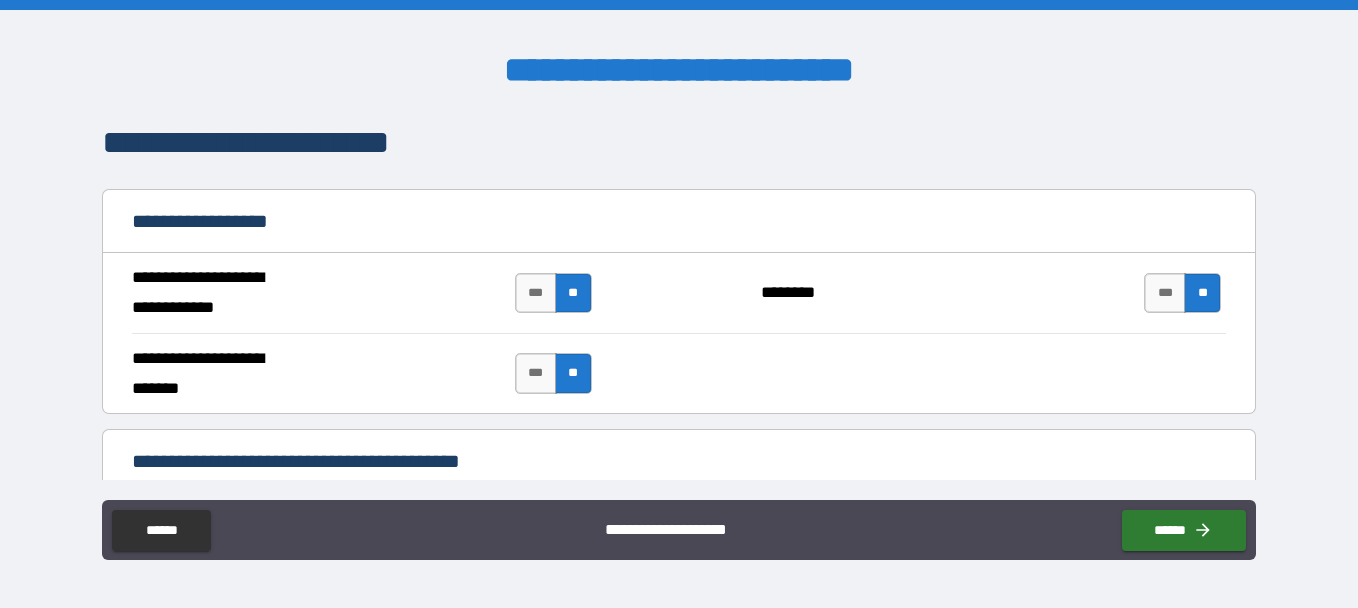 scroll, scrollTop: 1448, scrollLeft: 0, axis: vertical 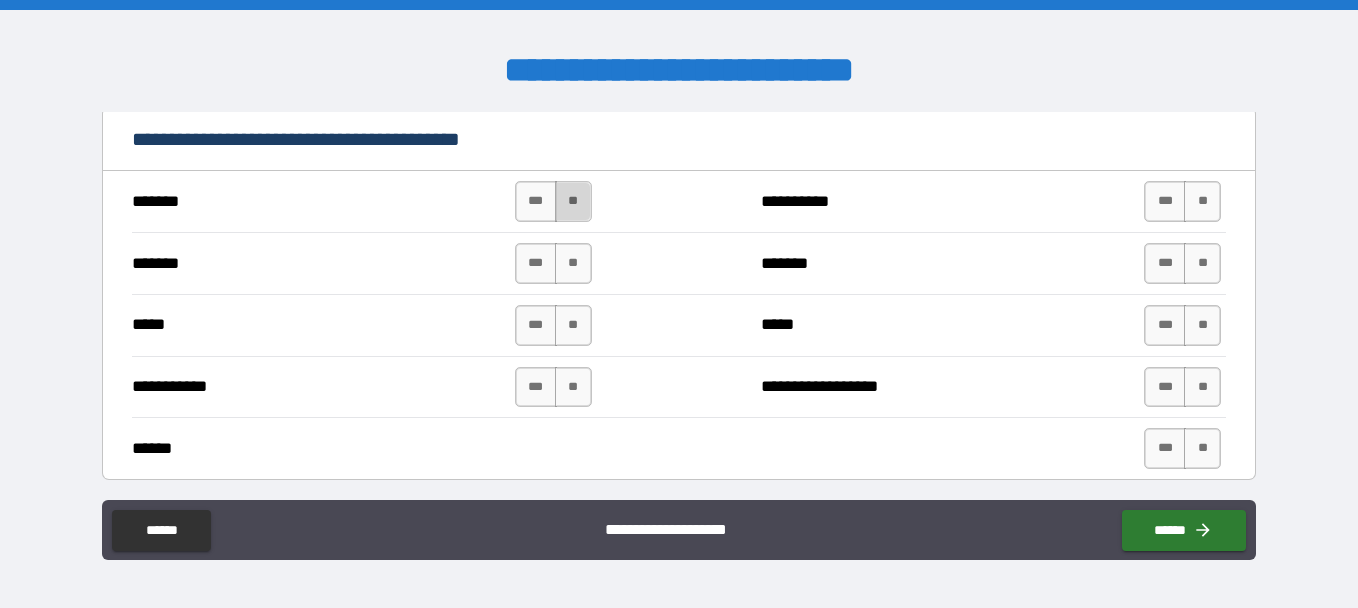 click on "**" at bounding box center (573, 201) 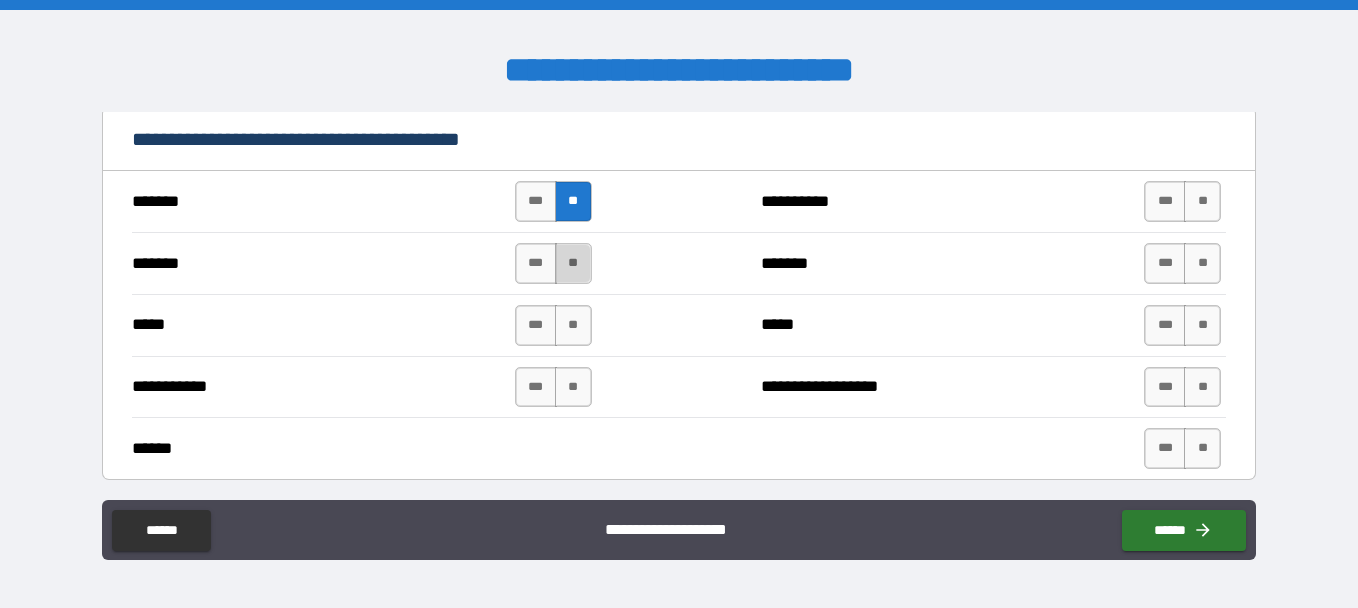 click on "**" at bounding box center (573, 263) 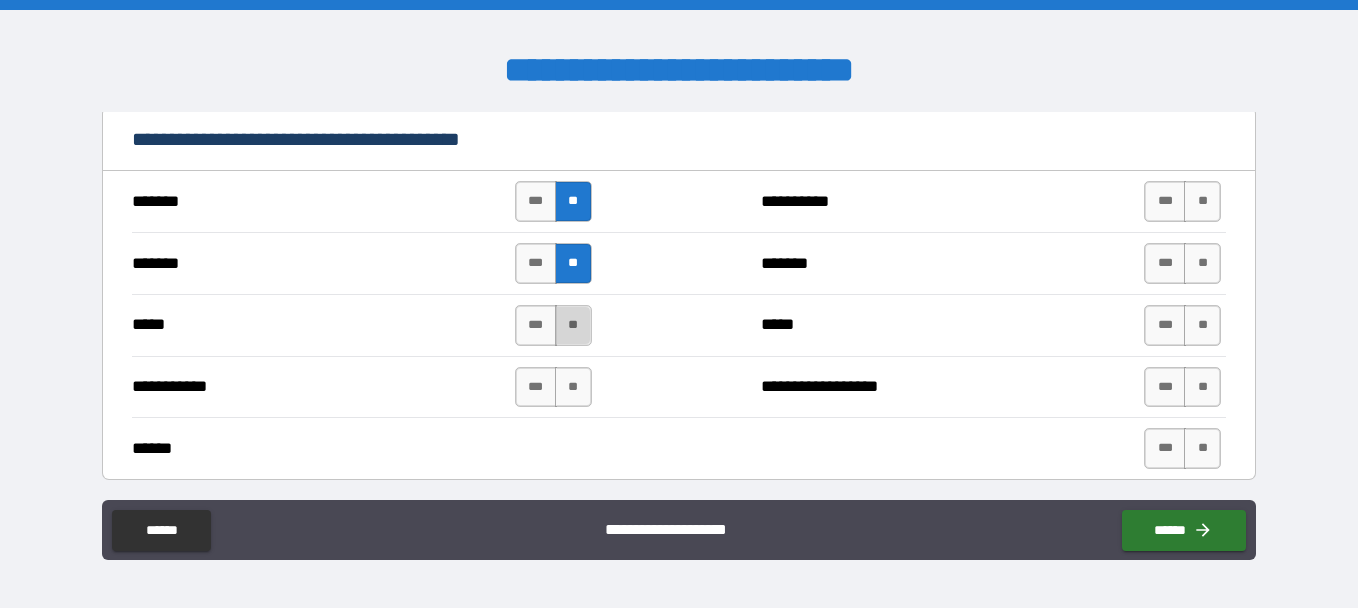 click on "**" at bounding box center (573, 325) 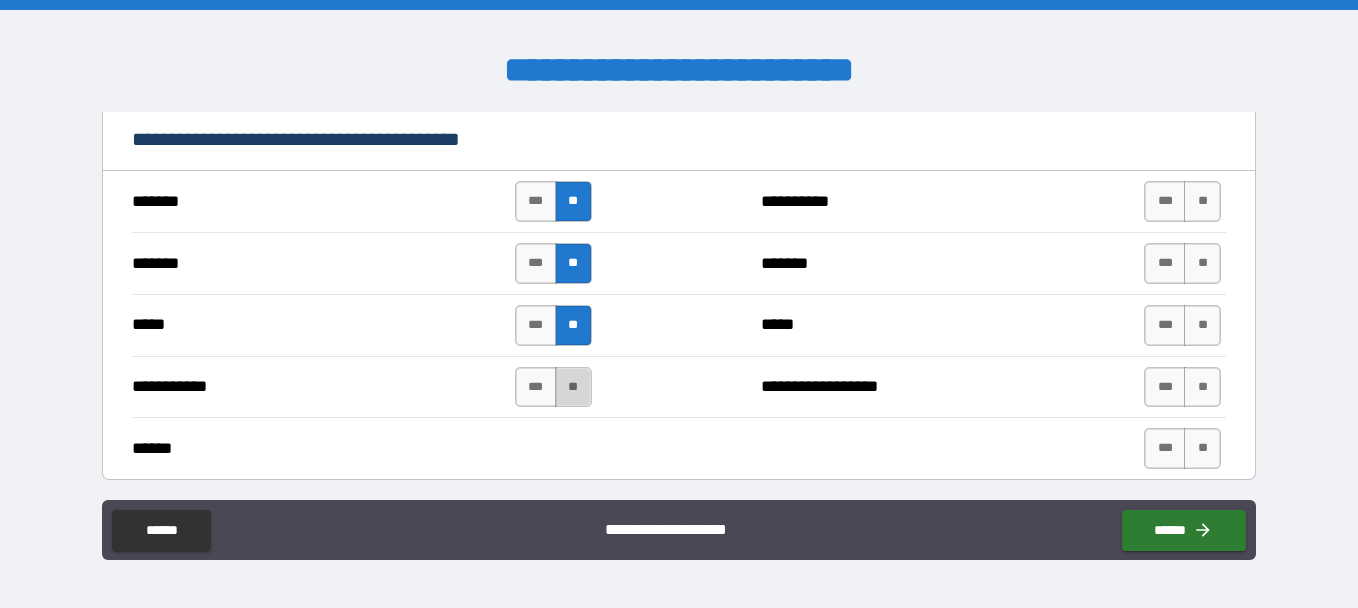 click on "**" at bounding box center [573, 387] 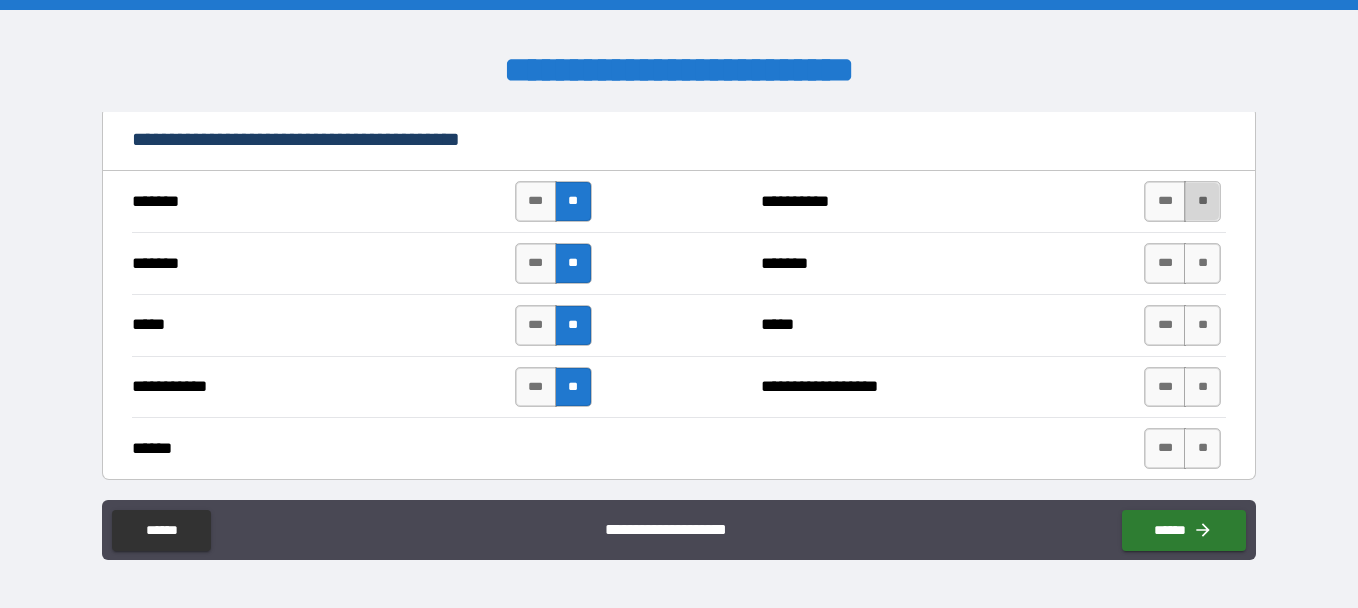 click on "**" at bounding box center (1202, 201) 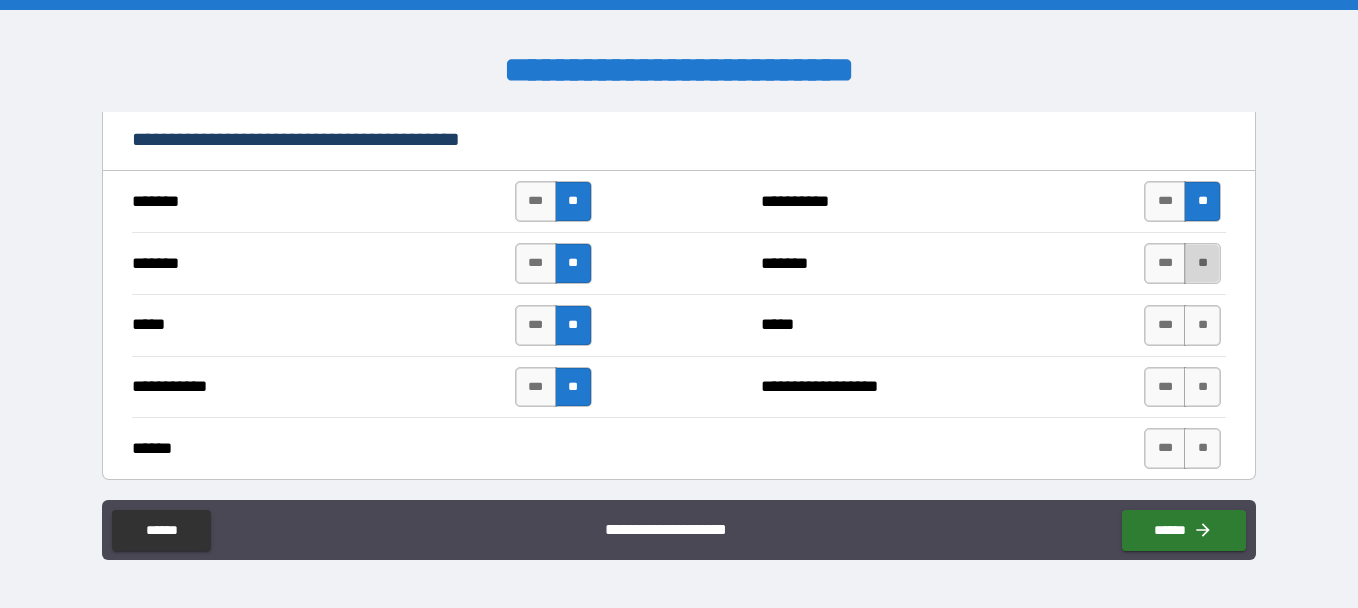 click on "**" at bounding box center [1202, 263] 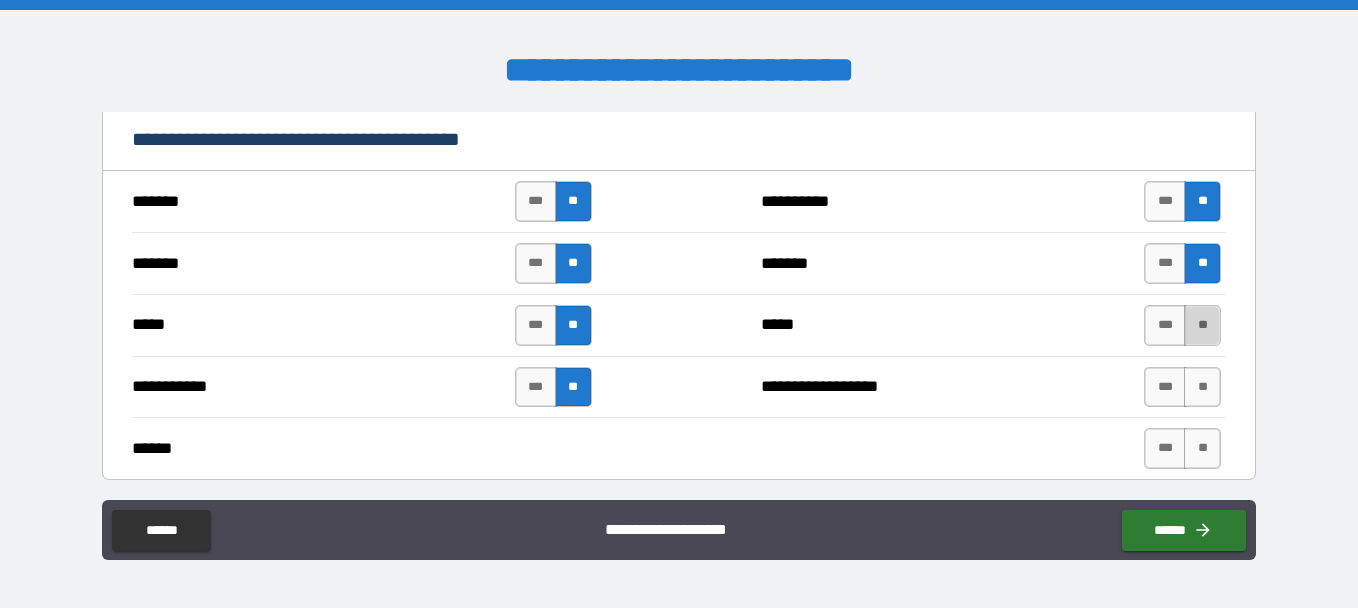 click on "**" at bounding box center (1202, 325) 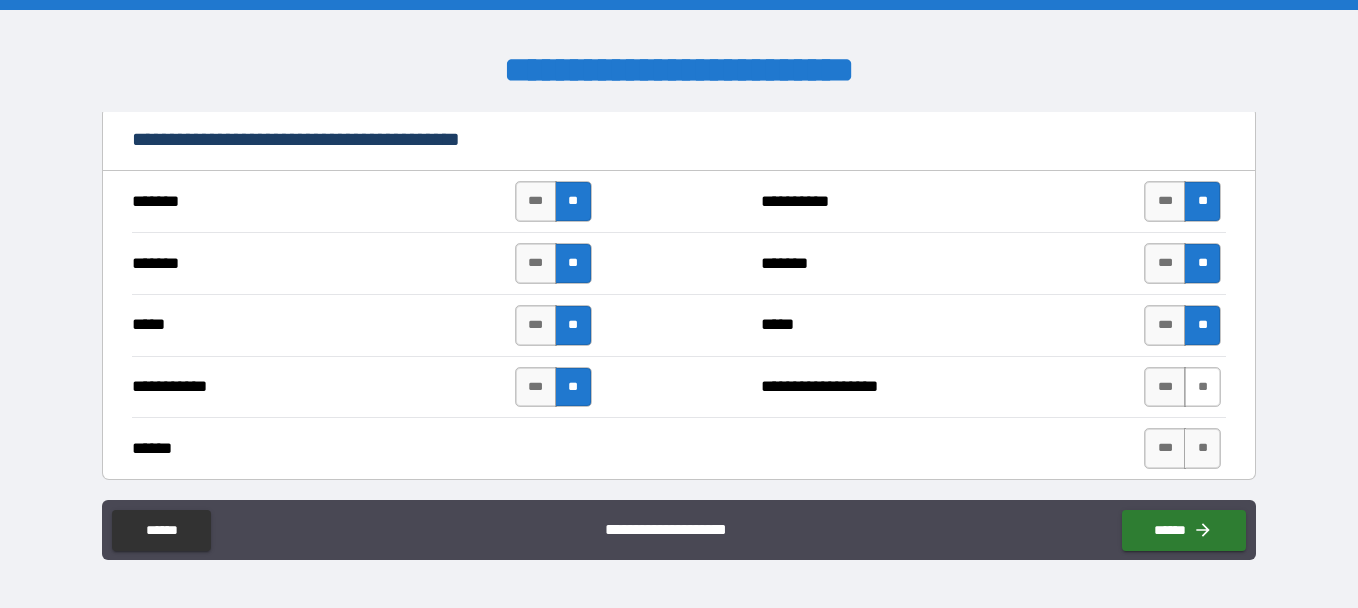 click on "**" at bounding box center [1202, 387] 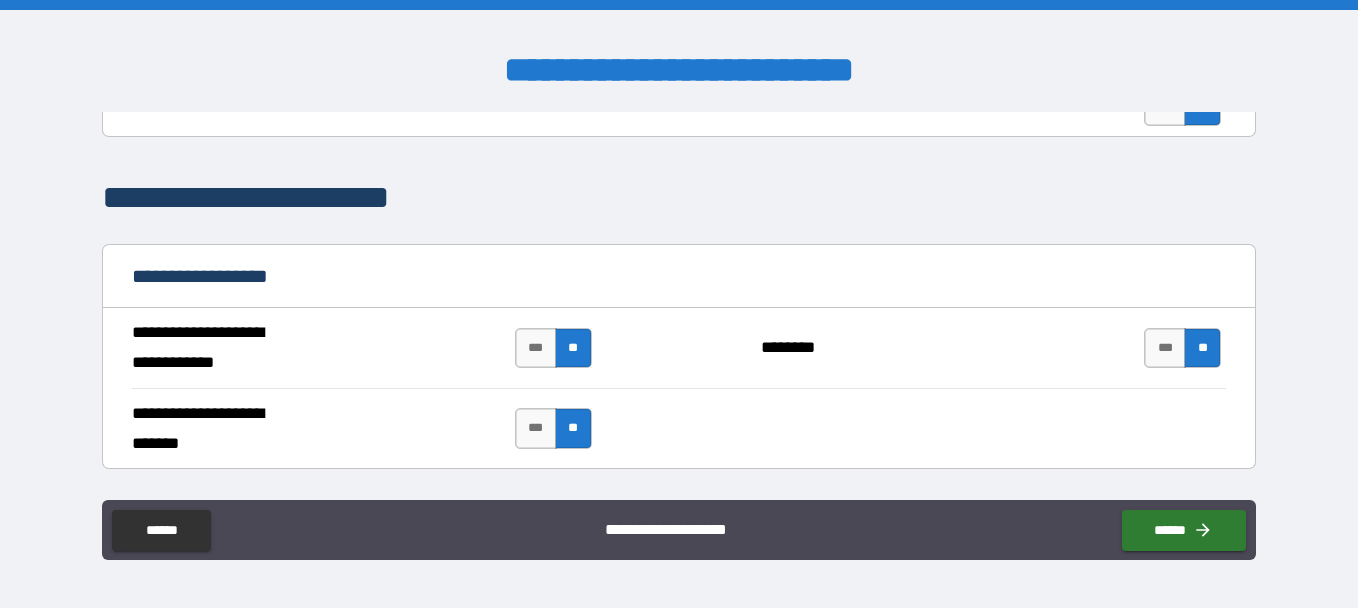 scroll, scrollTop: 1563, scrollLeft: 0, axis: vertical 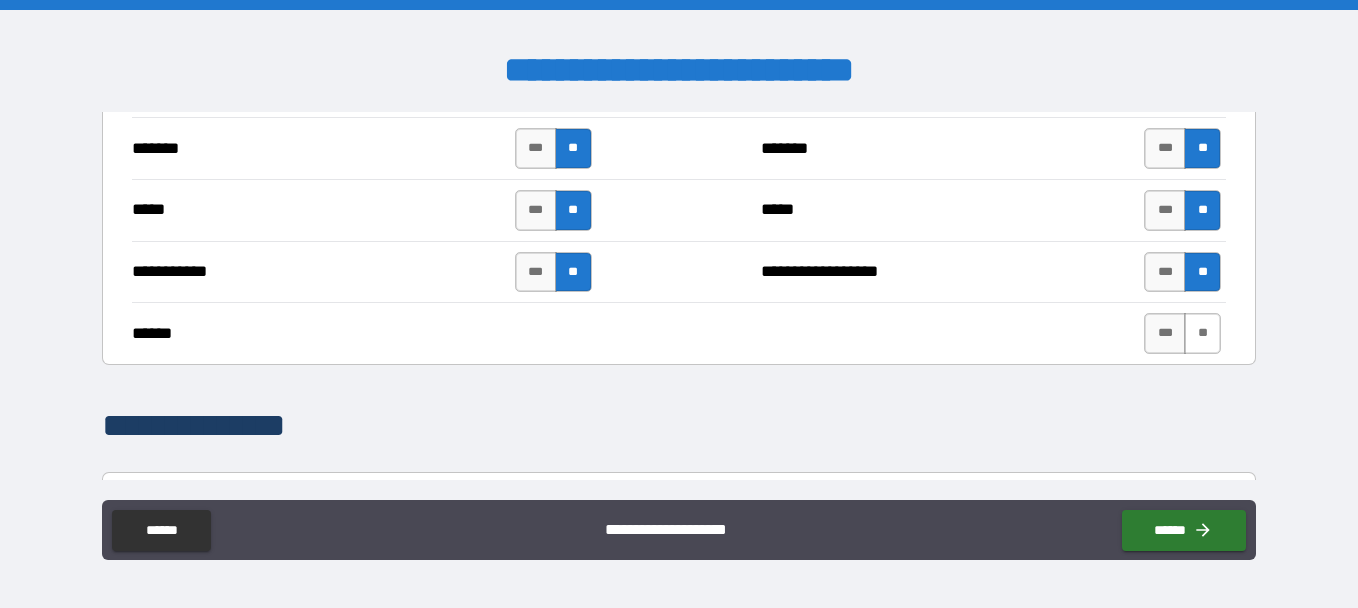 drag, startPoint x: 1192, startPoint y: 357, endPoint x: 1192, endPoint y: 335, distance: 22 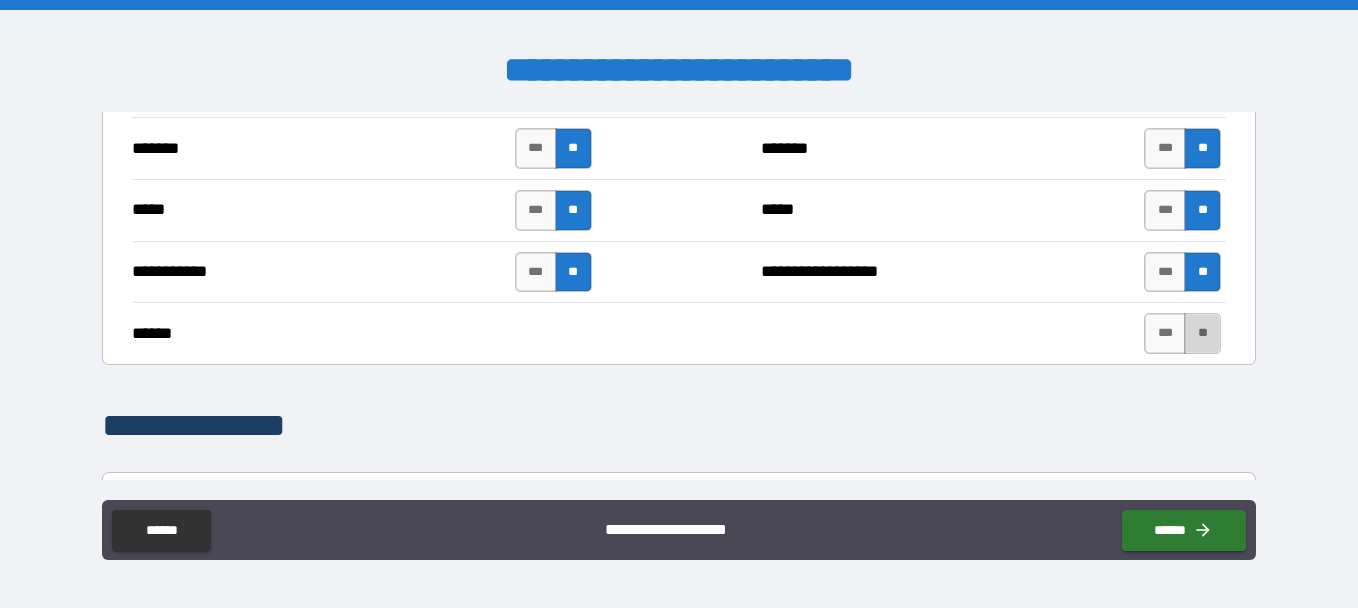 click on "**" at bounding box center [1202, 333] 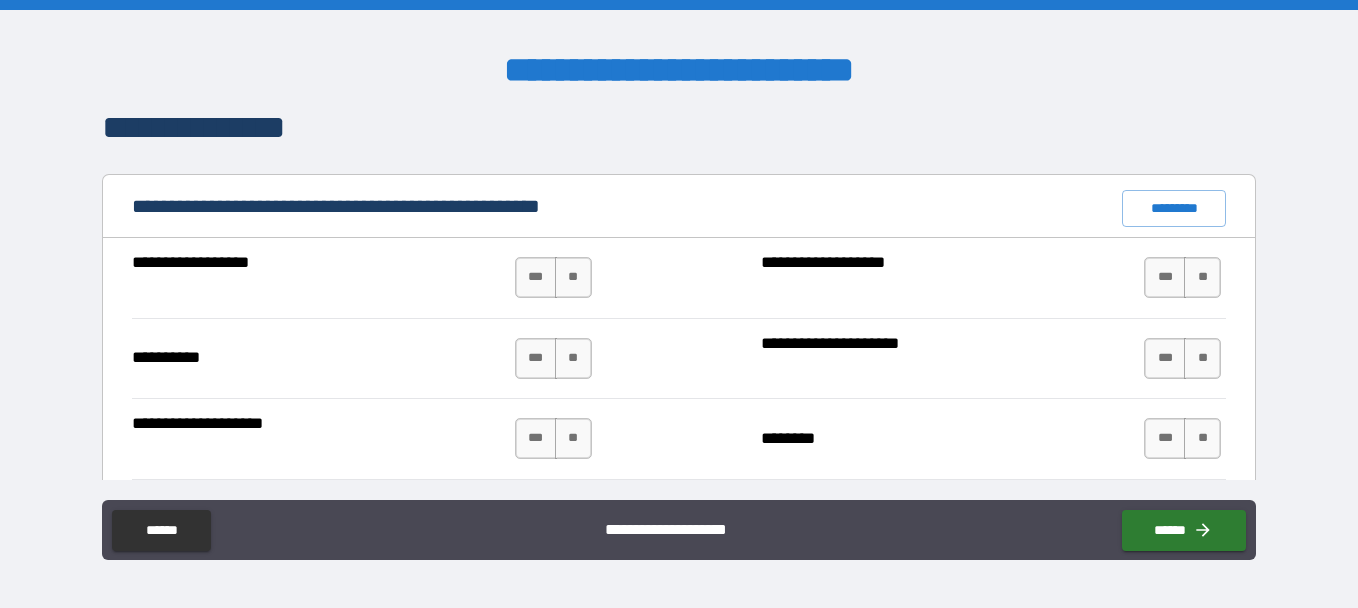 scroll, scrollTop: 1885, scrollLeft: 0, axis: vertical 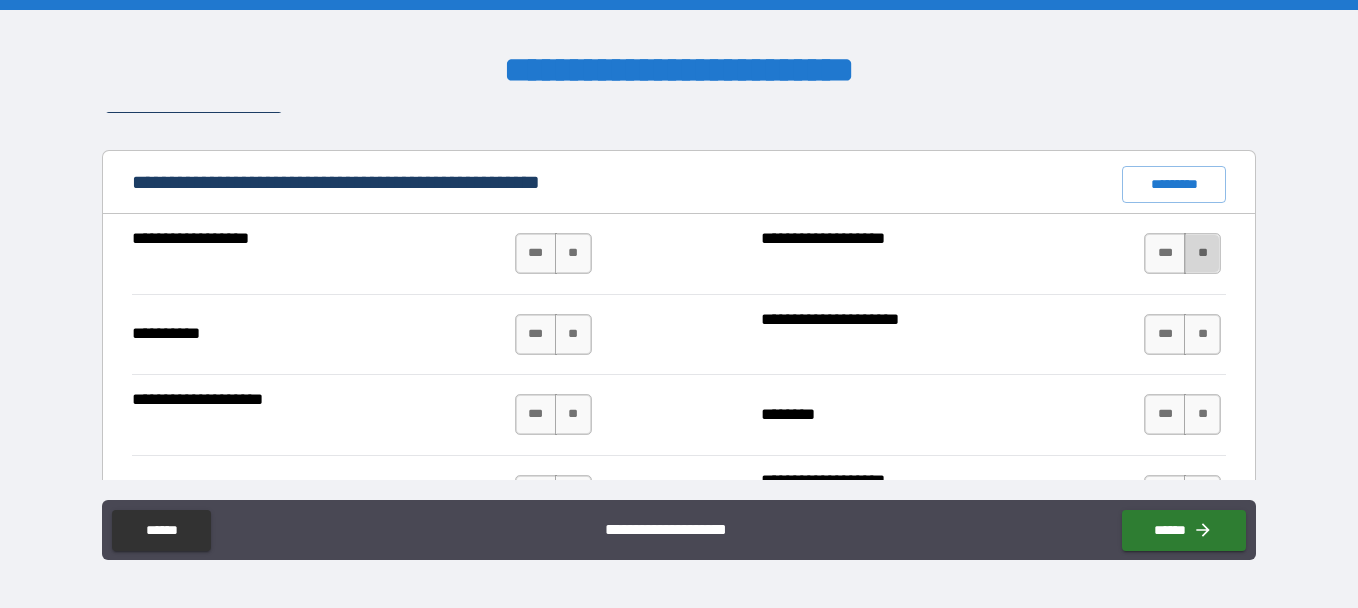 click on "**" at bounding box center (1202, 253) 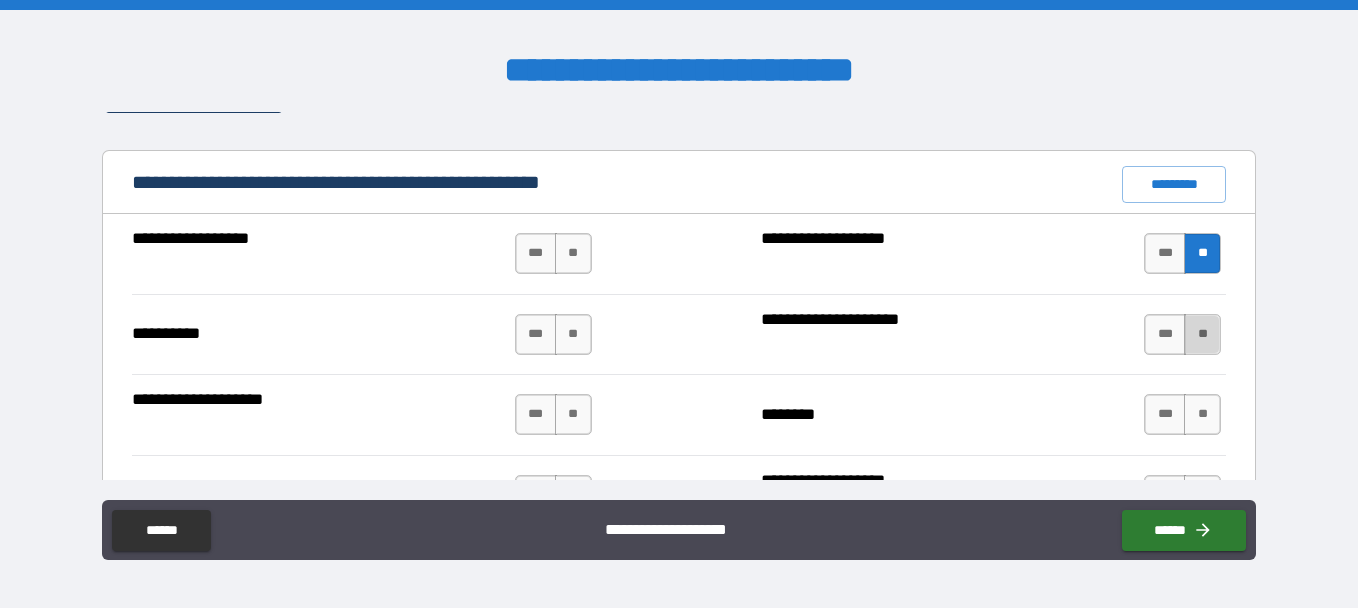 click on "**" at bounding box center [1202, 334] 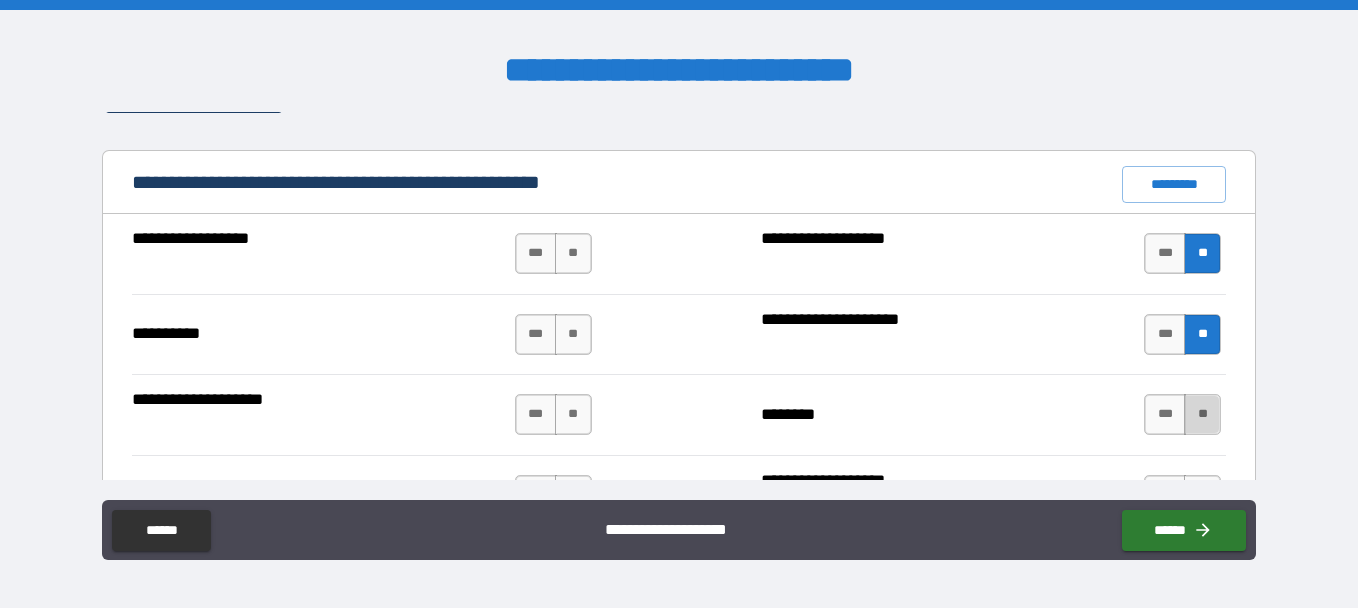 click on "**" at bounding box center [1202, 414] 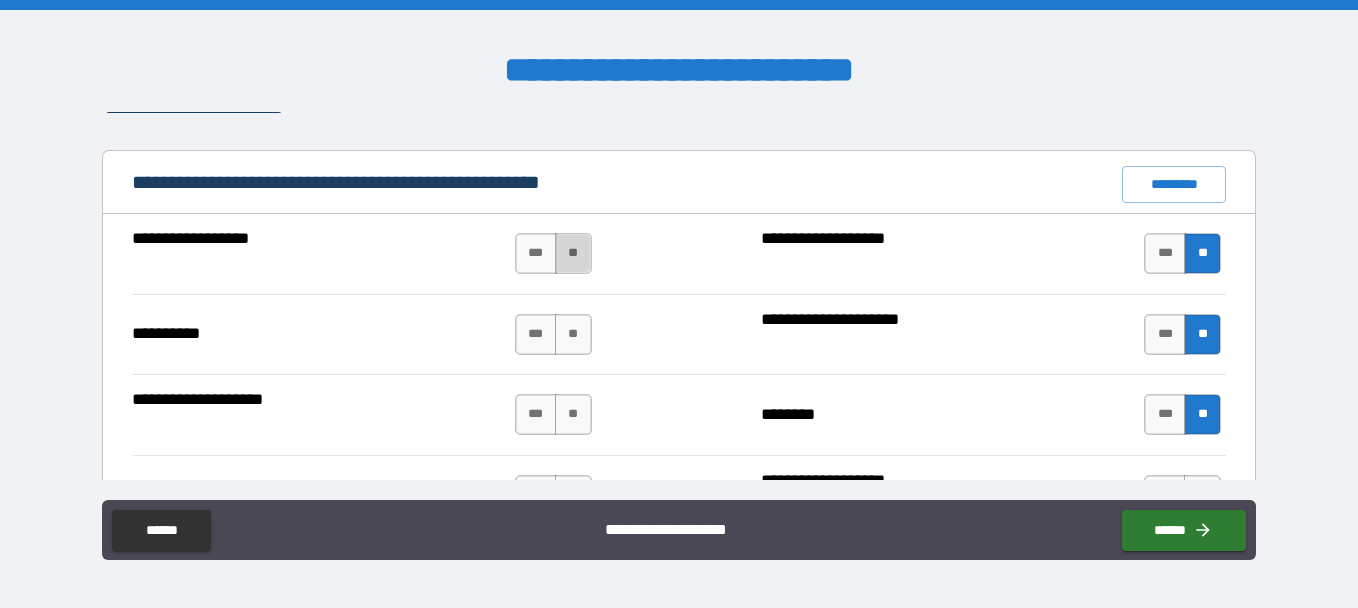 click on "**" at bounding box center (573, 253) 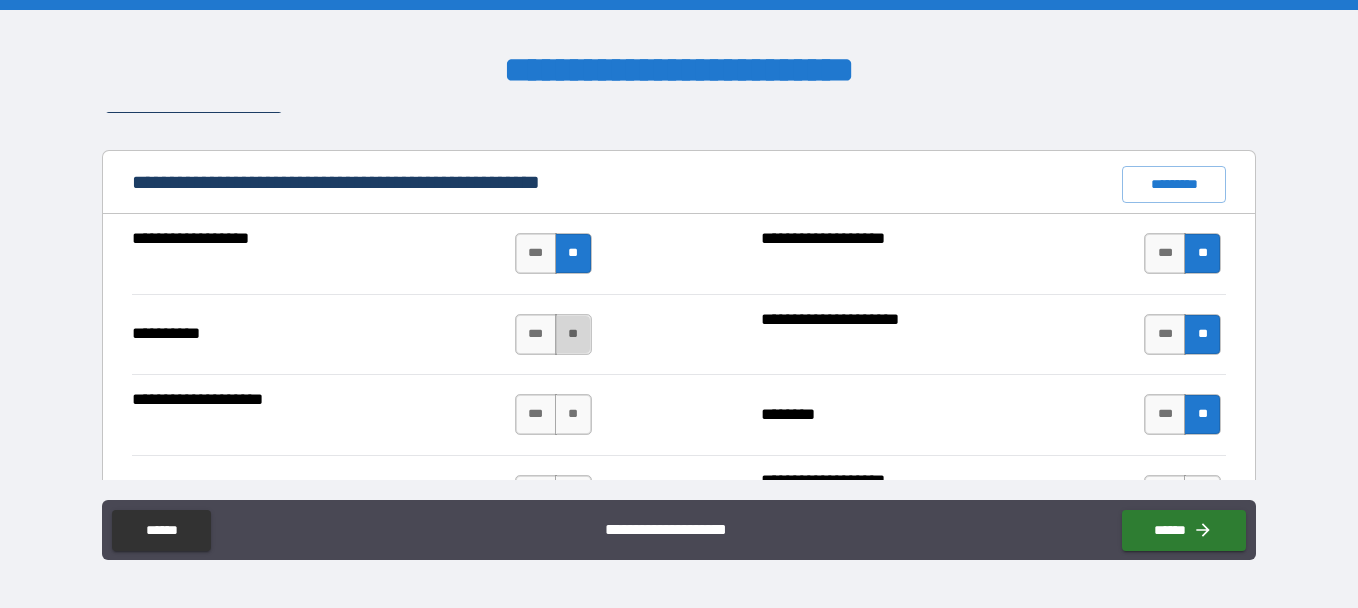 click on "**" at bounding box center [573, 334] 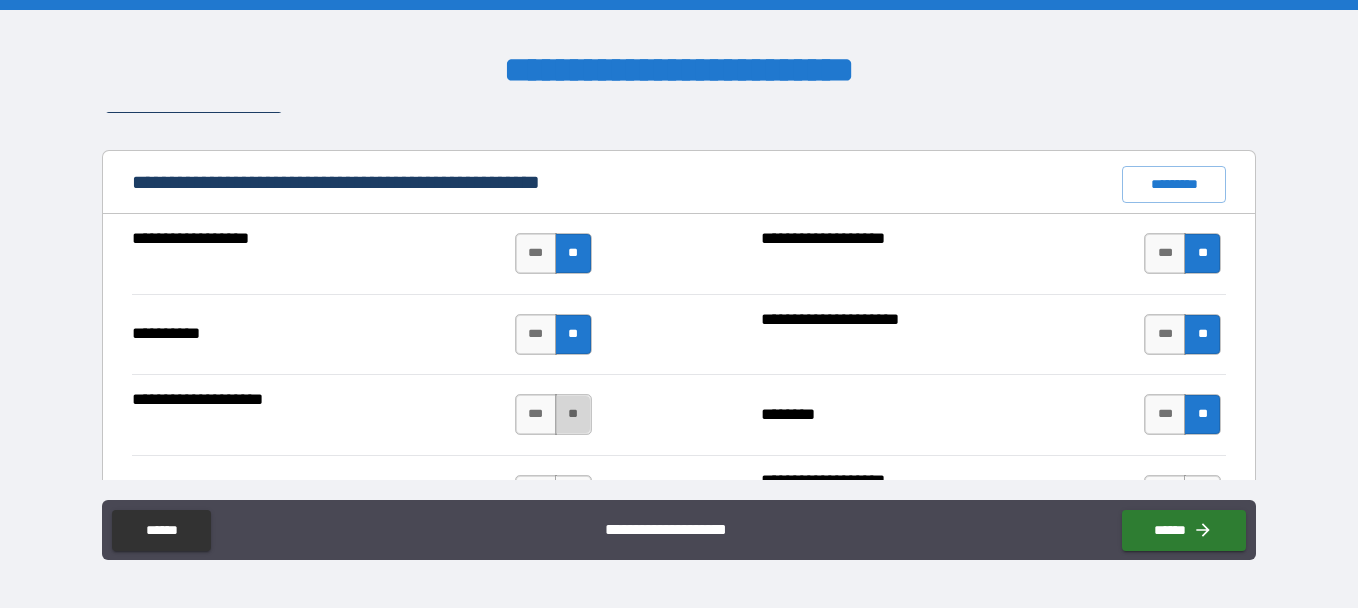 click on "**" at bounding box center [573, 414] 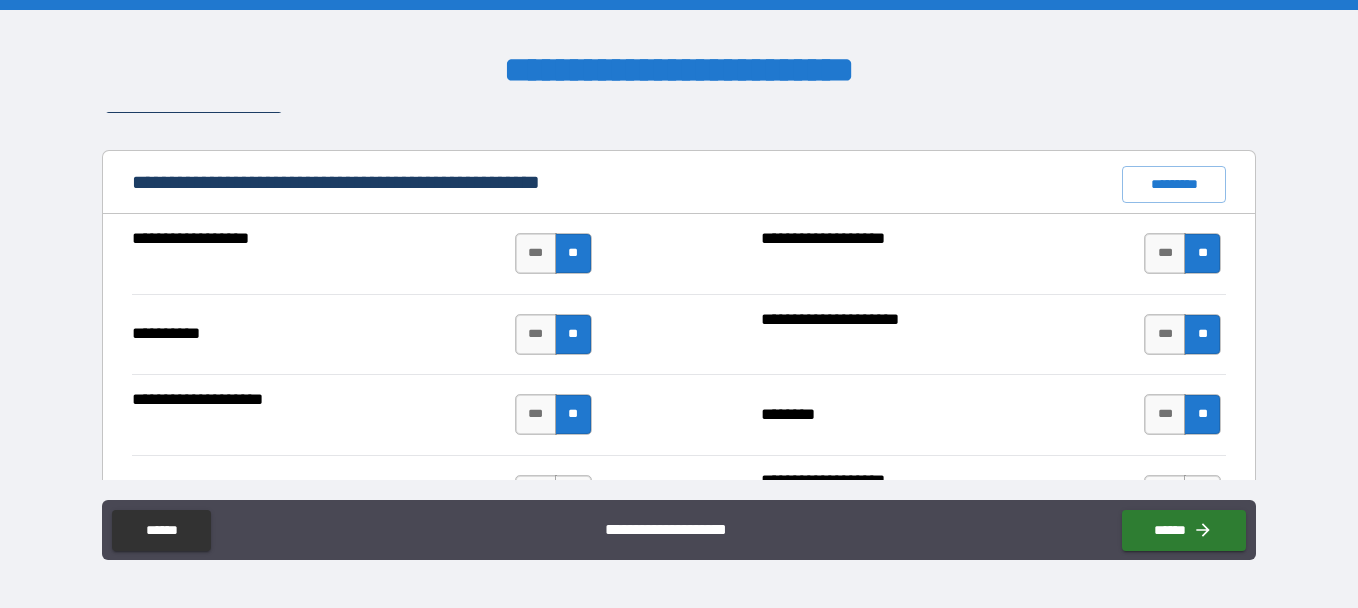 type on "*****" 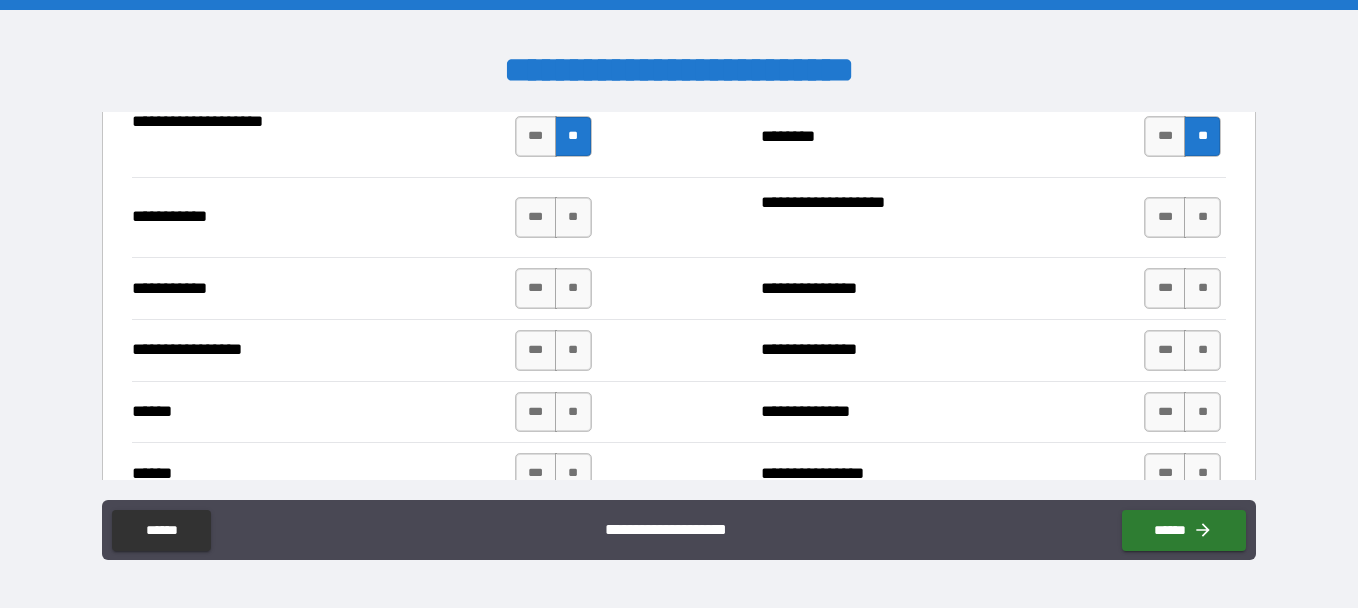 scroll, scrollTop: 2165, scrollLeft: 0, axis: vertical 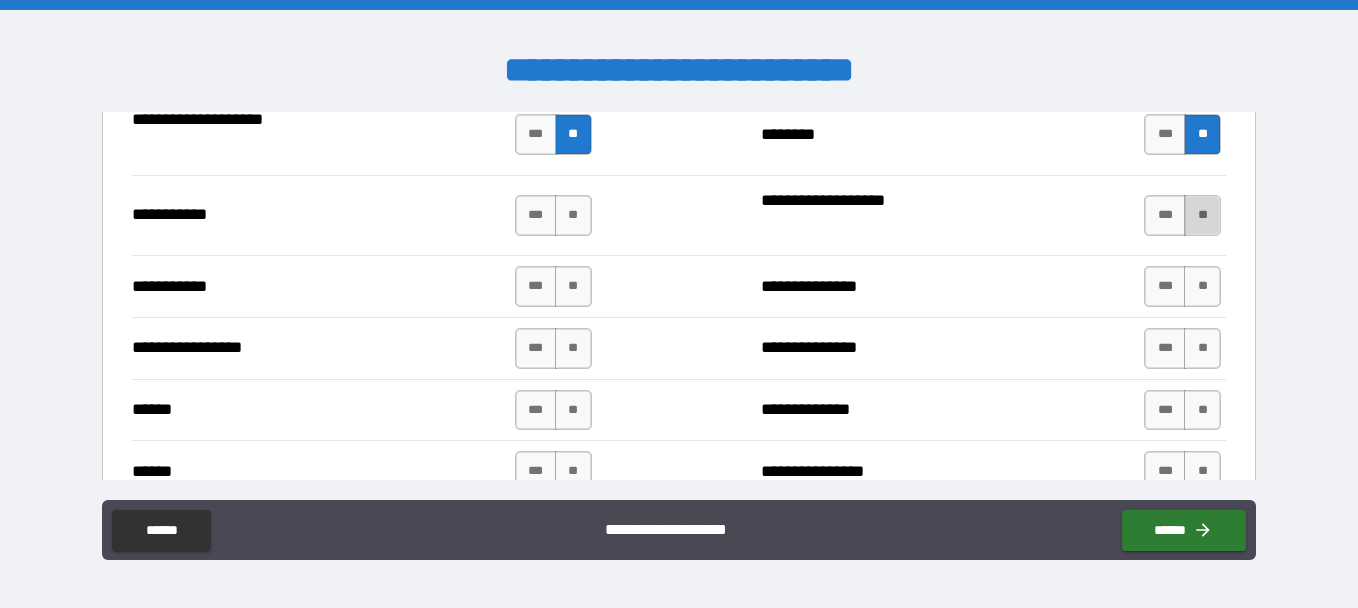 click on "**" at bounding box center [1202, 215] 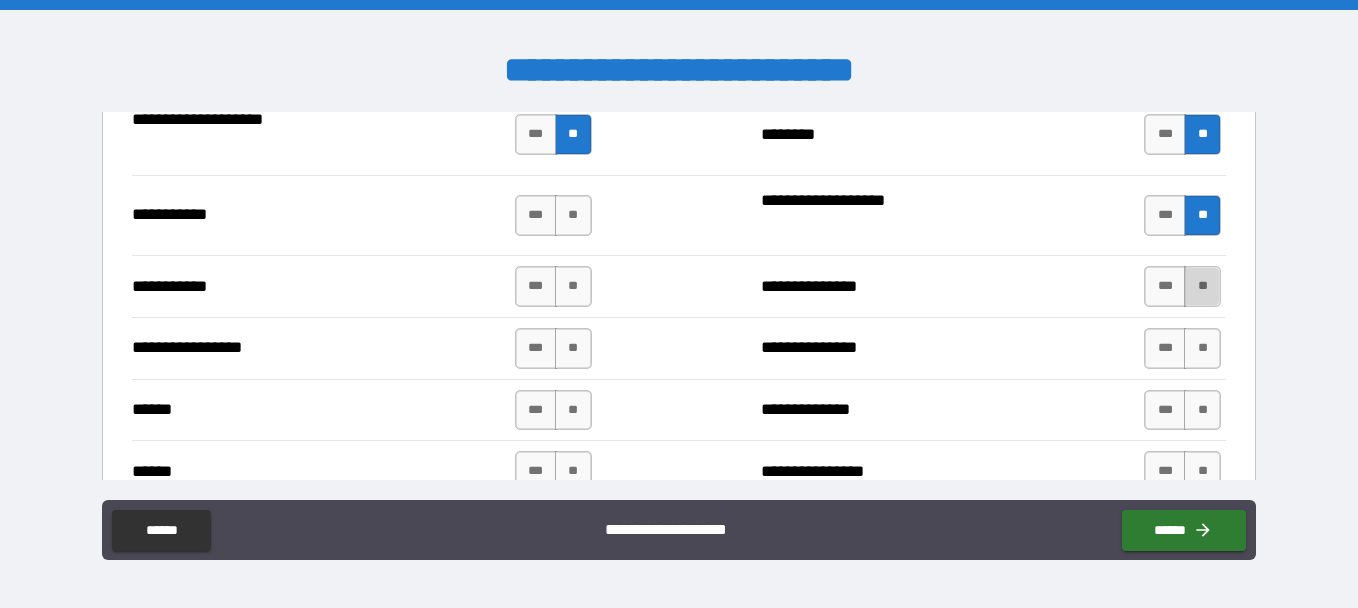 click on "**" at bounding box center (1202, 286) 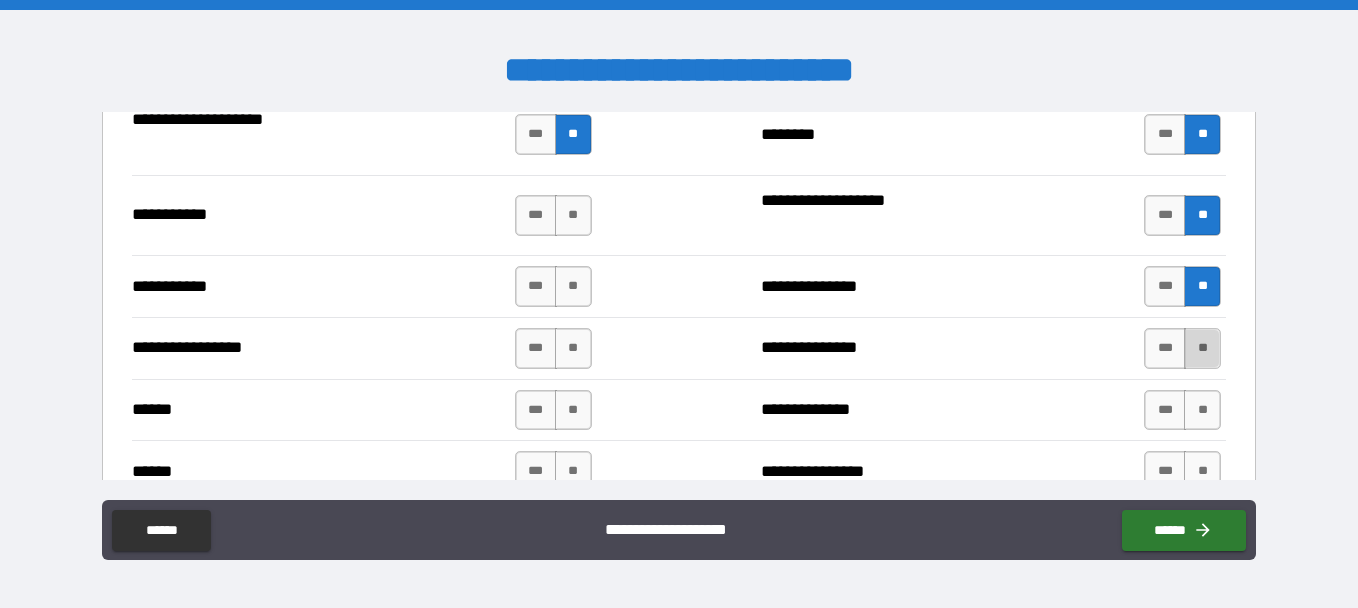click on "**" at bounding box center (1202, 348) 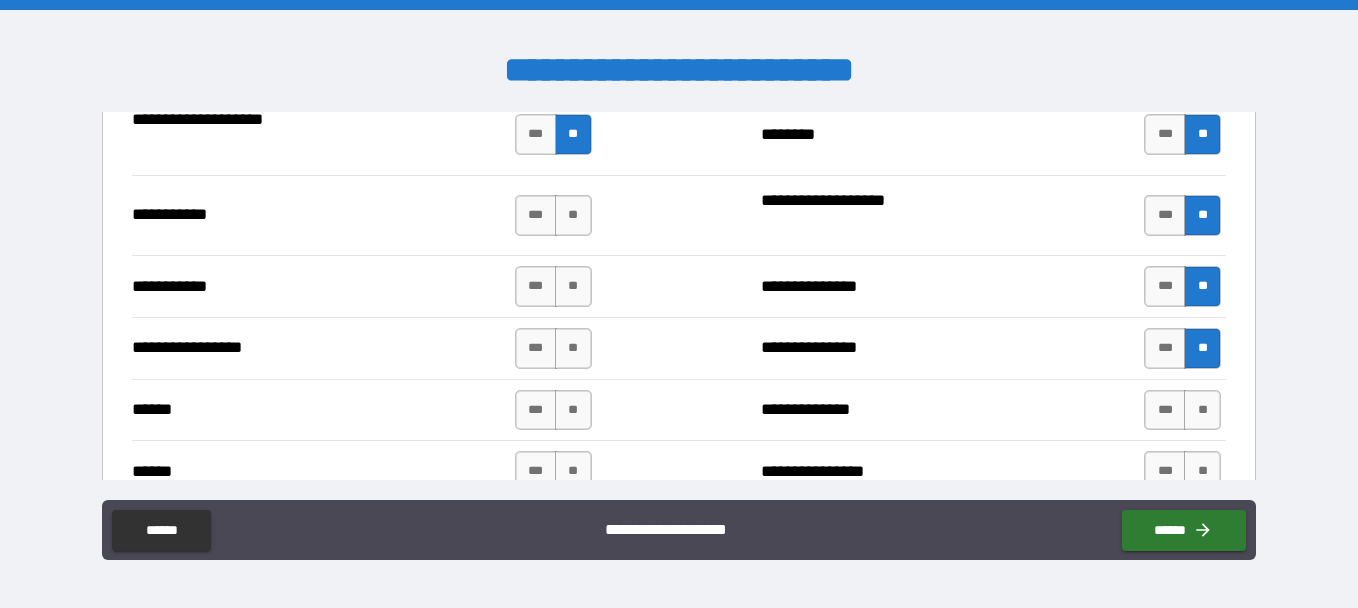 click on "*** **" at bounding box center (1182, 348) 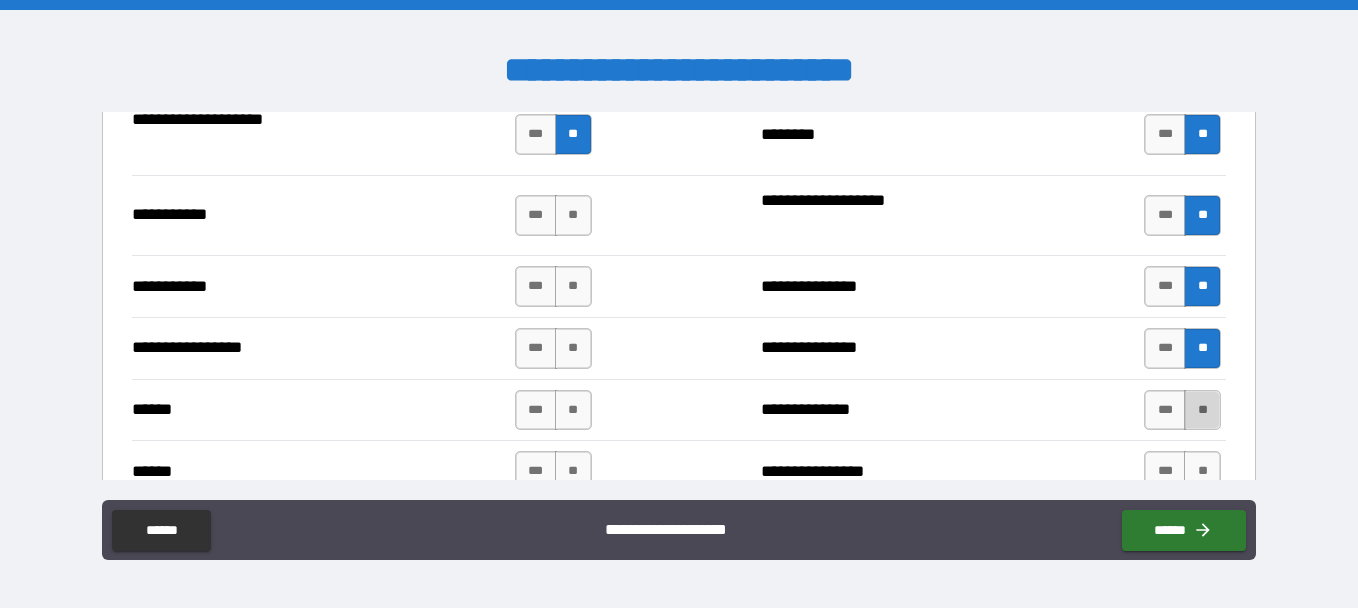 click on "**" at bounding box center [1202, 410] 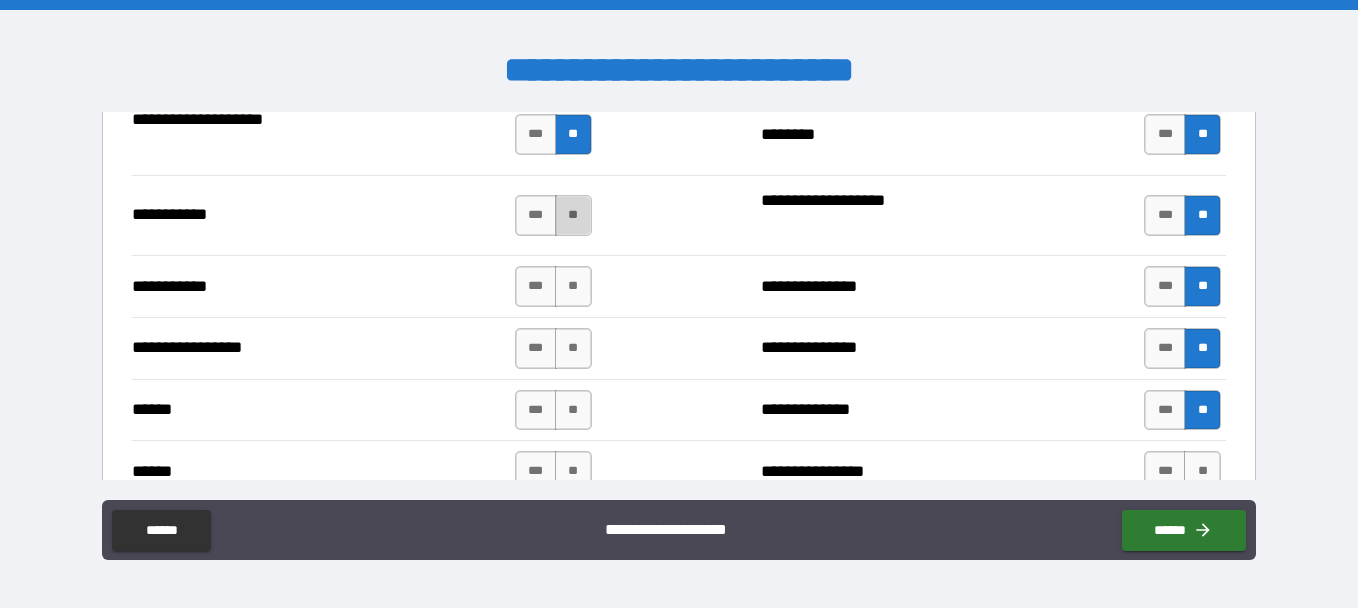 click on "**" at bounding box center [573, 215] 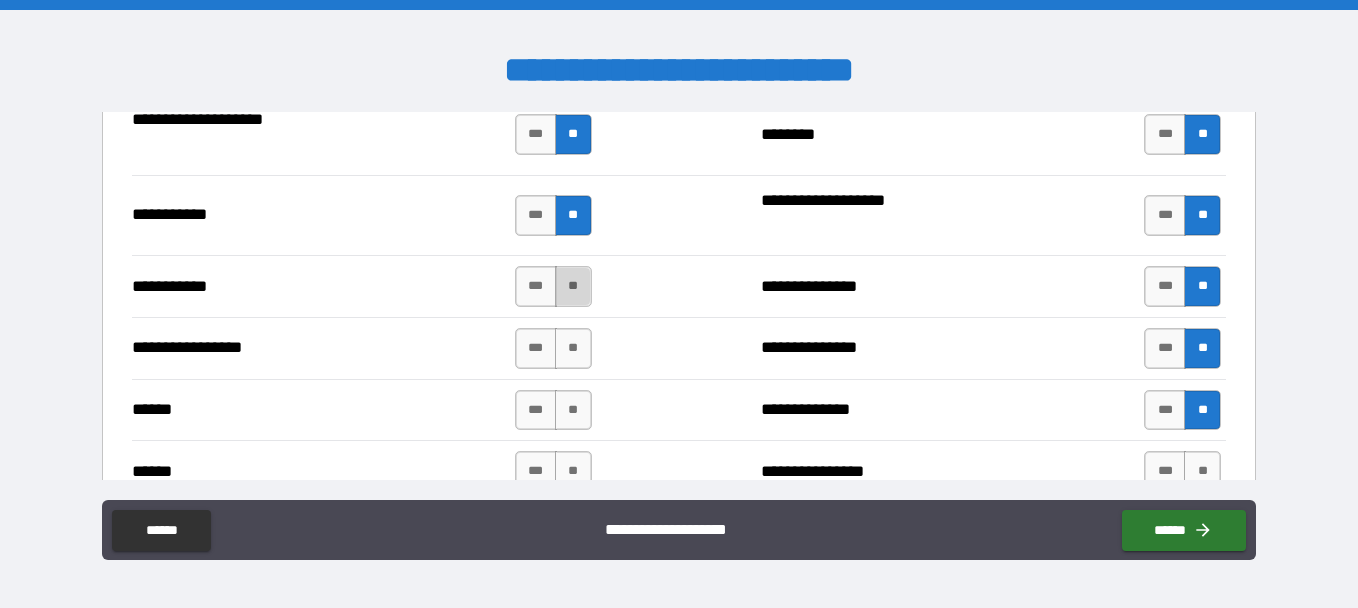 click on "**" at bounding box center [573, 286] 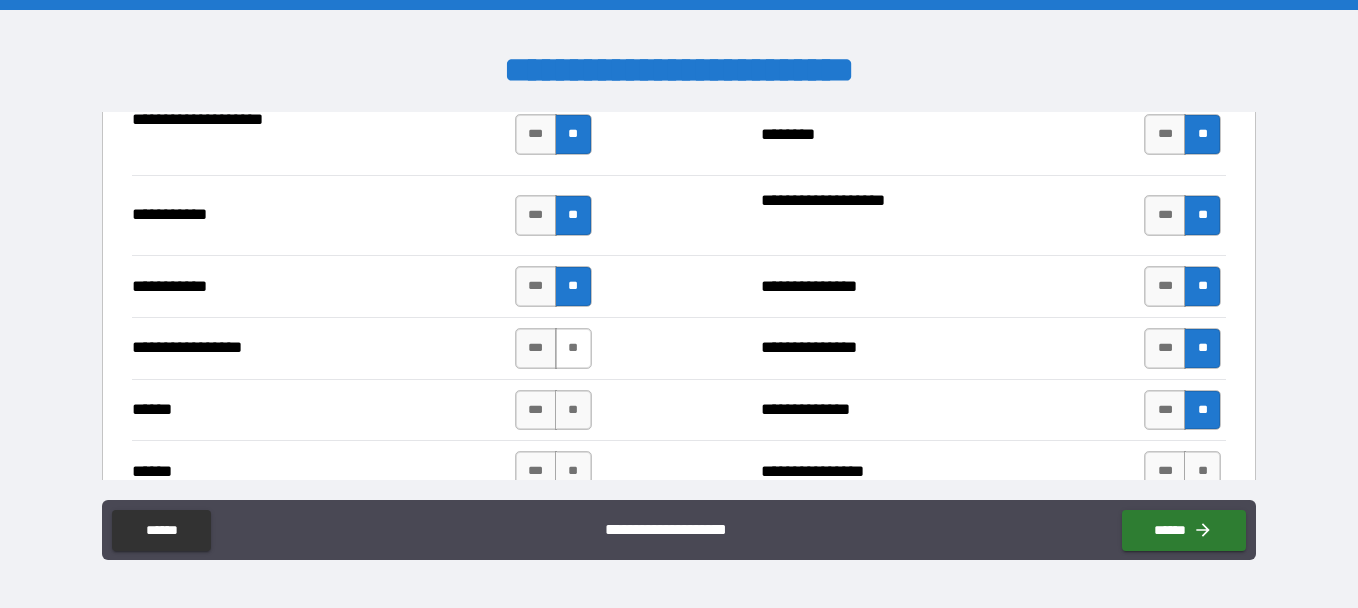 click on "**" at bounding box center (573, 348) 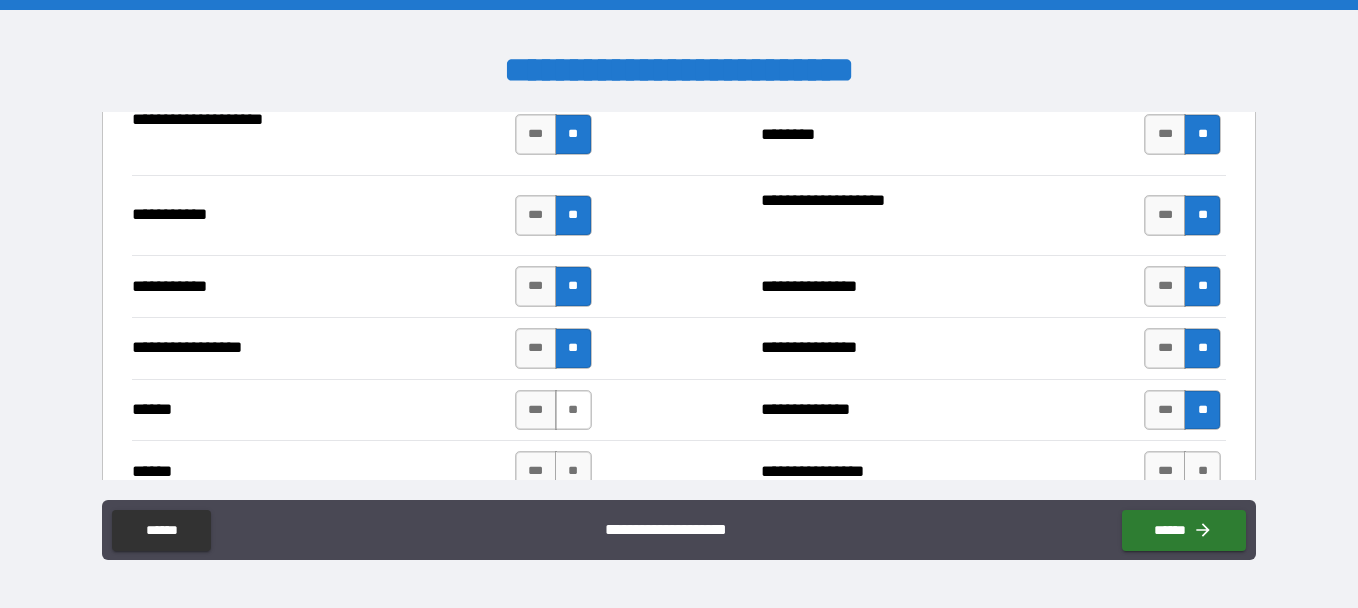 click on "**" at bounding box center (573, 410) 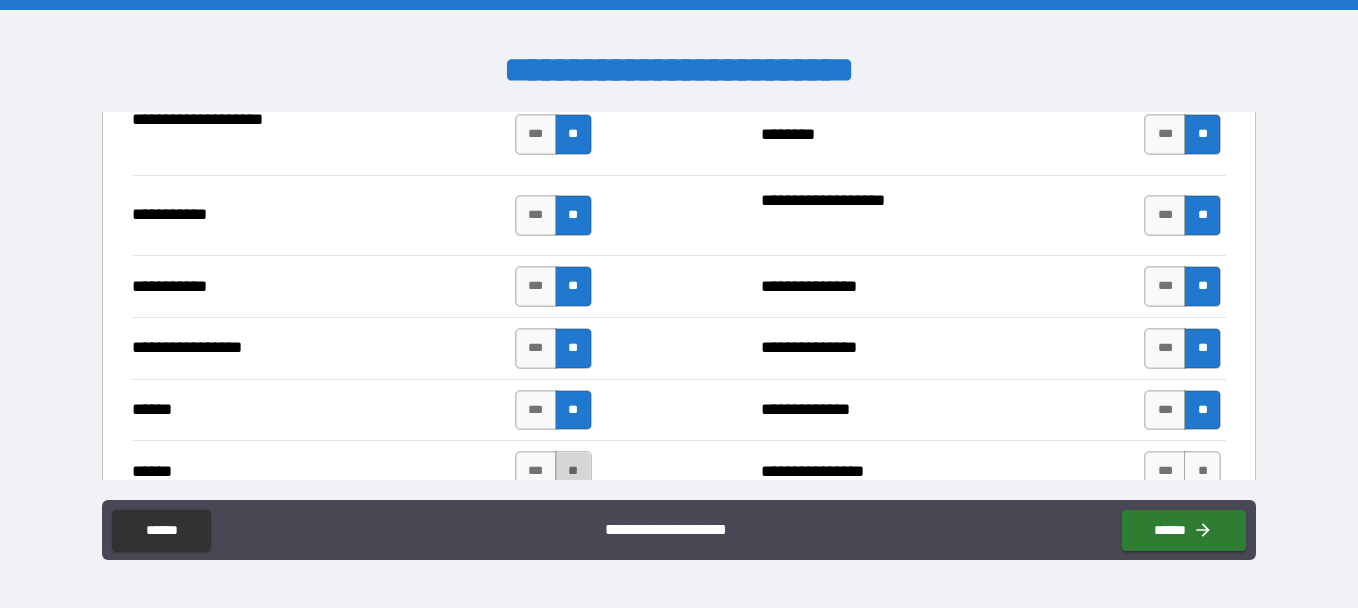 click on "**" at bounding box center (573, 471) 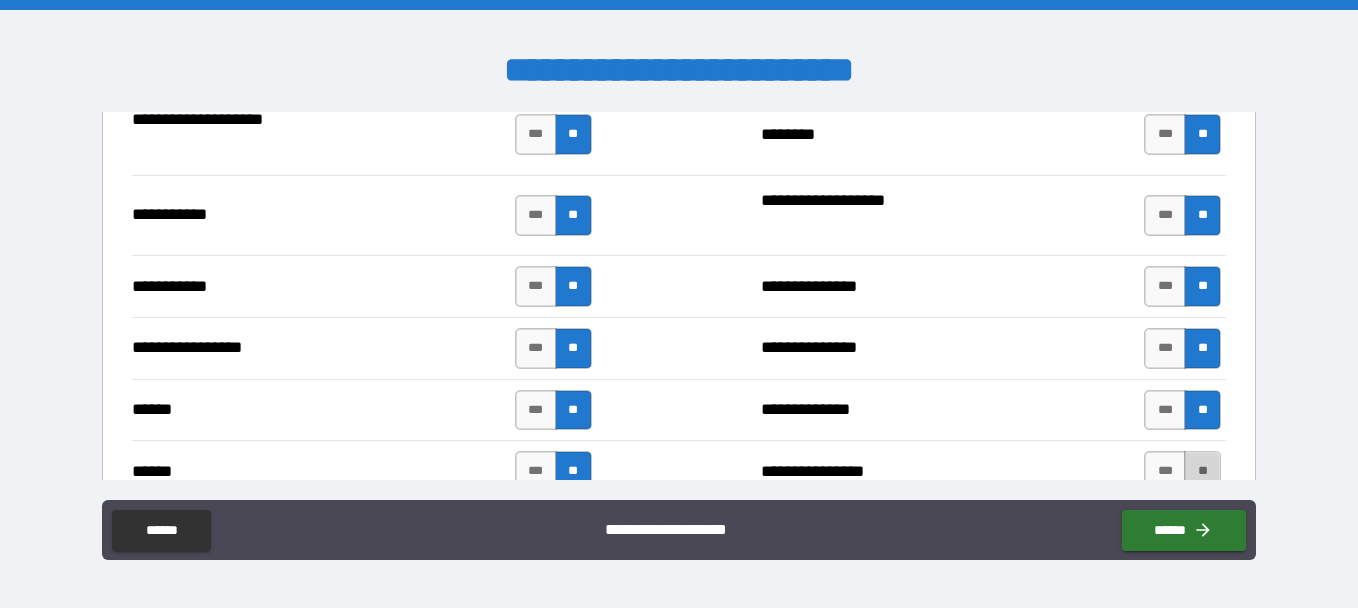 click on "**" at bounding box center [1202, 471] 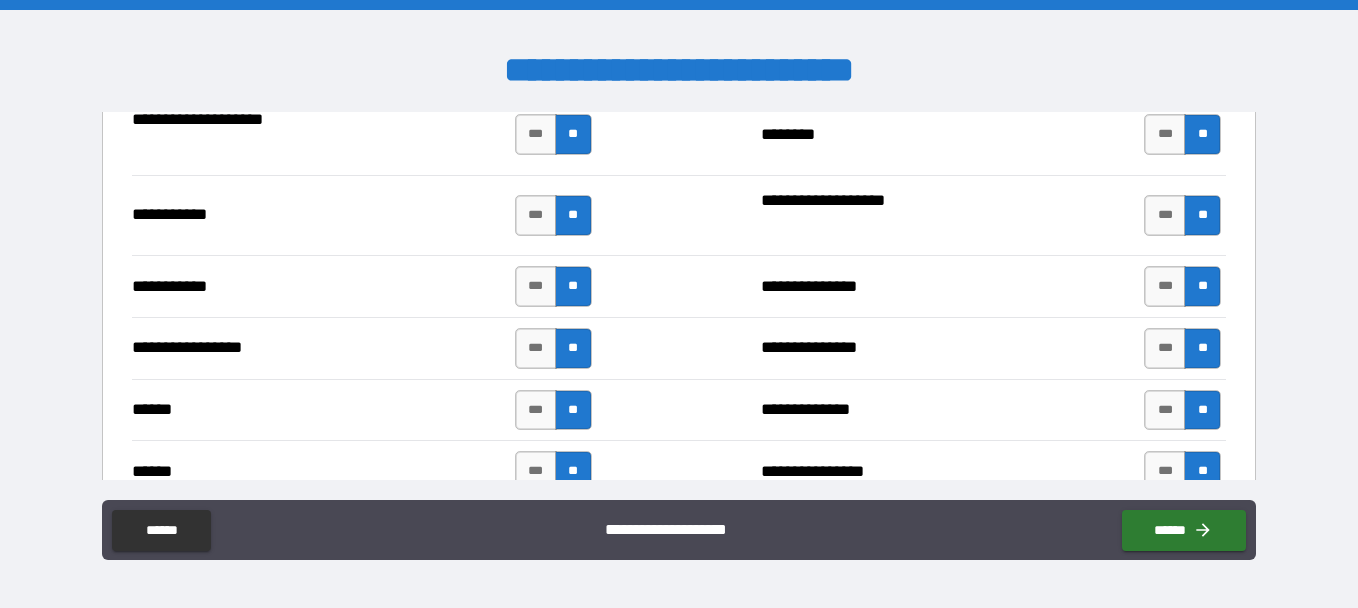 scroll, scrollTop: 2487, scrollLeft: 0, axis: vertical 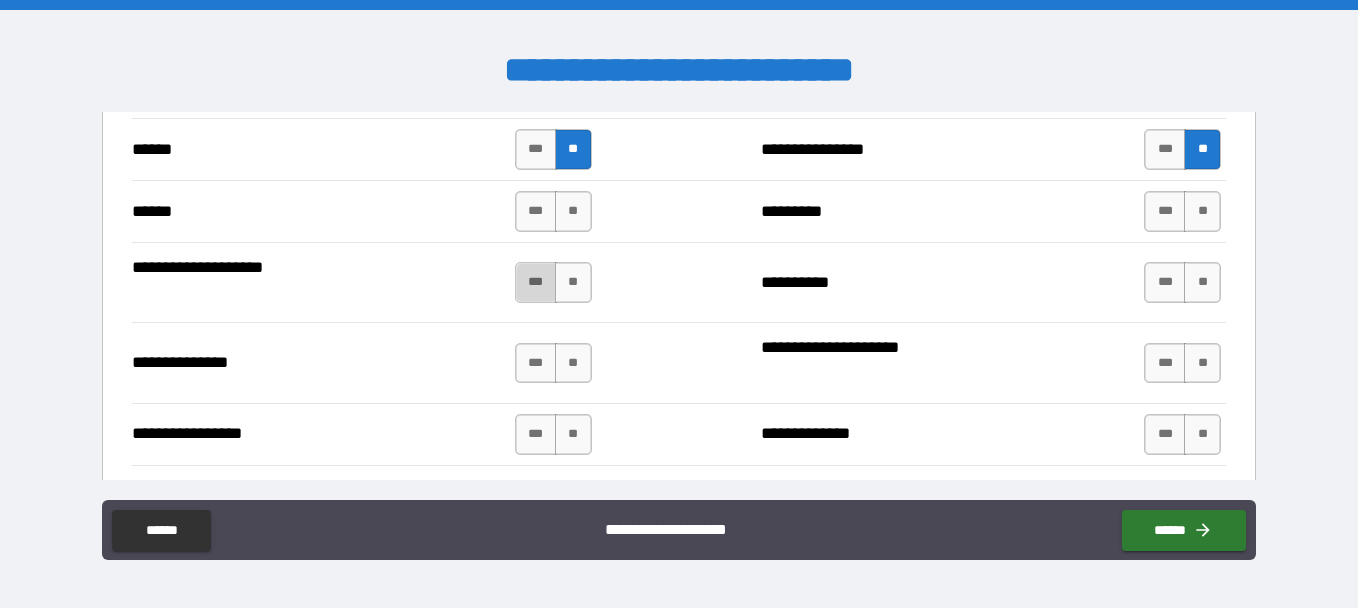 click on "***" at bounding box center [536, 282] 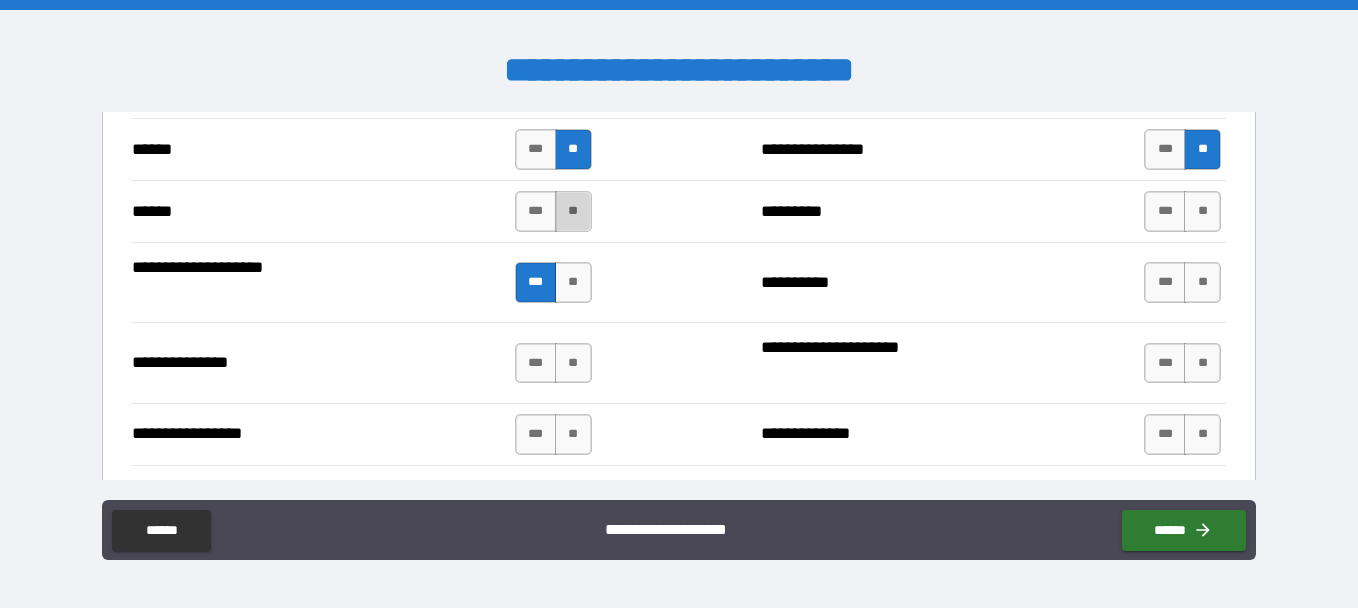 click on "**" at bounding box center (573, 211) 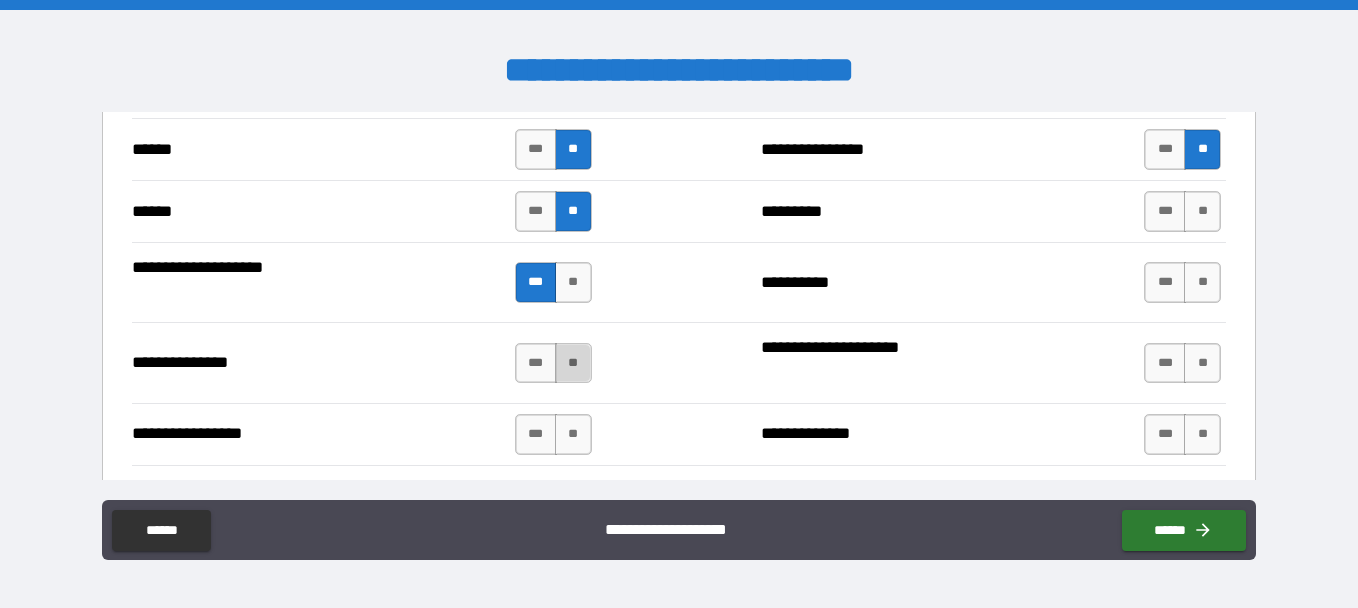 click on "**" at bounding box center [573, 363] 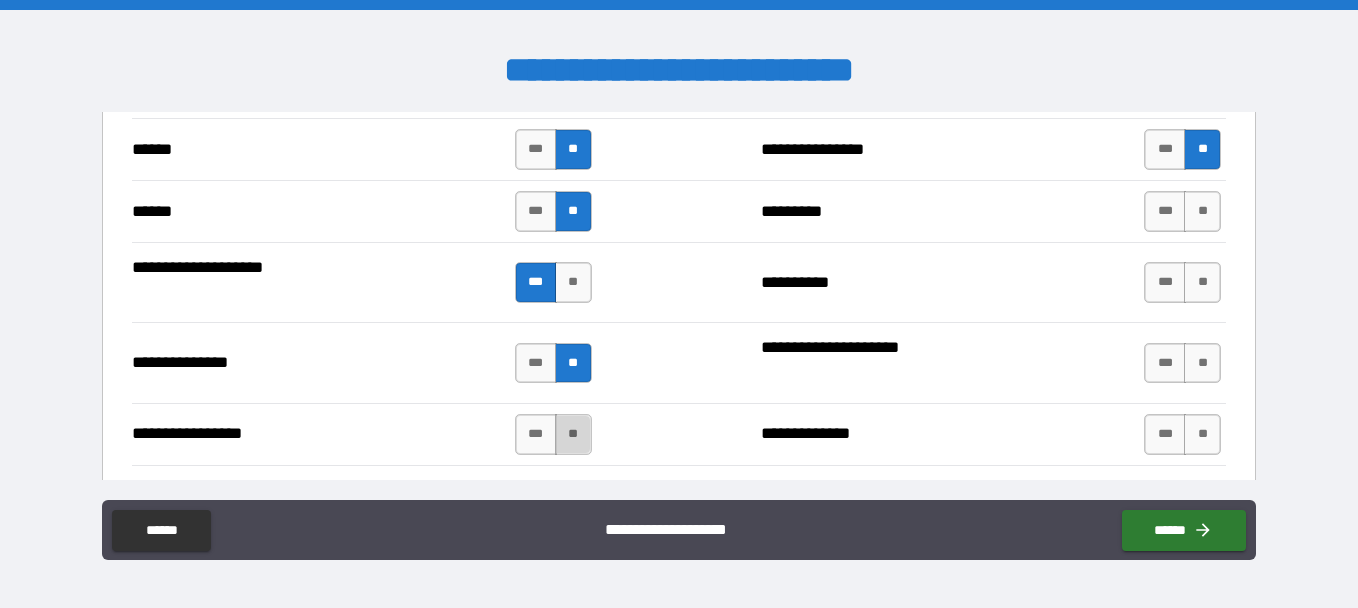 click on "**" at bounding box center [573, 434] 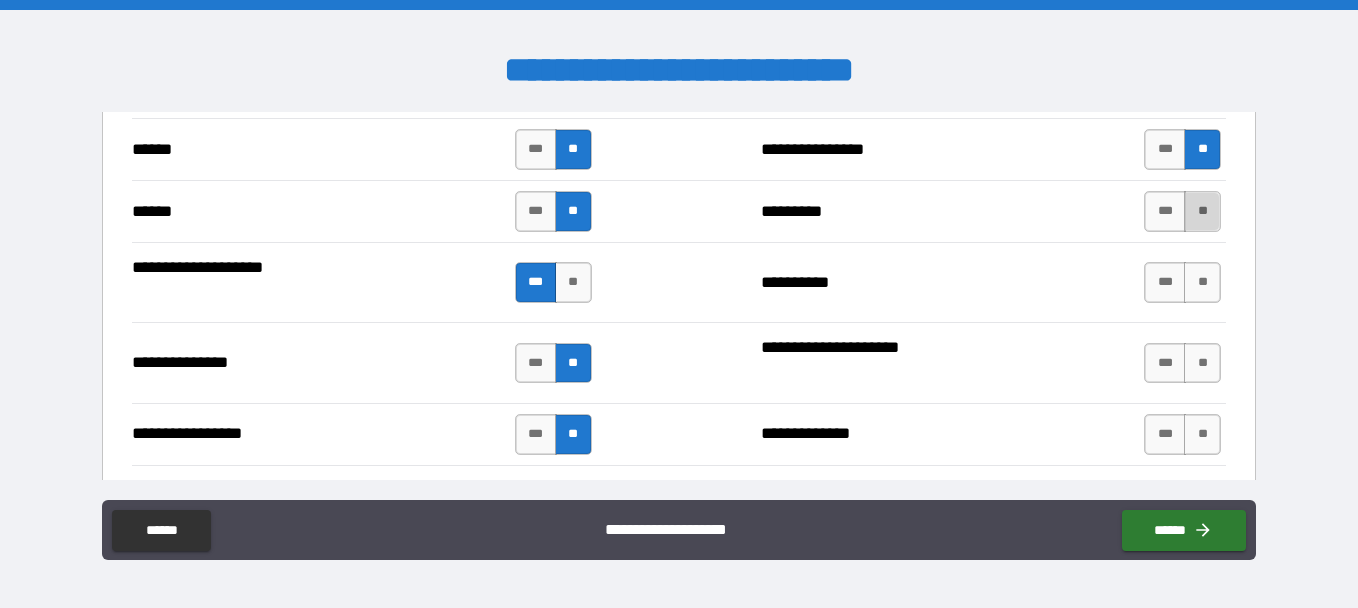click on "**" at bounding box center (1202, 211) 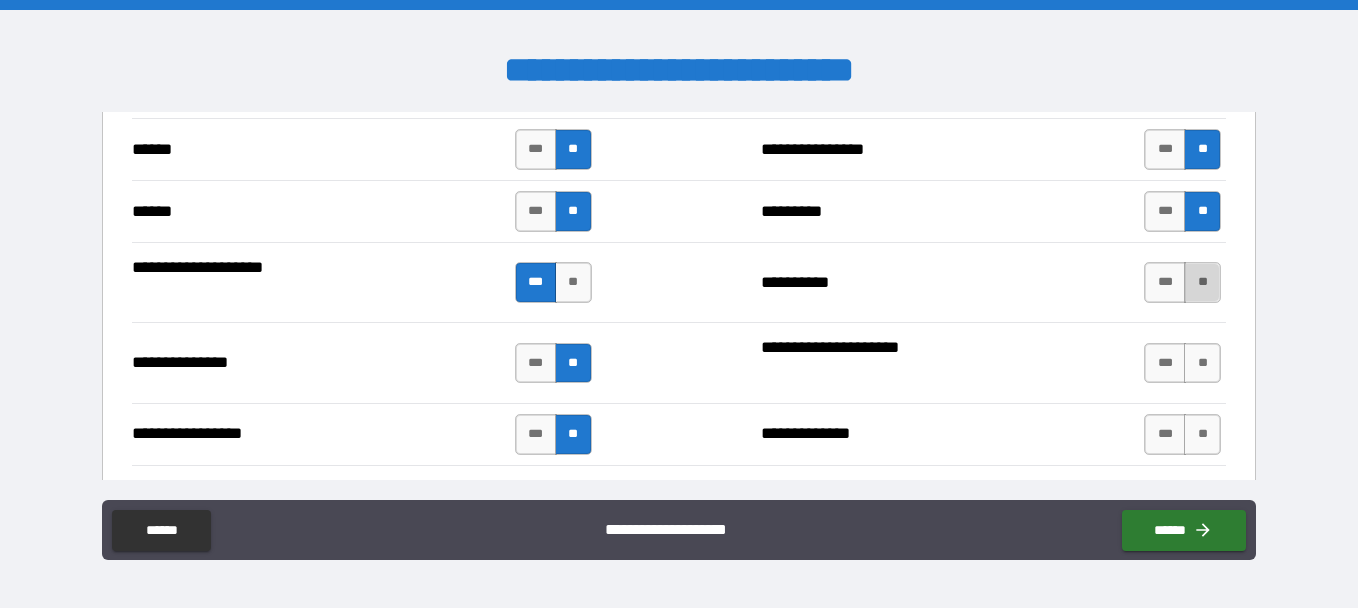 click on "**" at bounding box center [1202, 282] 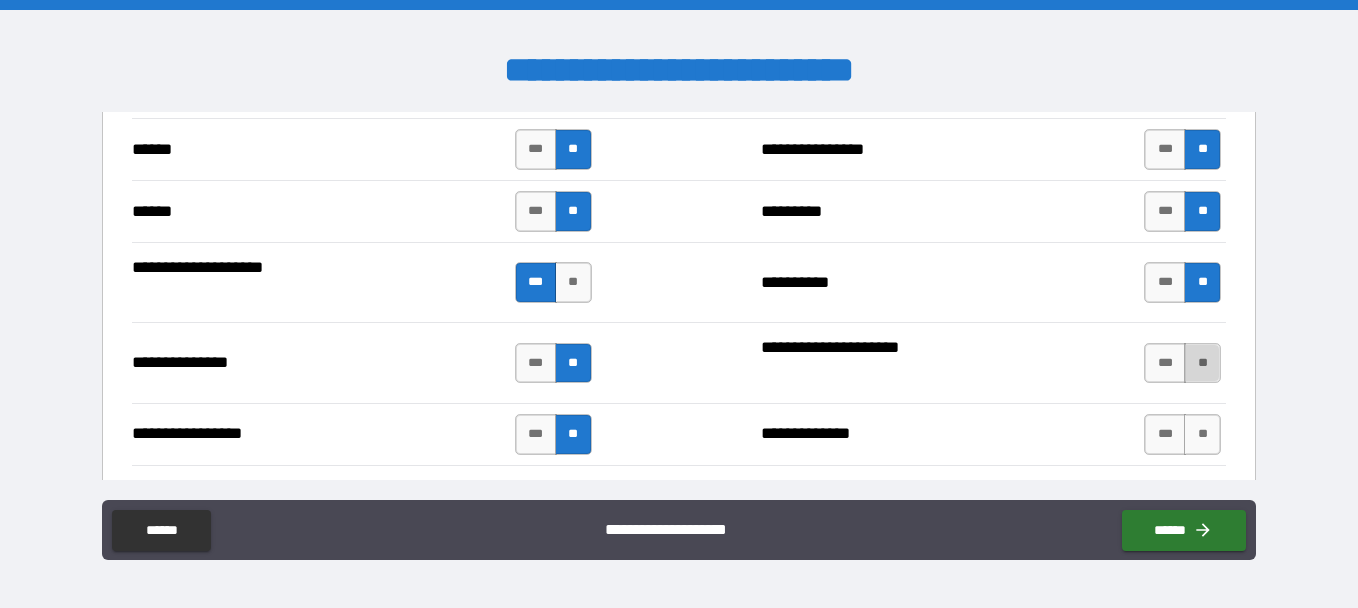 click on "**" at bounding box center [1202, 363] 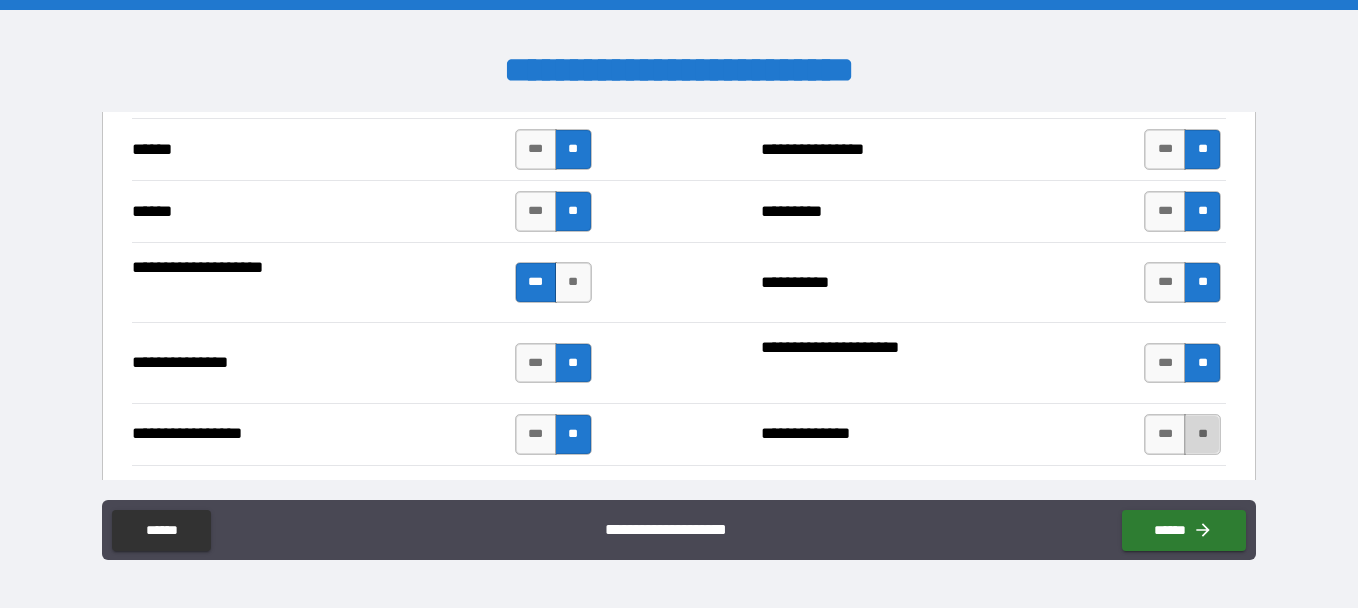 click on "**" at bounding box center [1202, 434] 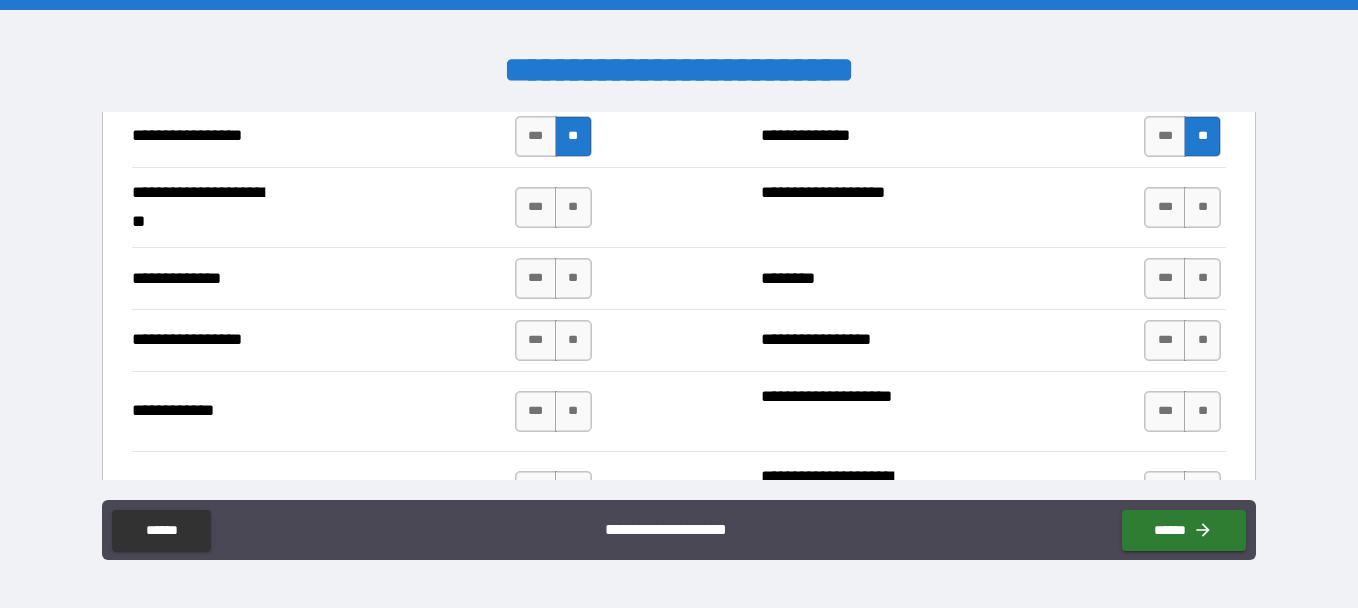 scroll, scrollTop: 2809, scrollLeft: 0, axis: vertical 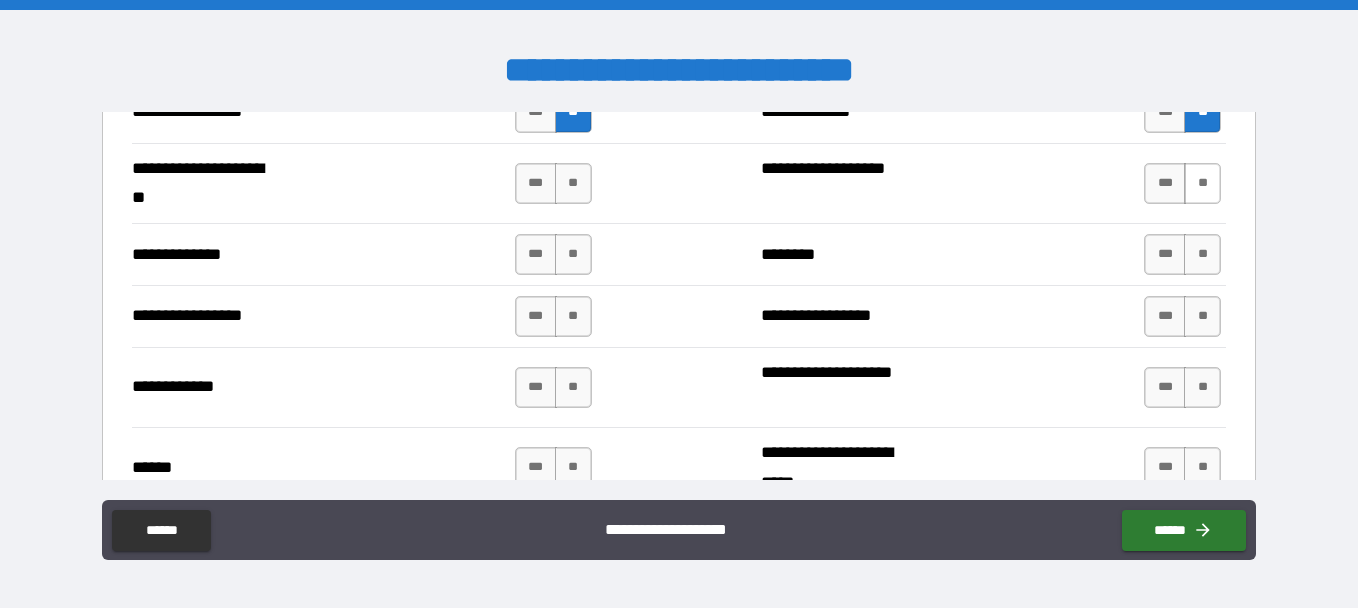click on "**" at bounding box center [1202, 183] 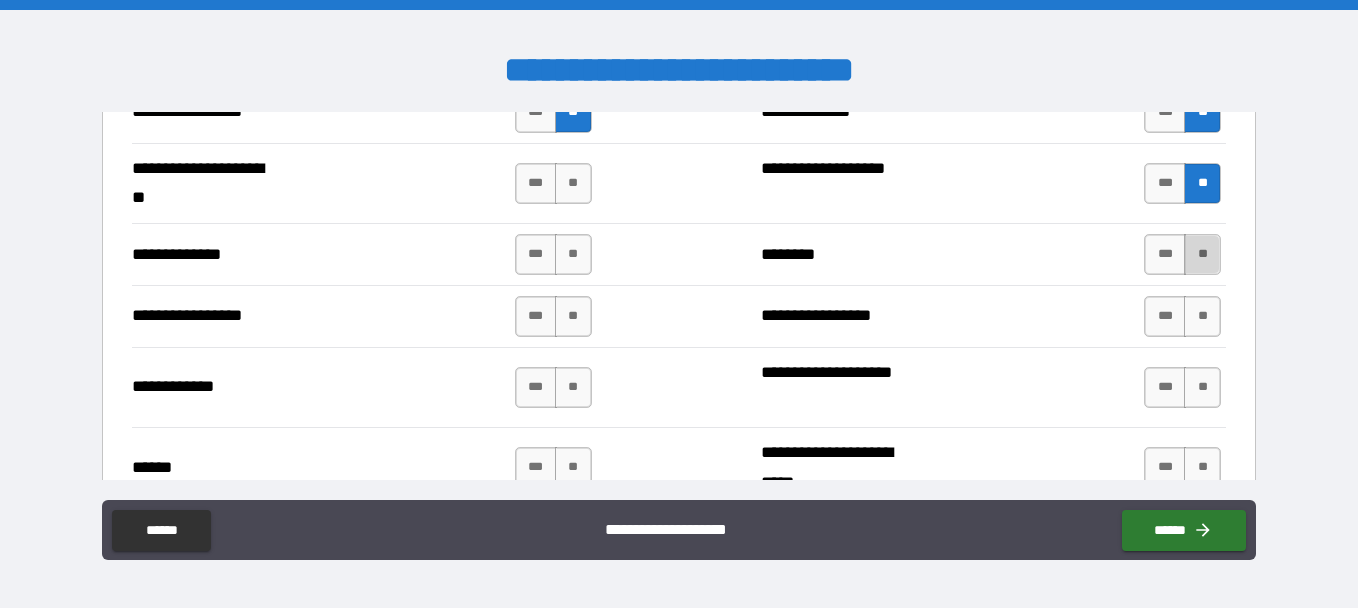 click on "**" at bounding box center (1202, 254) 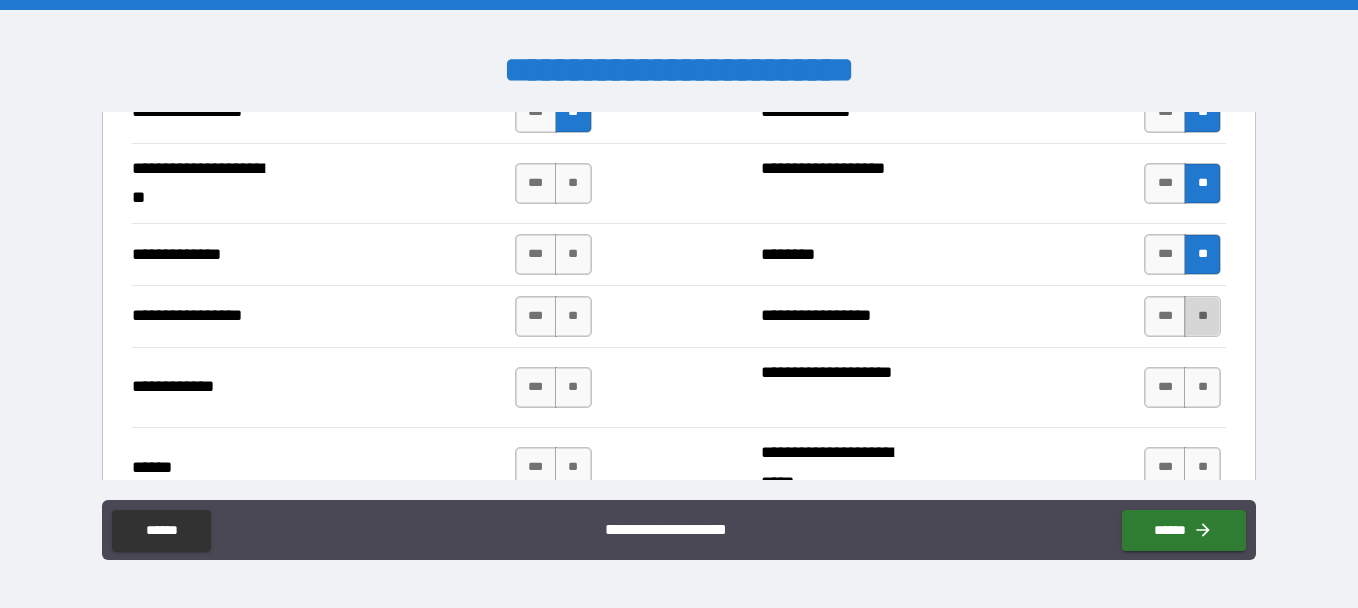 click on "**" at bounding box center [1202, 316] 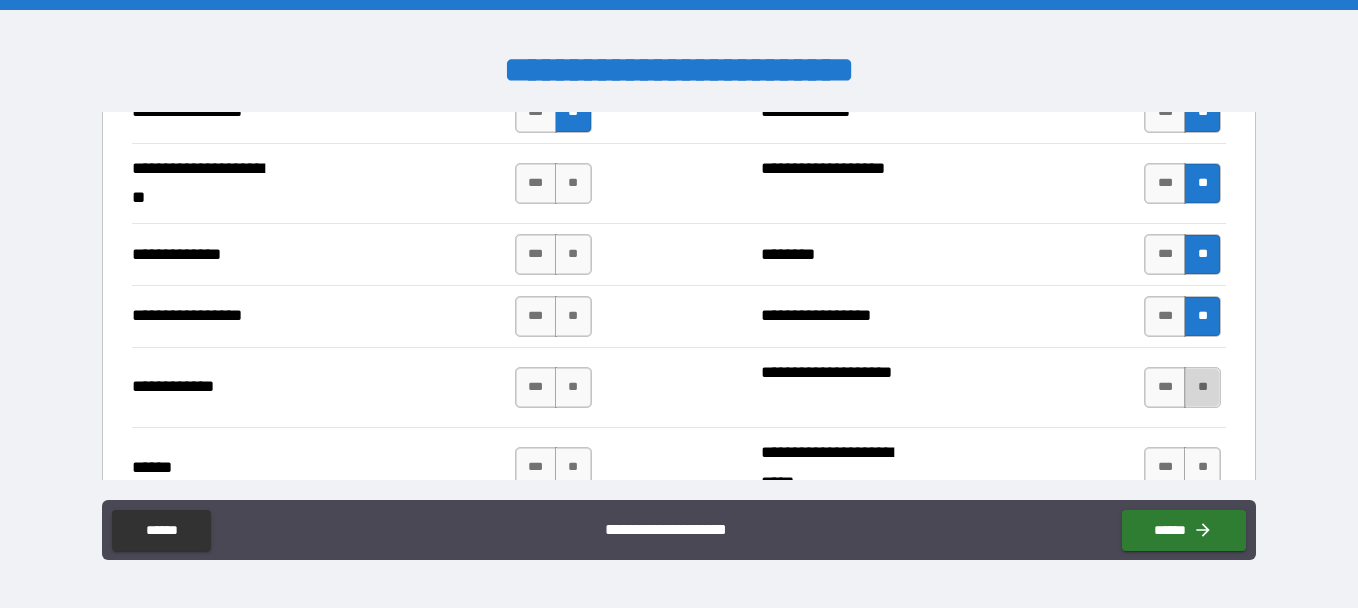 click on "**" at bounding box center (1202, 387) 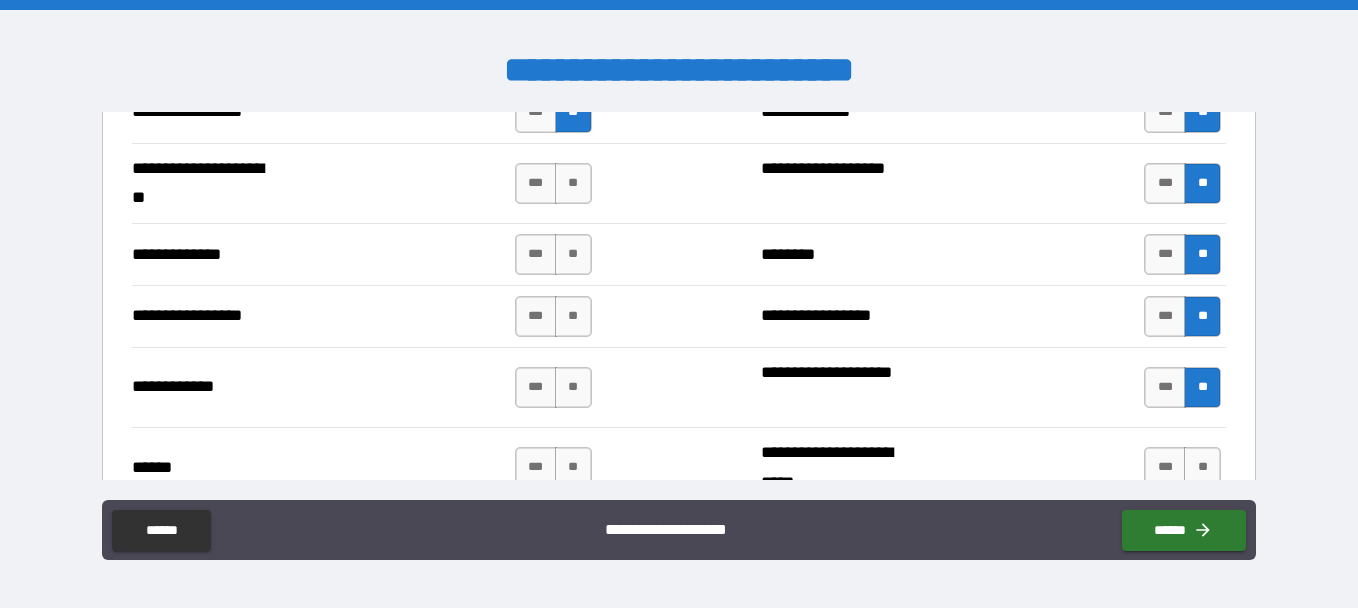 click on "**********" at bounding box center [679, 532] 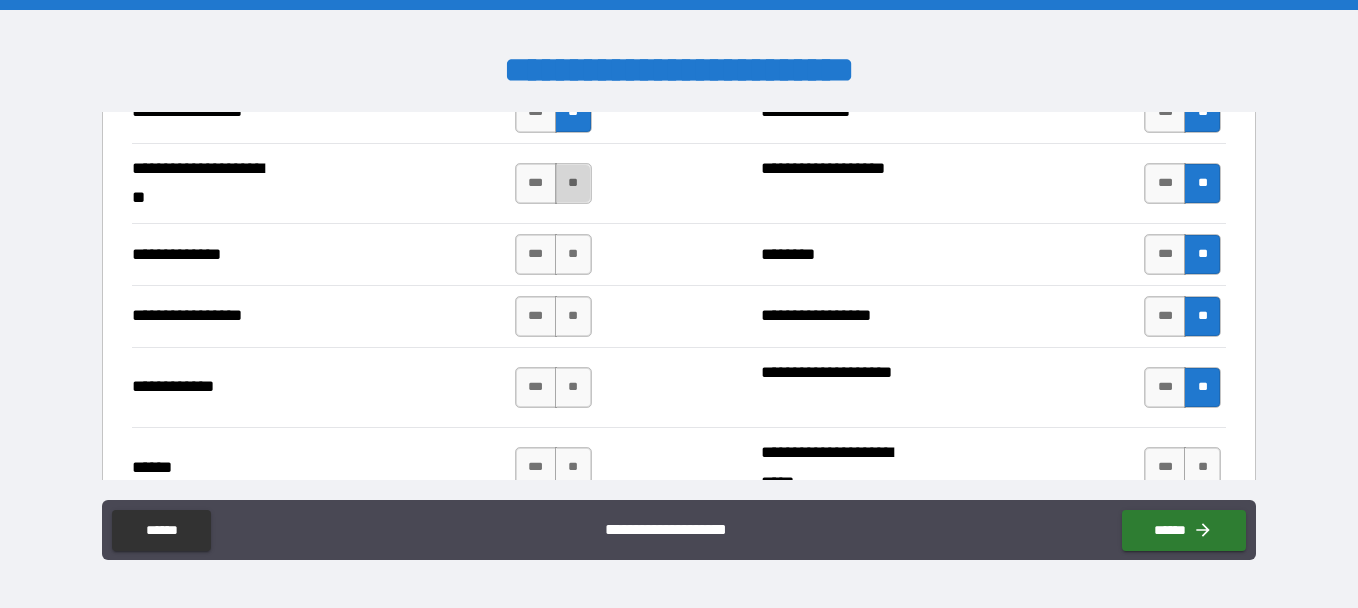 click on "**" at bounding box center (573, 183) 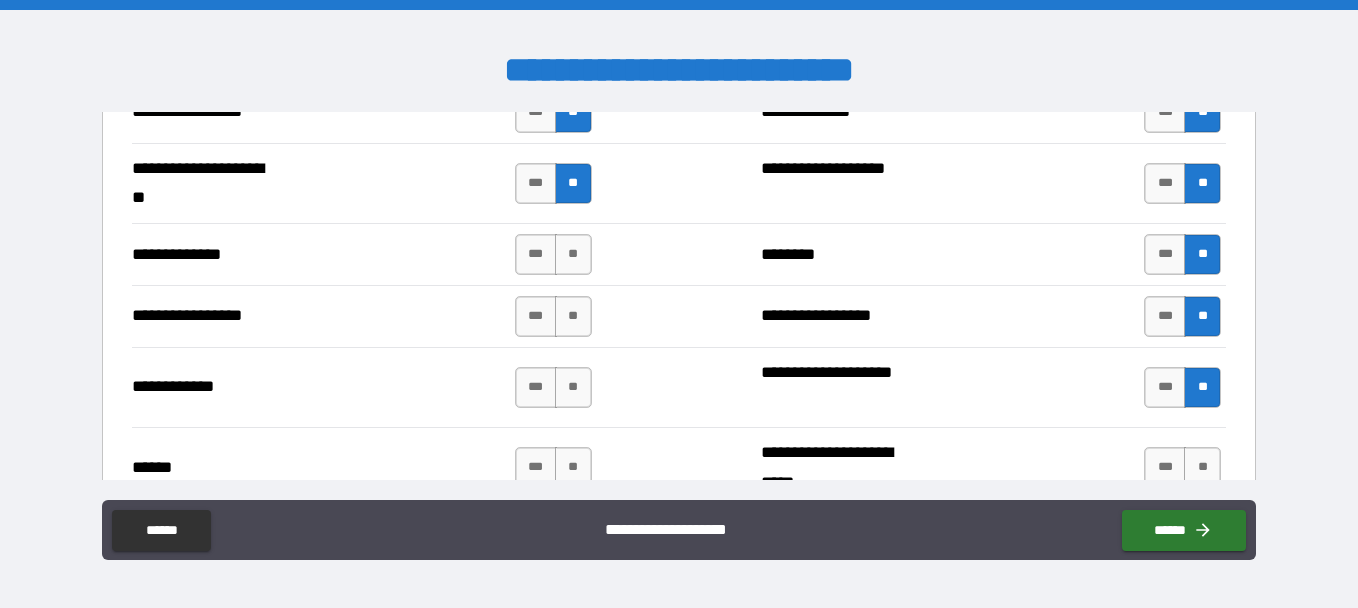click on "**********" at bounding box center [679, 316] 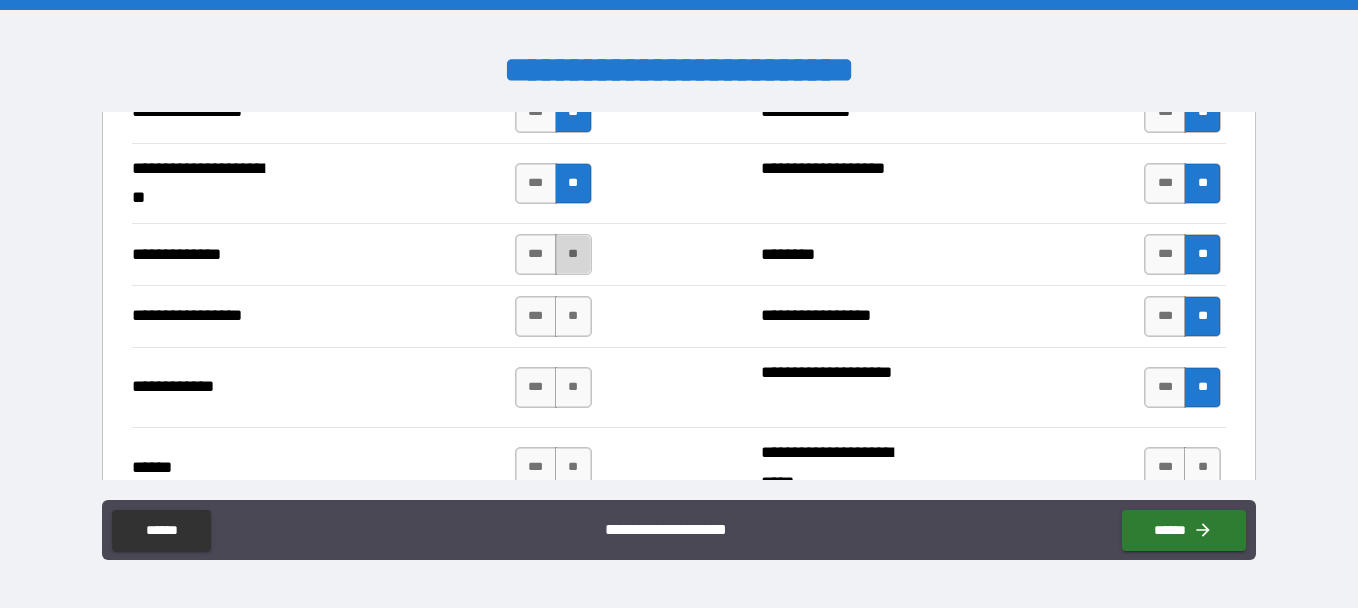 click on "**" at bounding box center [573, 254] 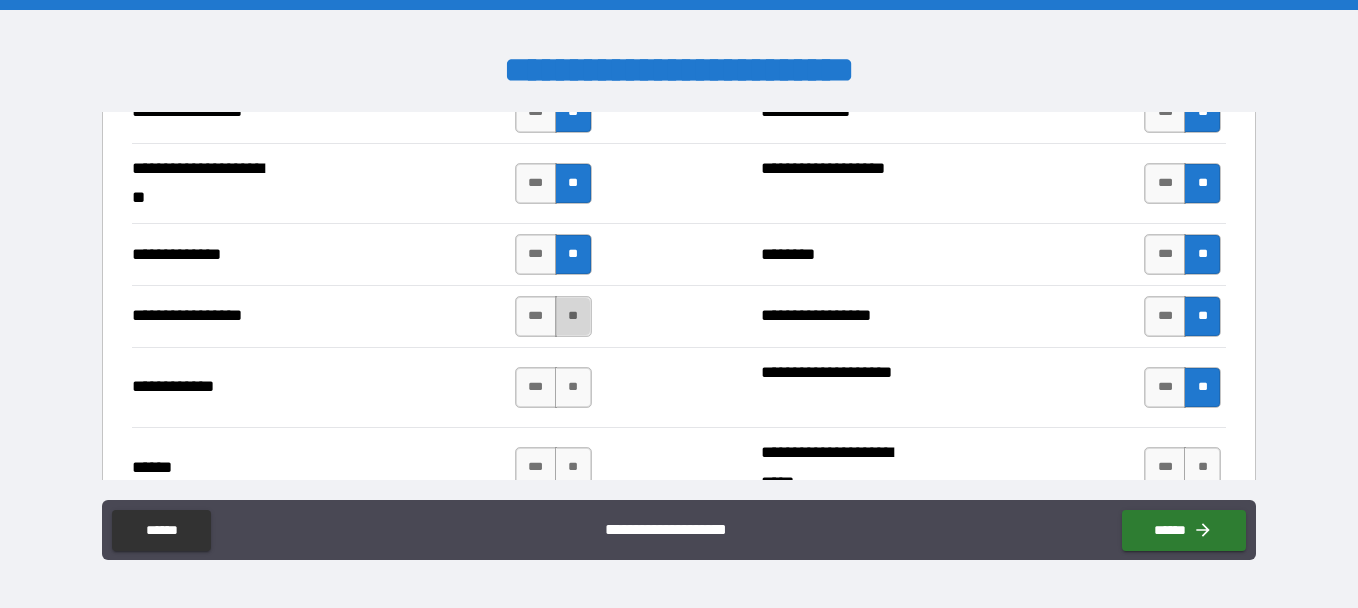 click on "**" at bounding box center (573, 316) 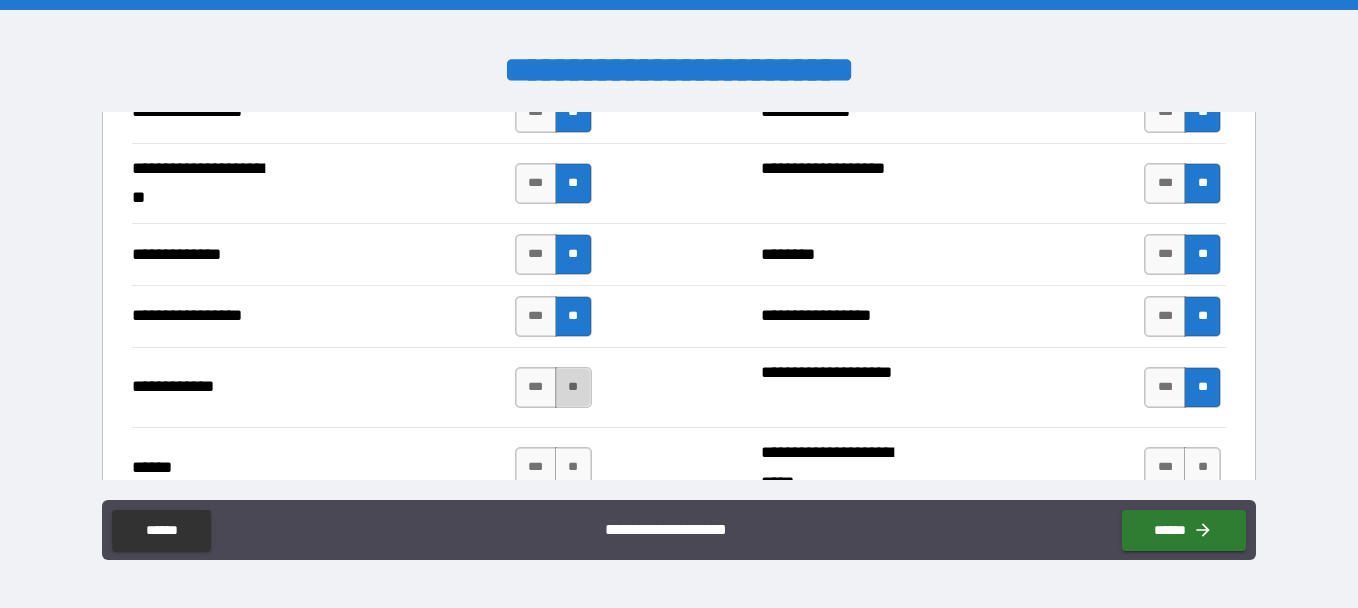 click on "**" at bounding box center [573, 387] 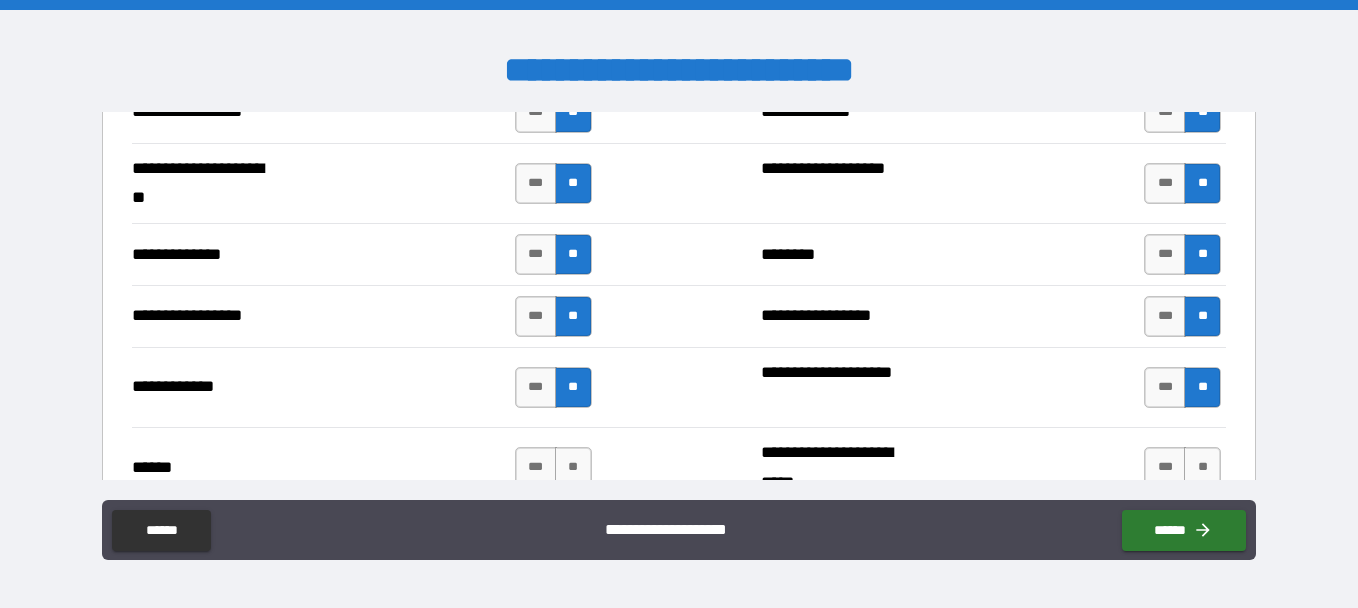 click on "**********" at bounding box center [679, 467] 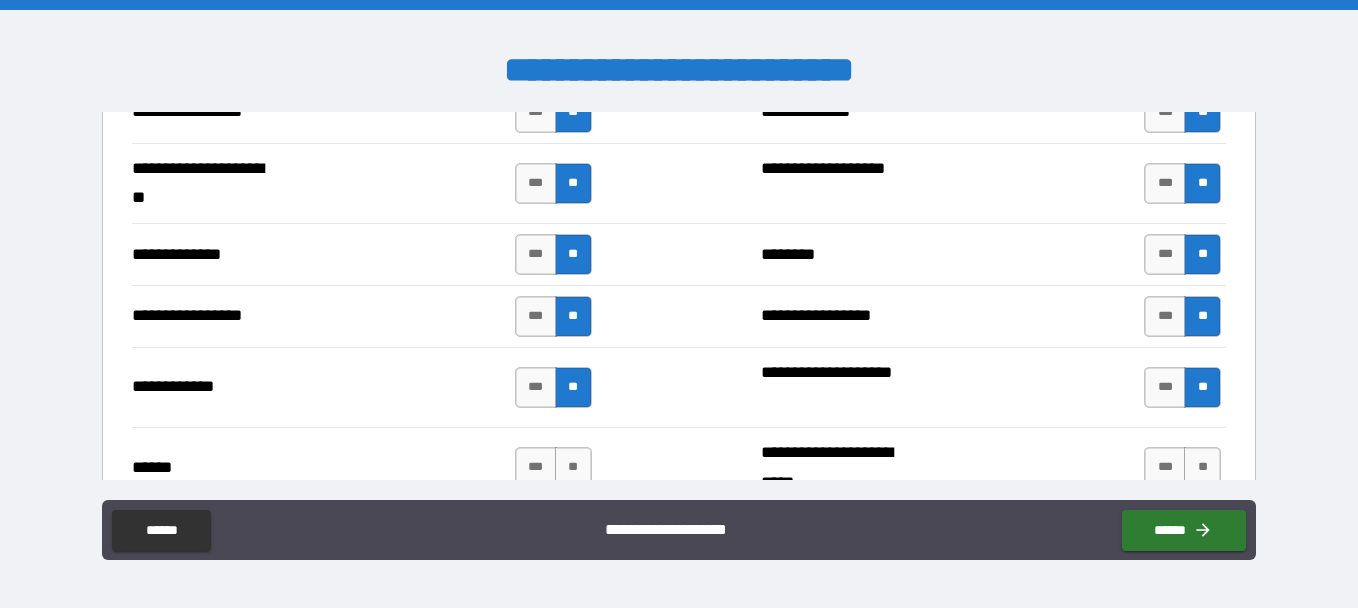 drag, startPoint x: 568, startPoint y: 458, endPoint x: 847, endPoint y: 491, distance: 280.94482 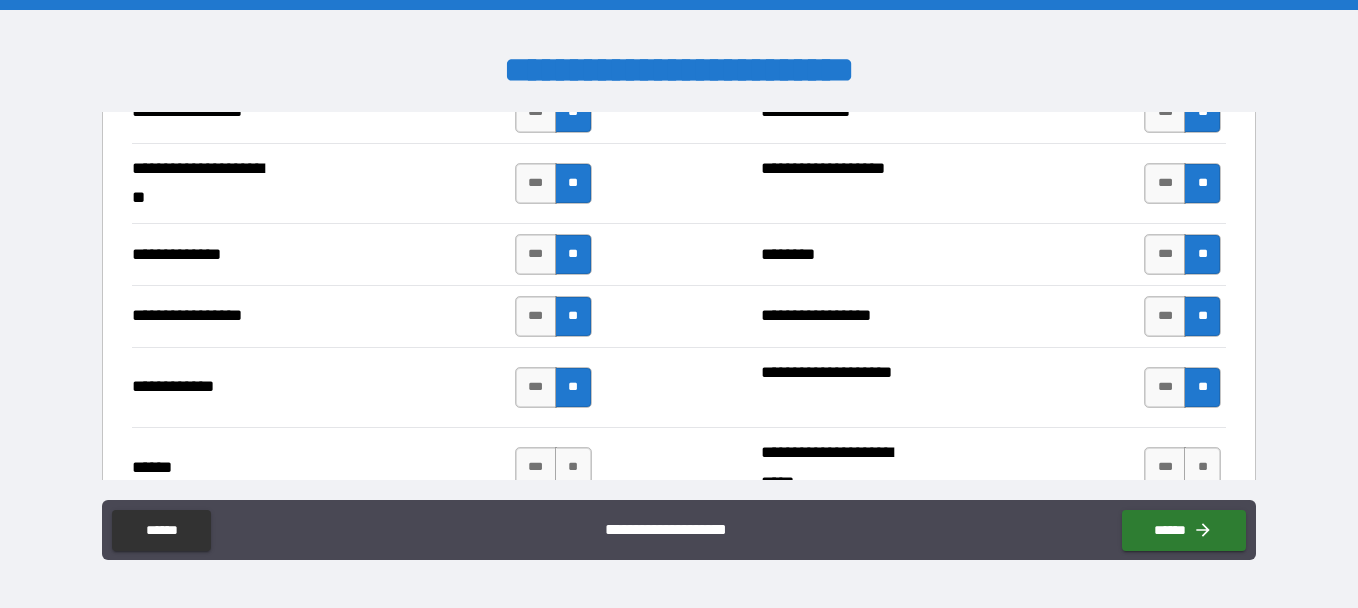 scroll, scrollTop: 3131, scrollLeft: 0, axis: vertical 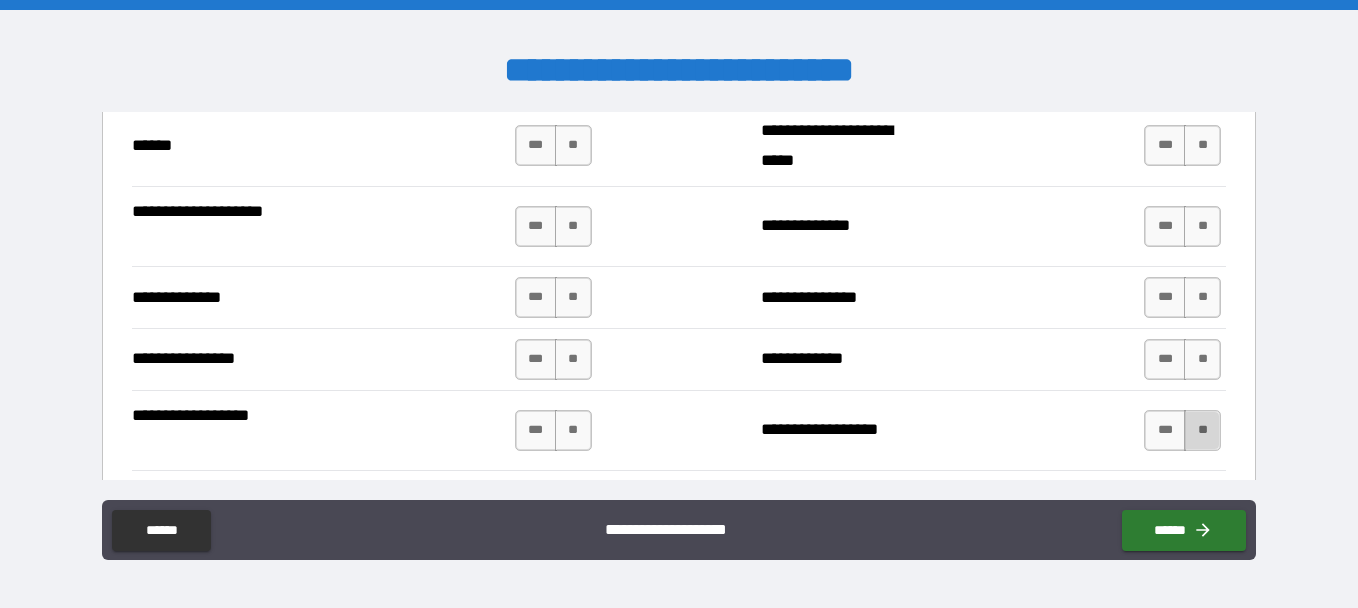 click on "**" at bounding box center [1202, 430] 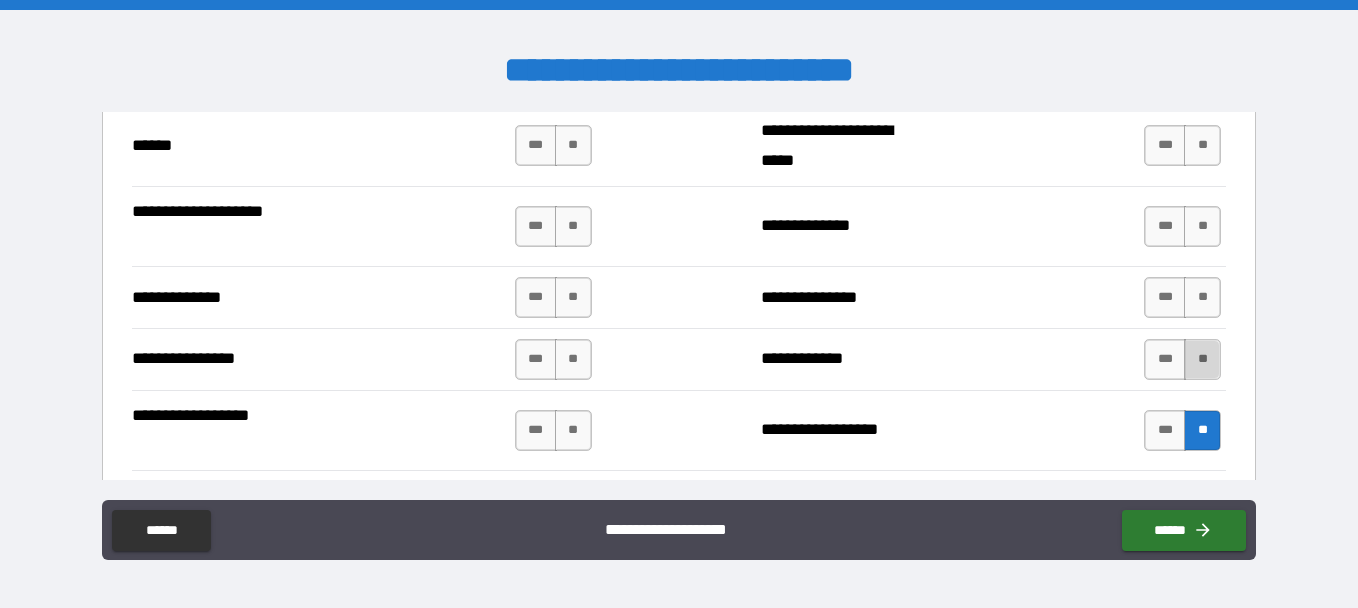 click on "**" at bounding box center (1202, 359) 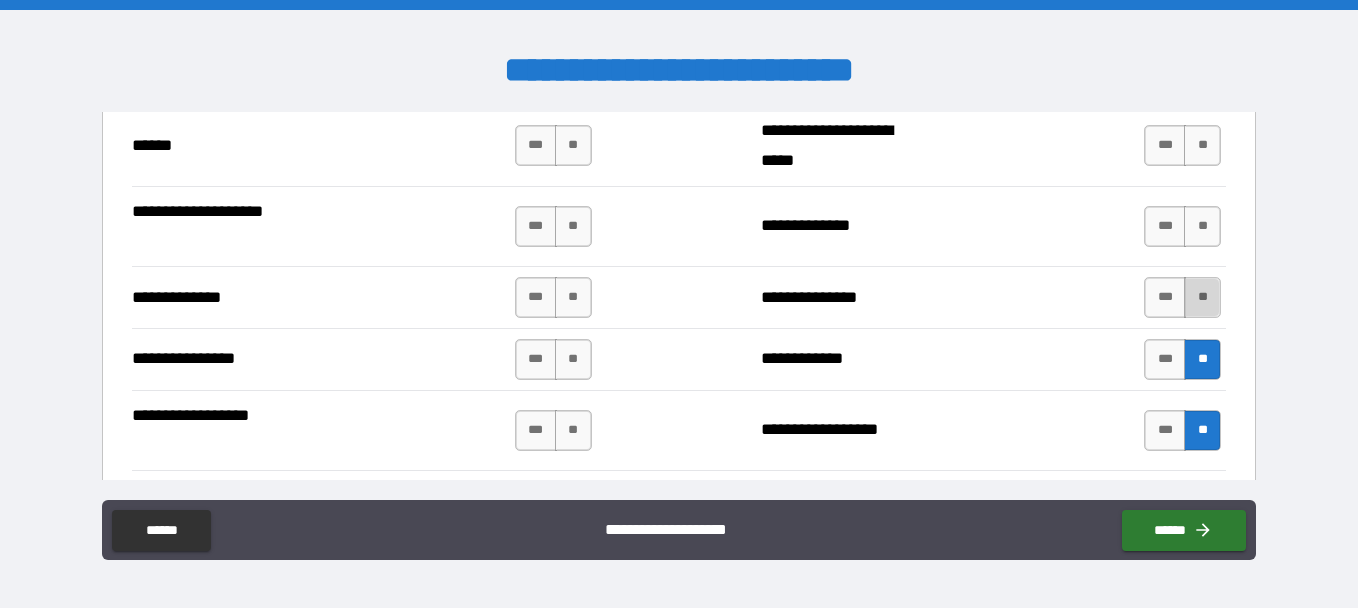 click on "**" at bounding box center (1202, 297) 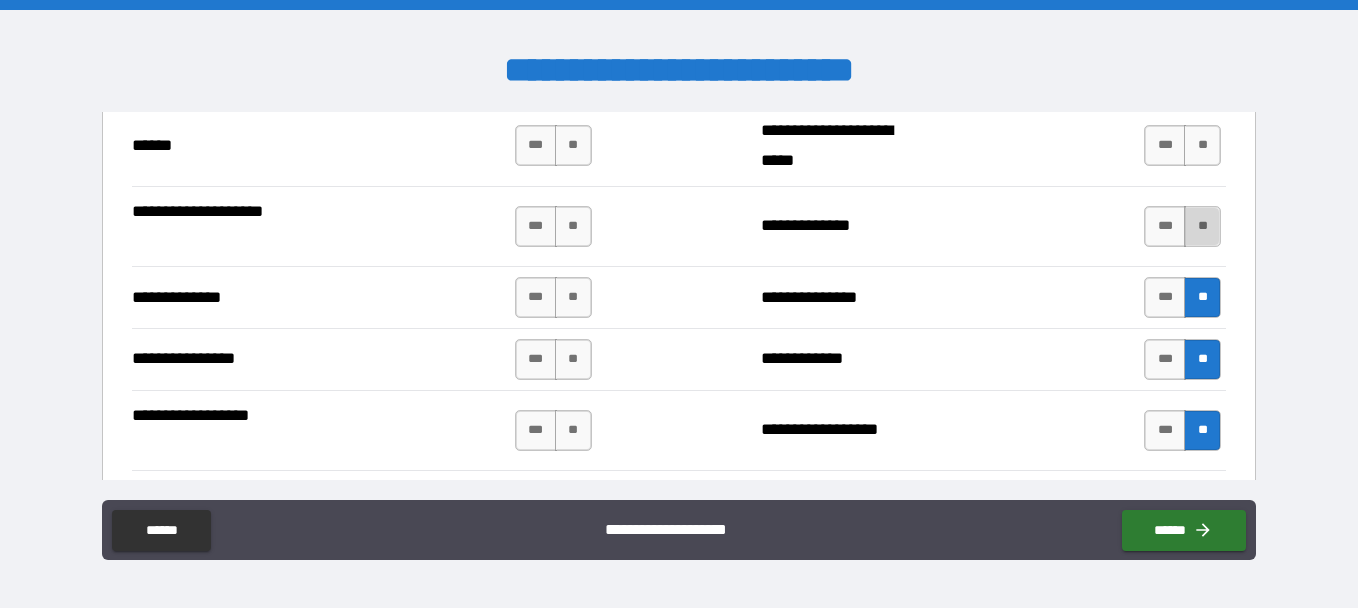 click on "**" at bounding box center (1202, 226) 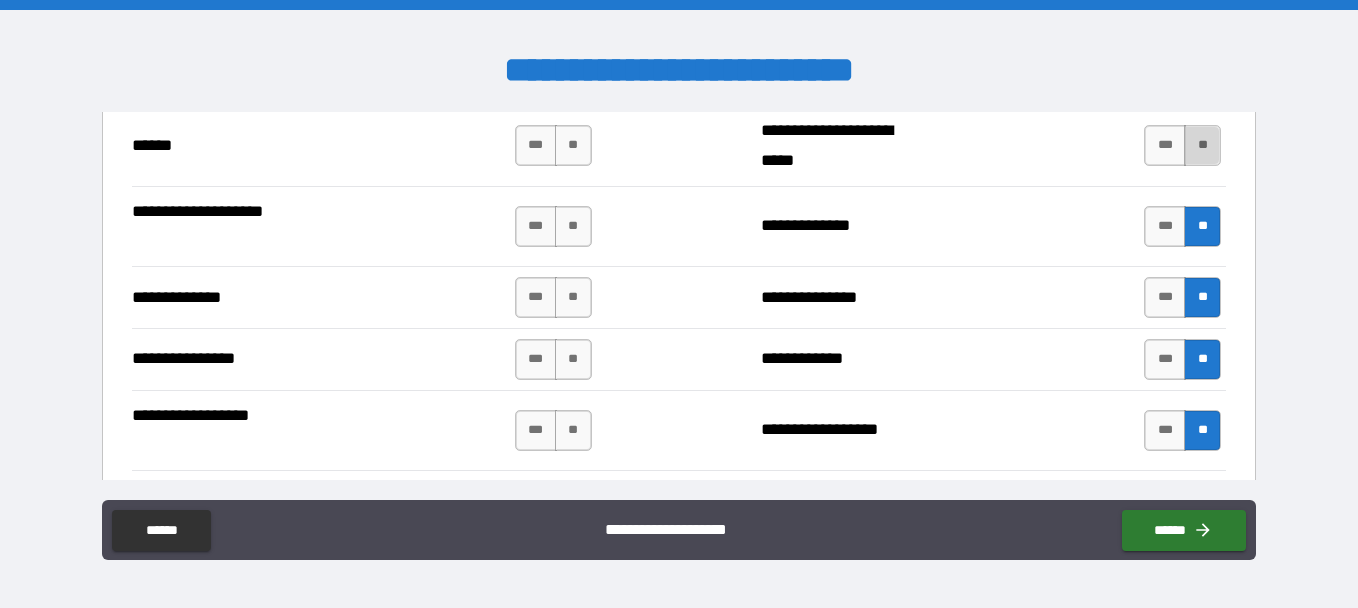 click on "**" at bounding box center (1202, 145) 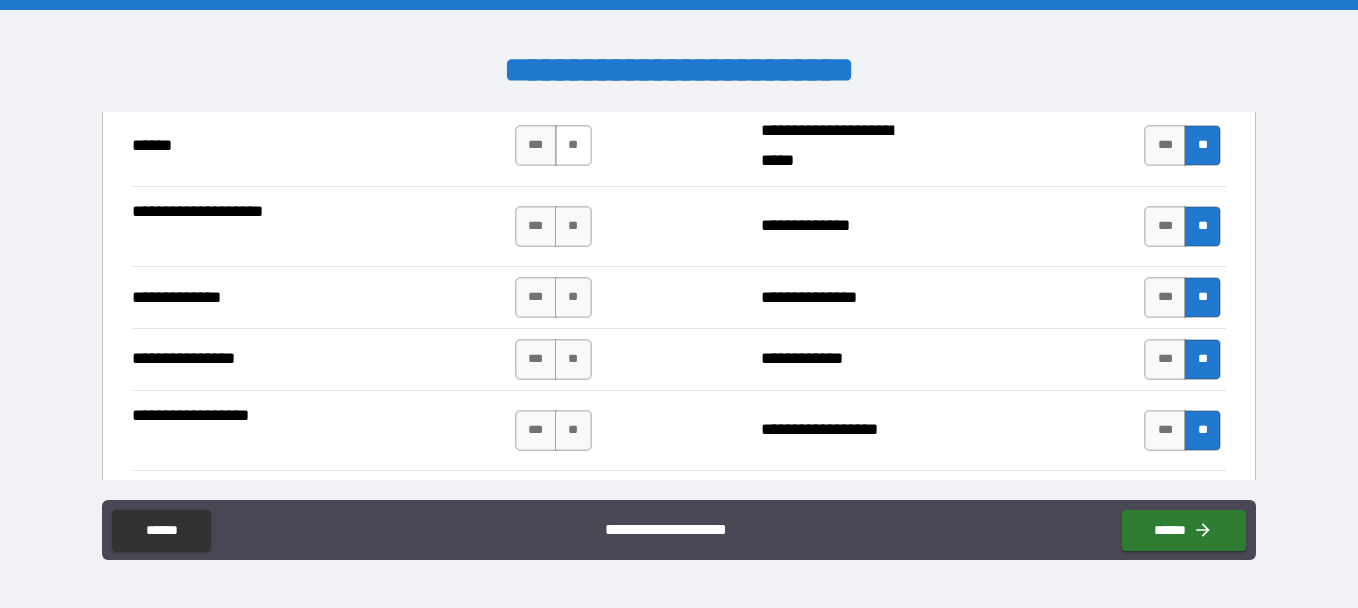 click on "**" at bounding box center [573, 145] 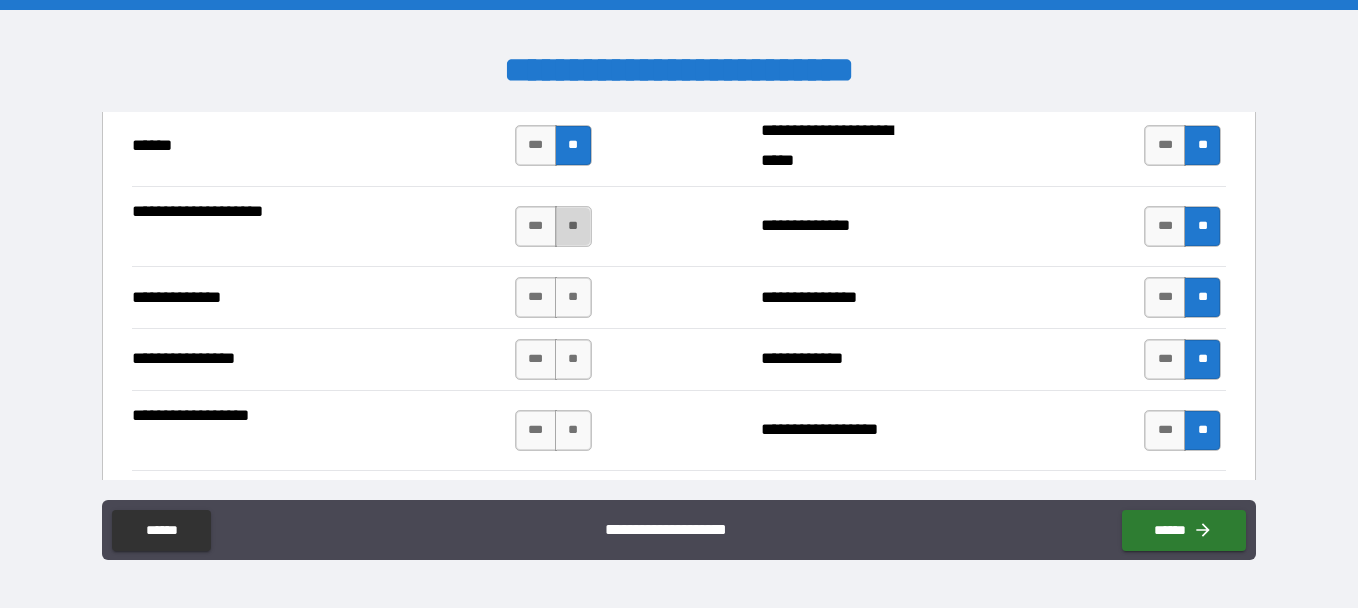click on "**" at bounding box center [573, 226] 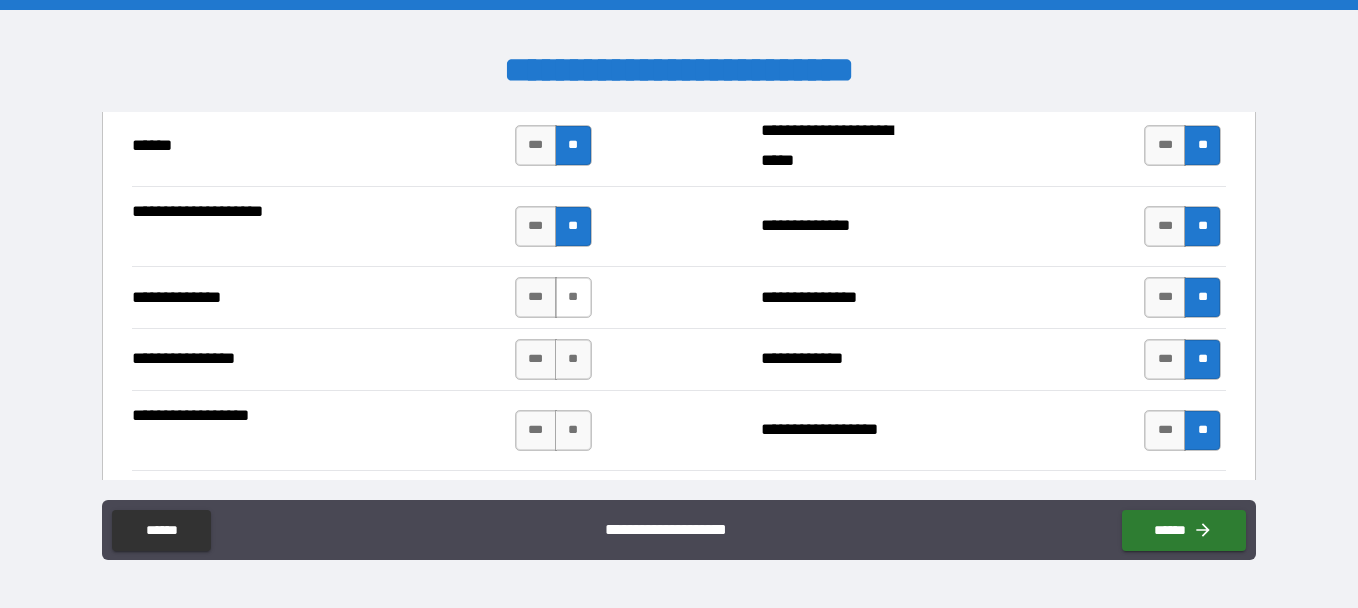 click on "**" at bounding box center [573, 297] 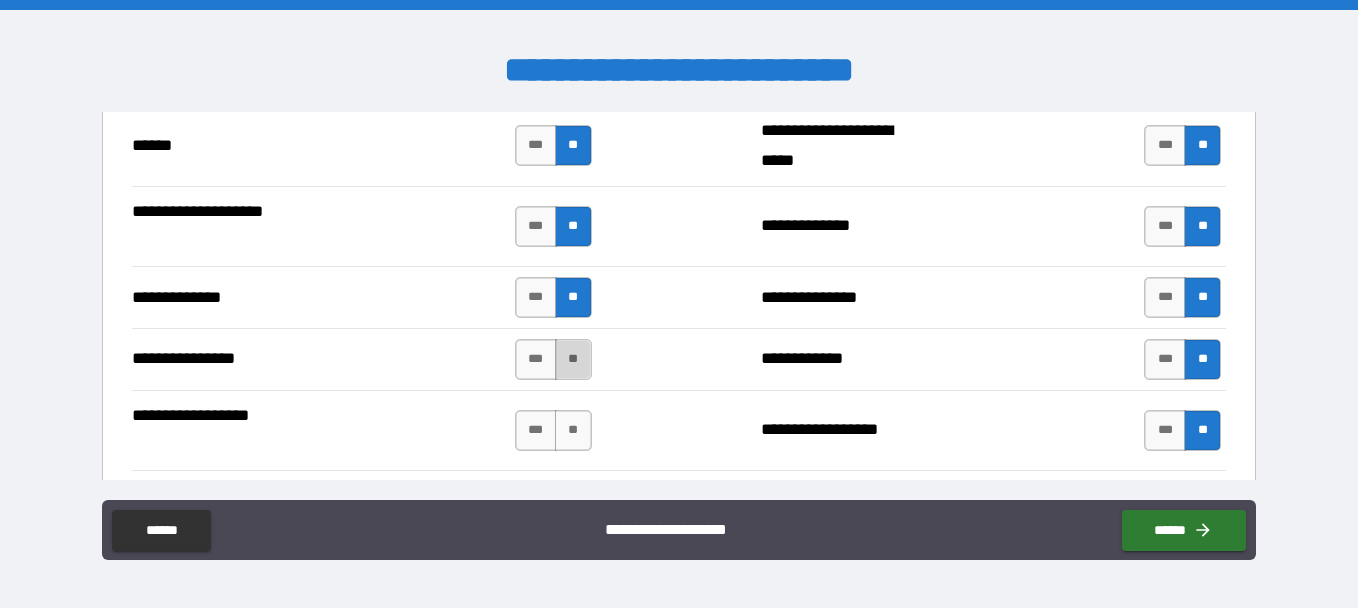 click on "**" at bounding box center (573, 359) 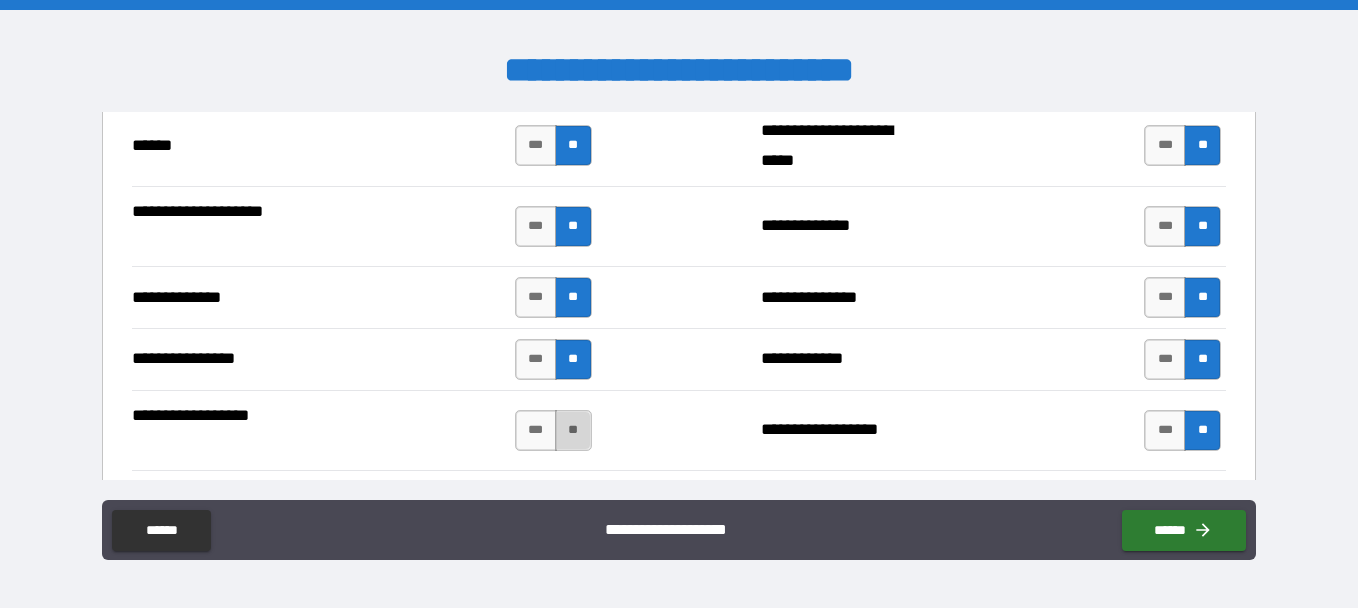 click on "**" at bounding box center [573, 430] 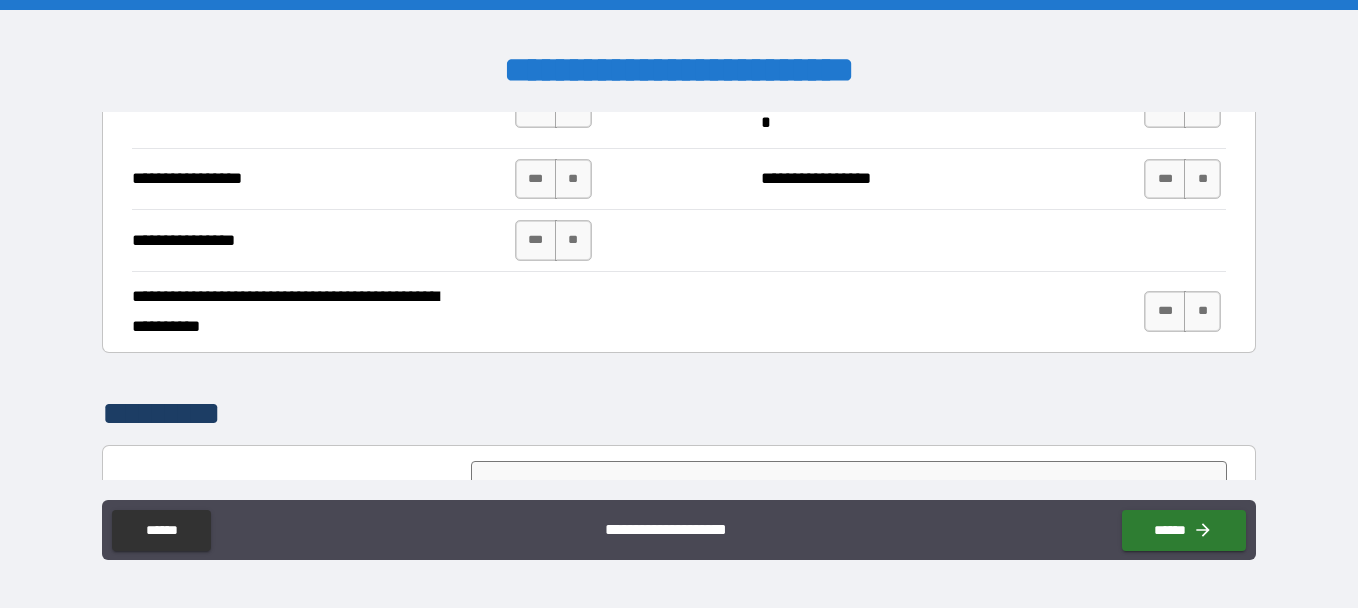 scroll, scrollTop: 4557, scrollLeft: 0, axis: vertical 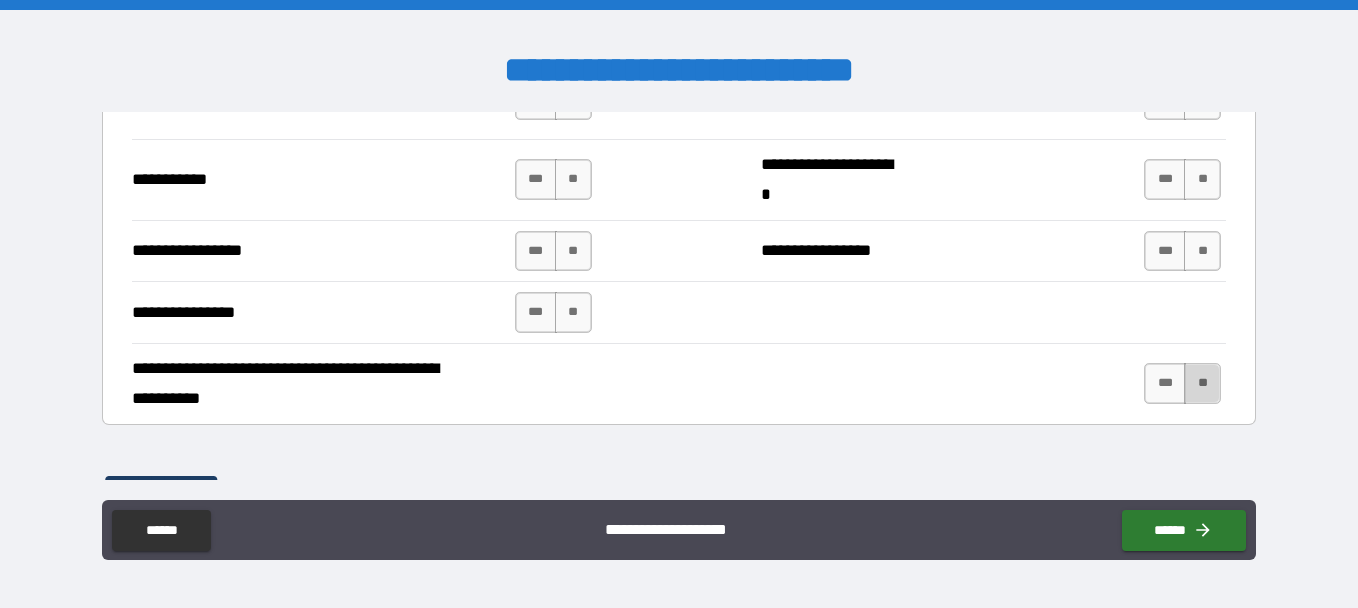 click on "**" at bounding box center (1202, 383) 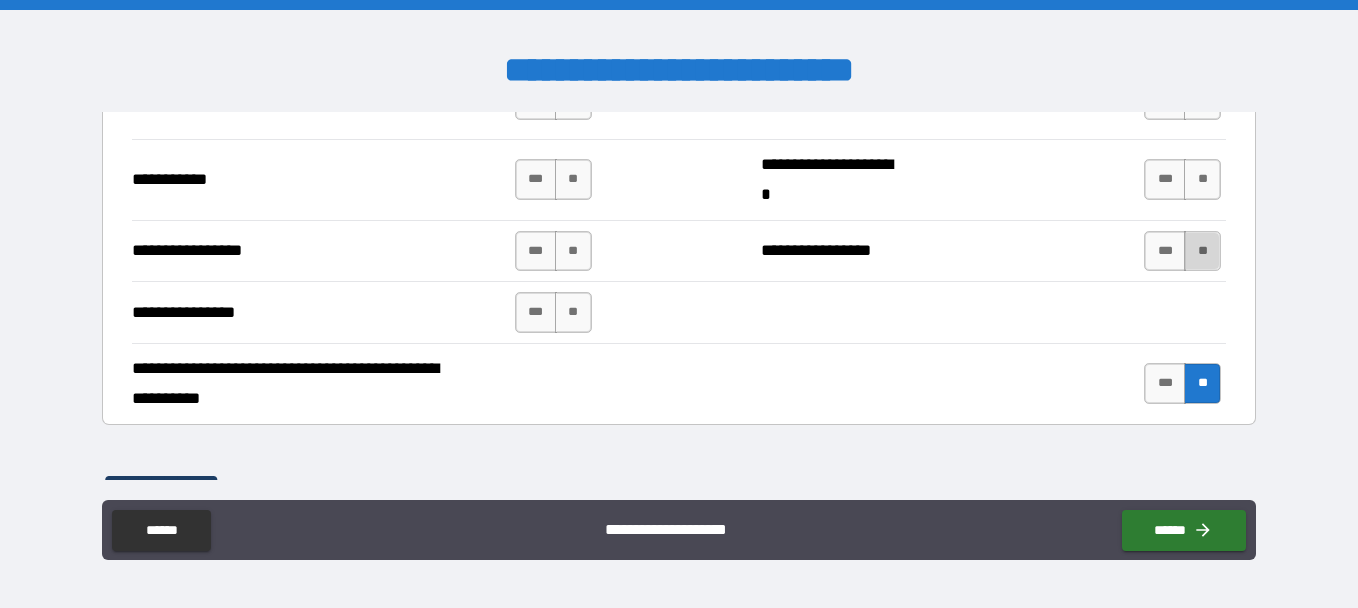 click on "**" at bounding box center (1202, 251) 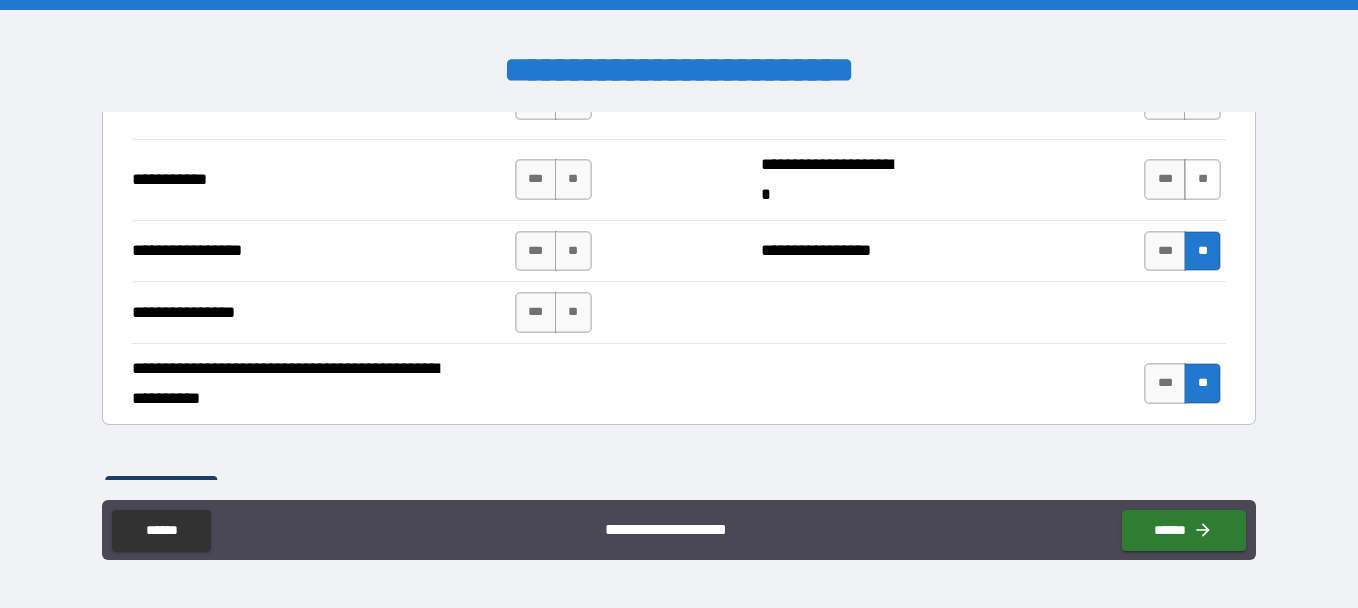 click on "**" at bounding box center (1202, 179) 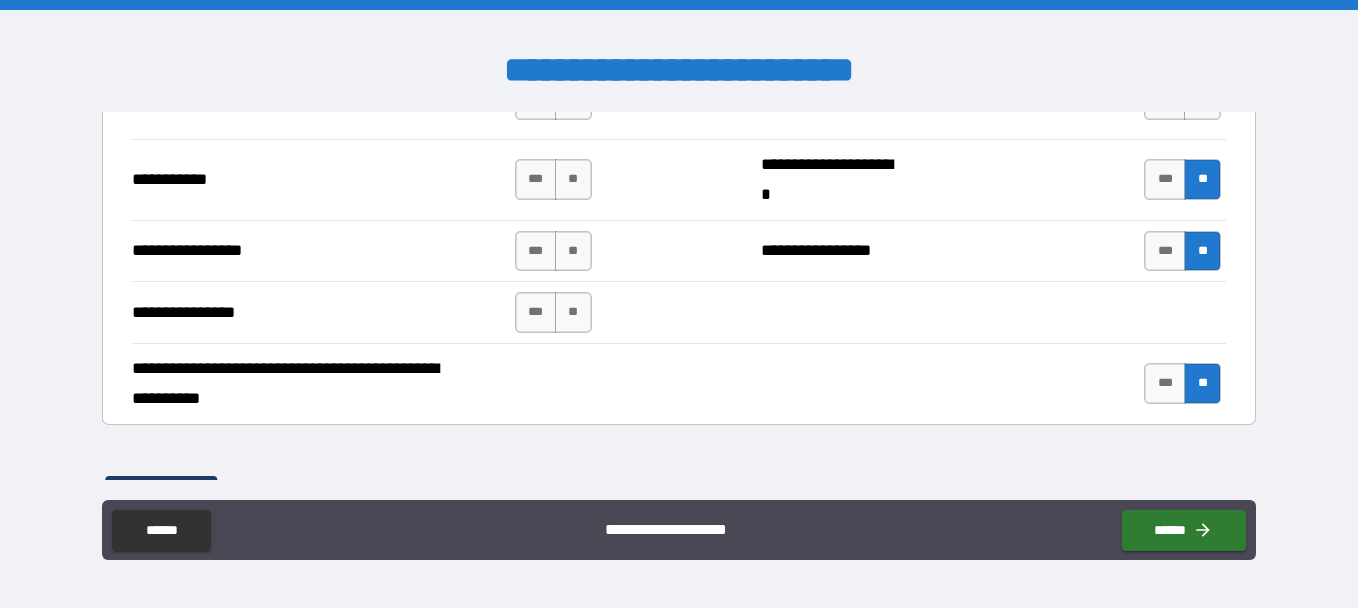 click on "*** **" at bounding box center (553, 312) 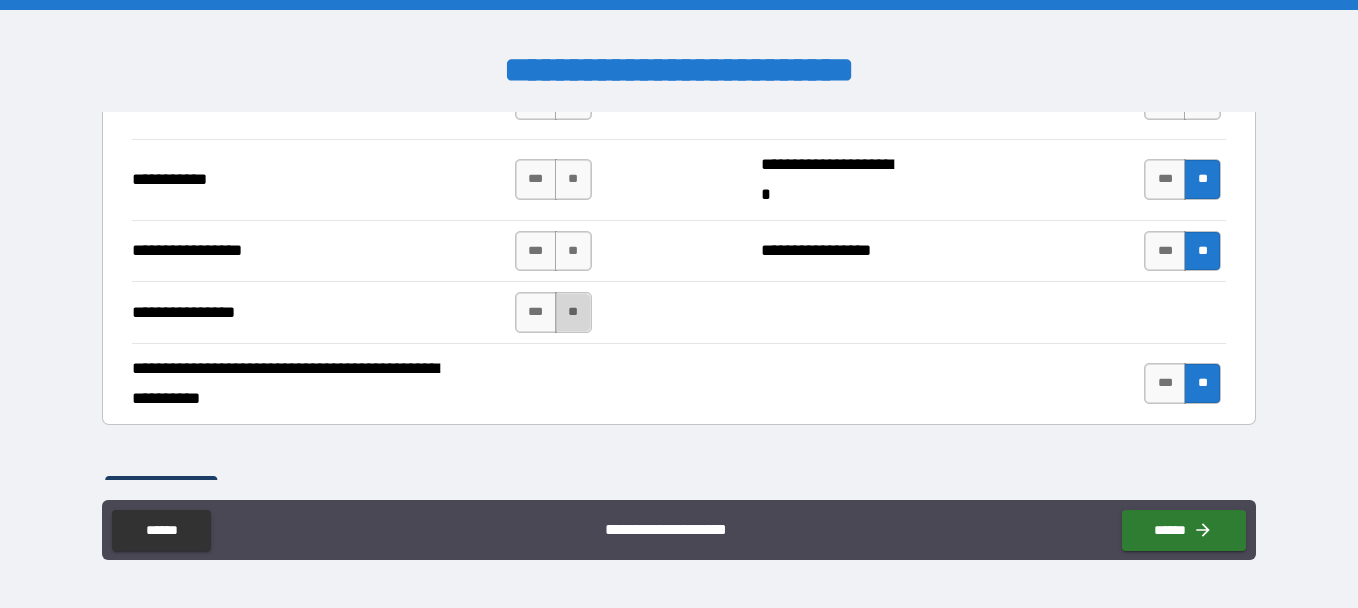 click on "**" at bounding box center (573, 312) 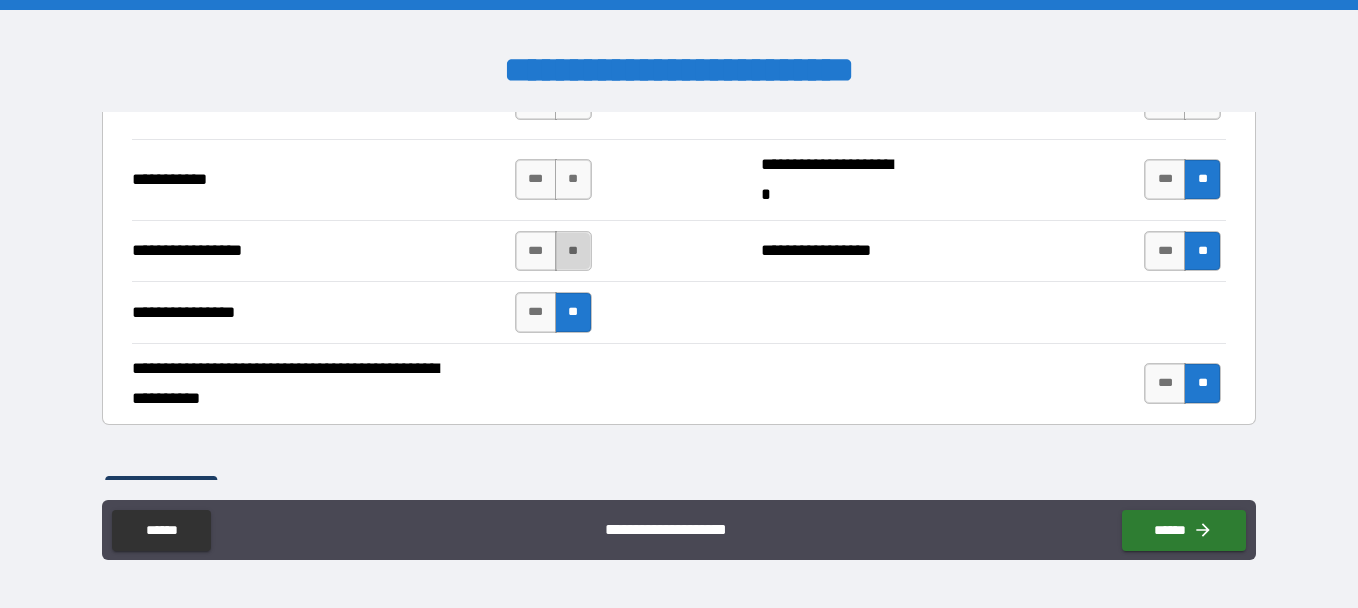click on "**" at bounding box center [573, 251] 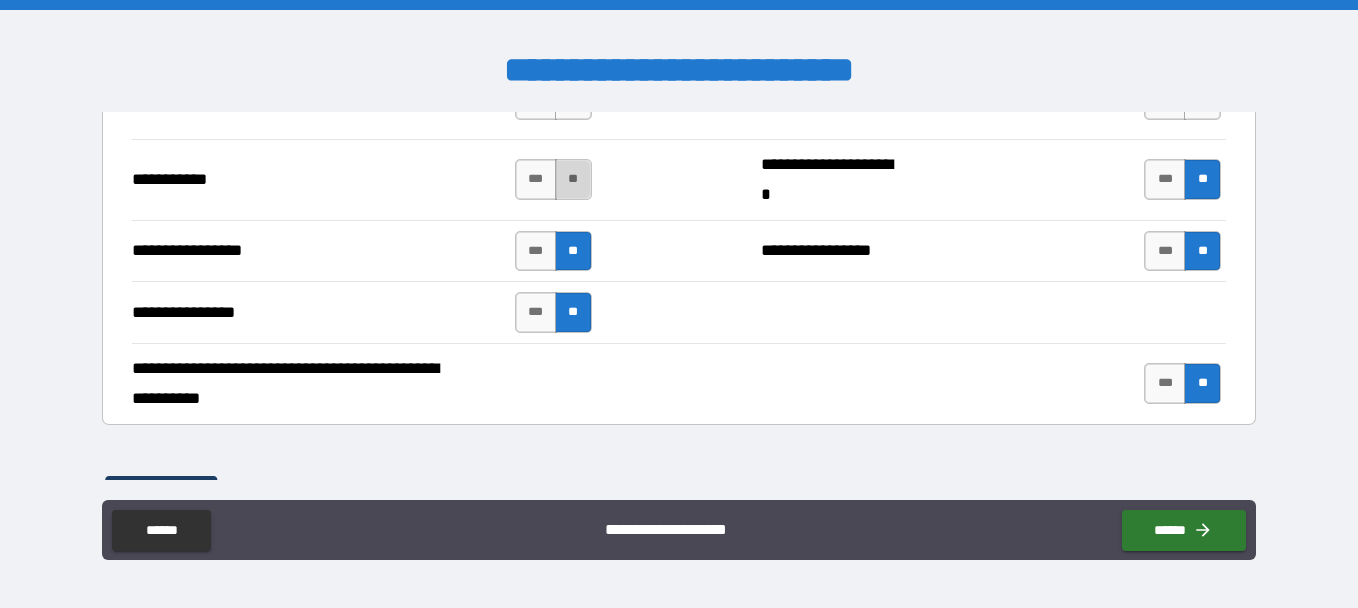 click on "**" at bounding box center (573, 179) 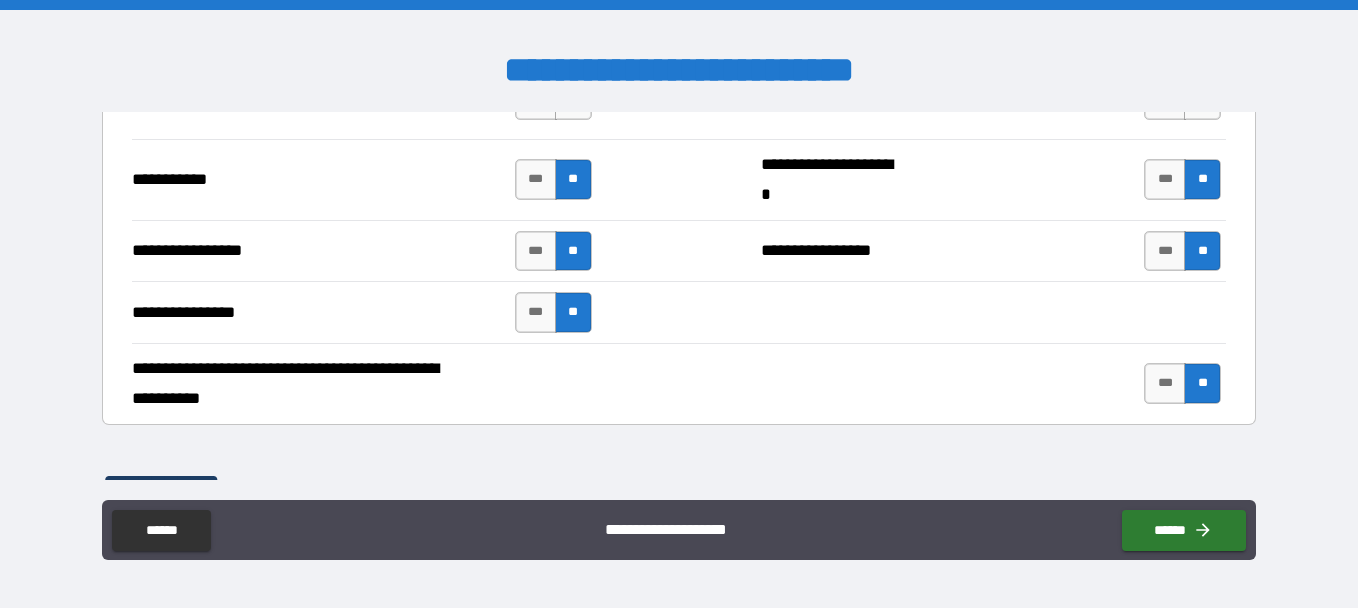 type on "*****" 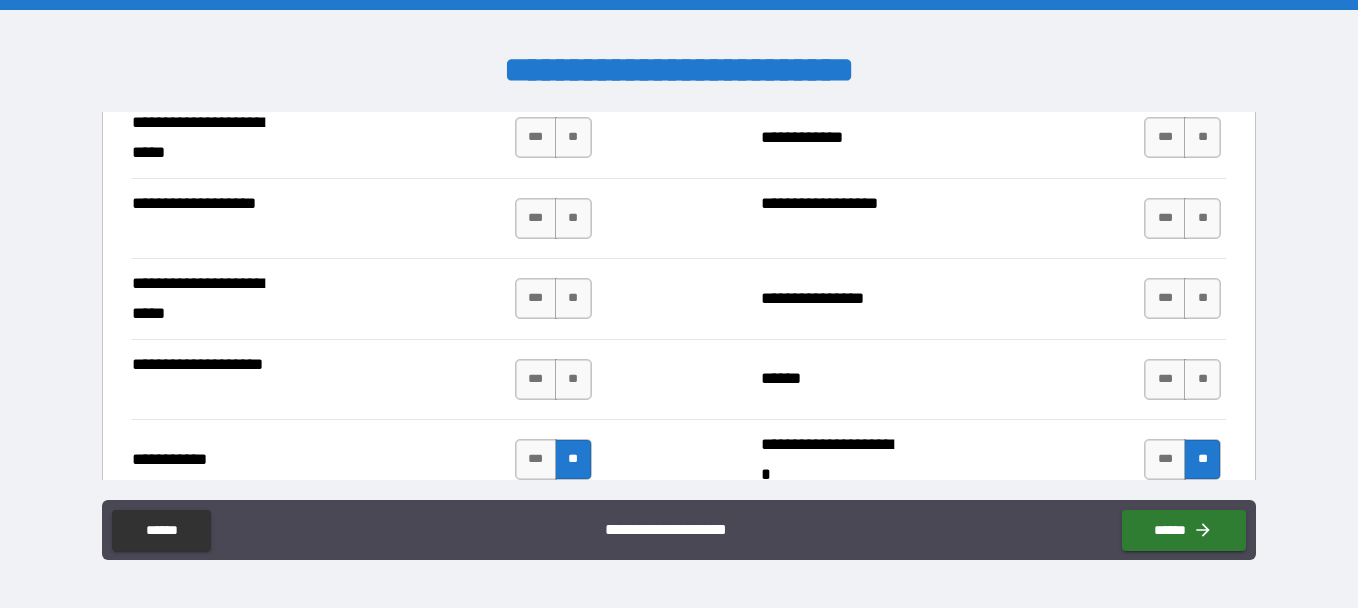 scroll, scrollTop: 4237, scrollLeft: 0, axis: vertical 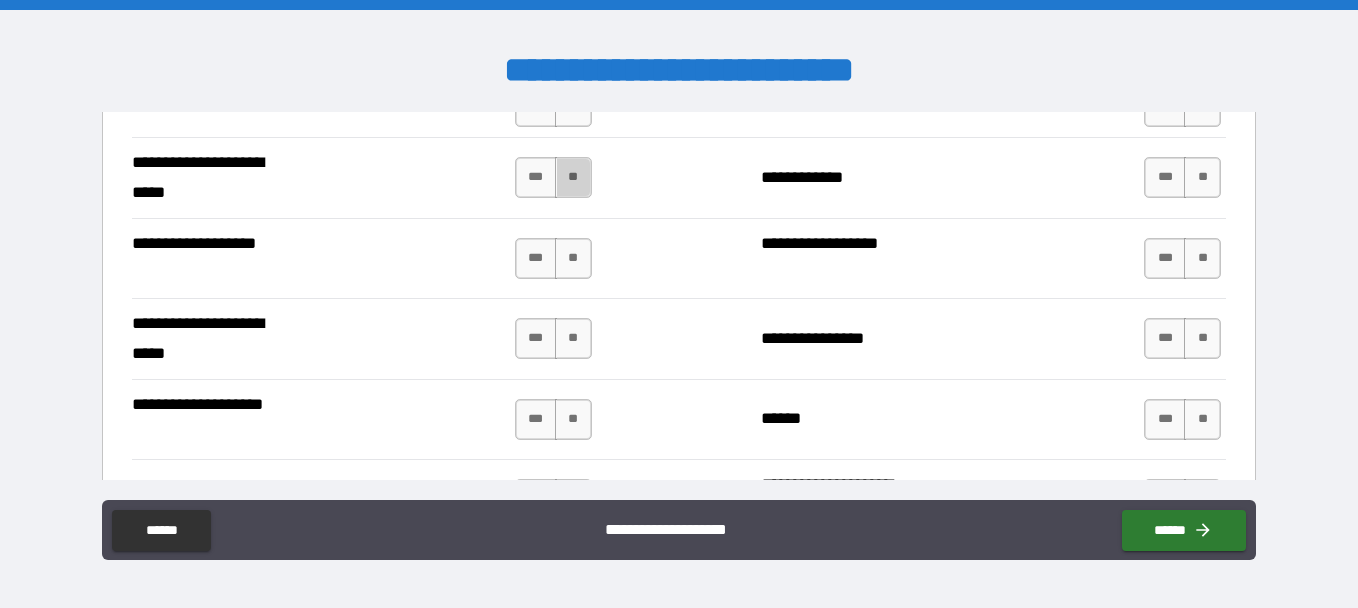 click on "**" at bounding box center (573, 177) 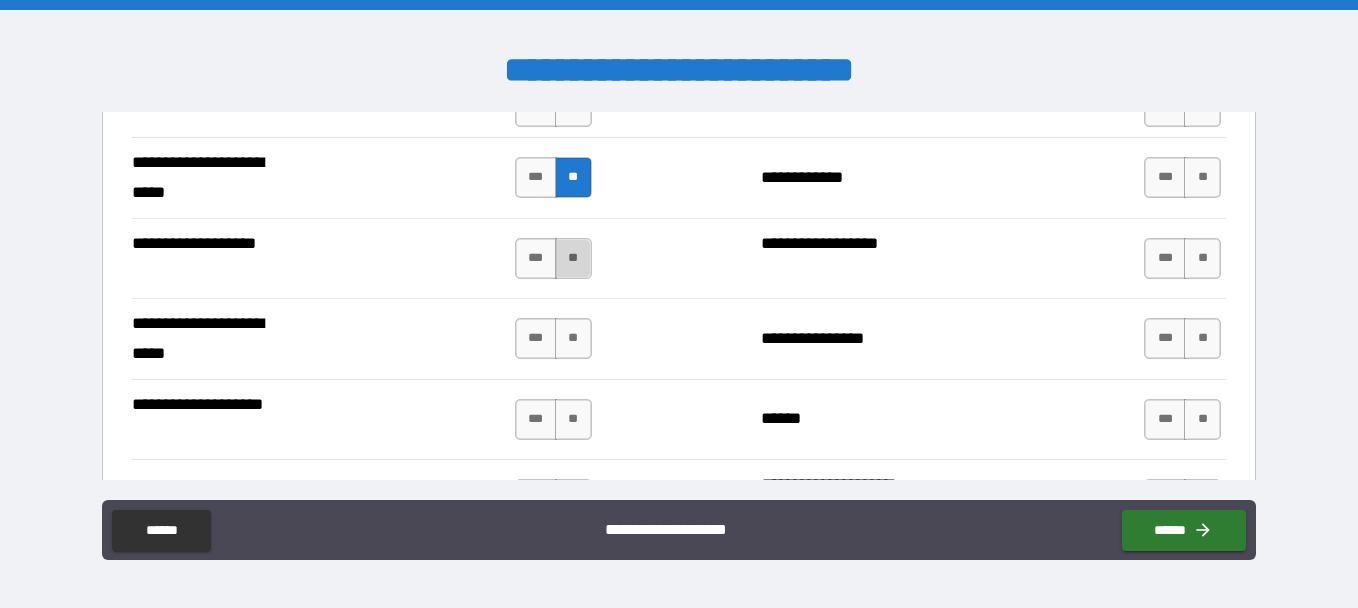 click on "**" at bounding box center [573, 258] 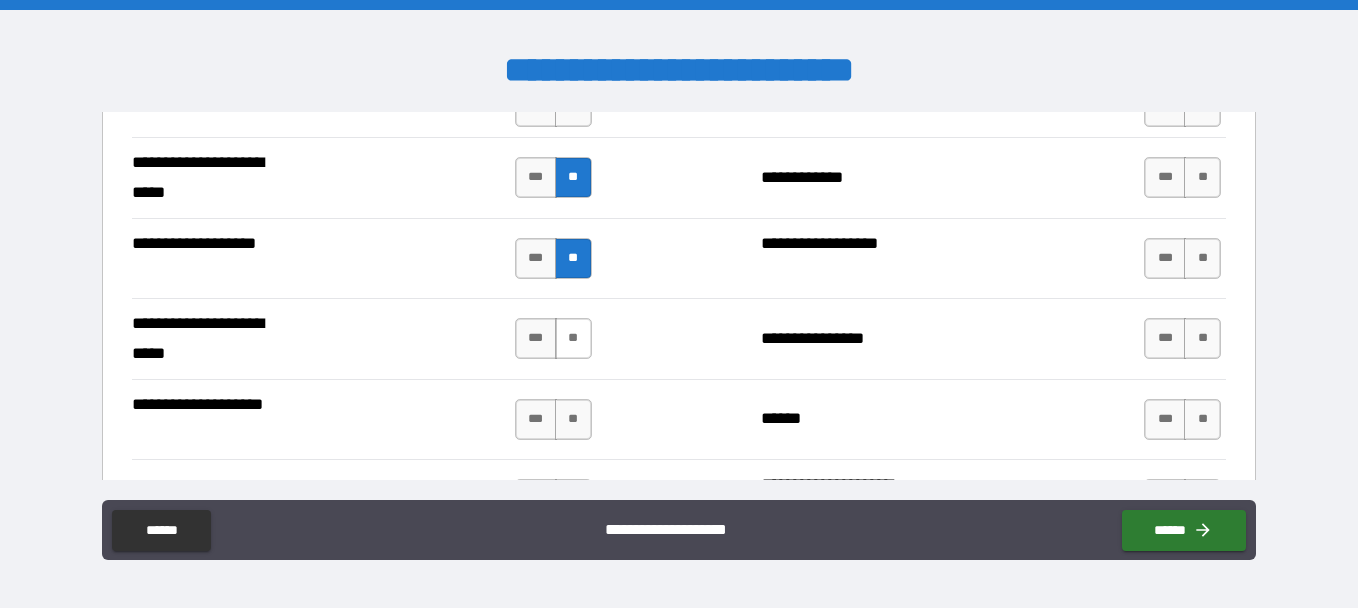 click on "**" at bounding box center [573, 338] 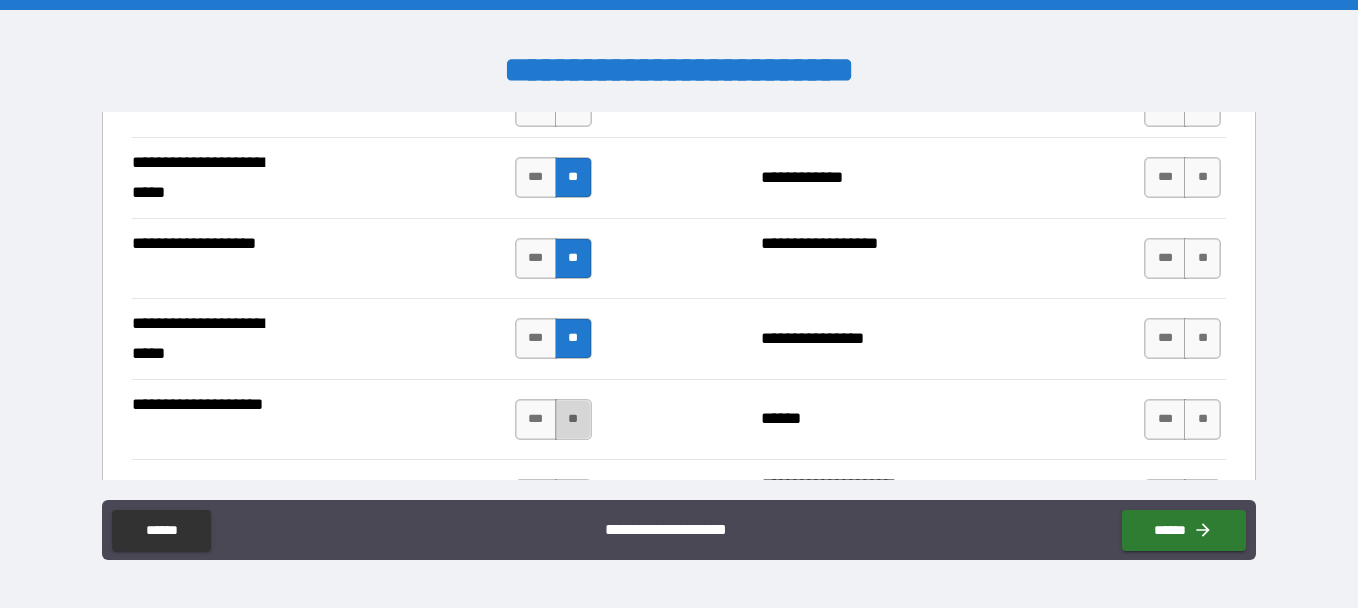 click on "**" at bounding box center (573, 419) 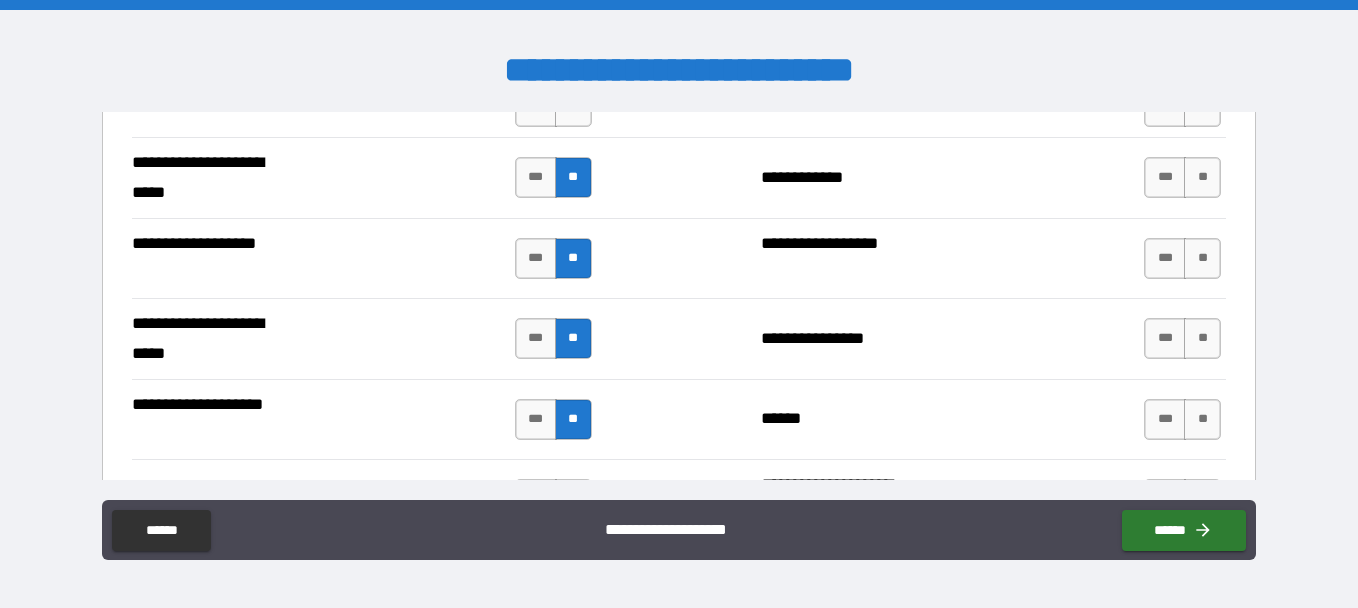 click on "**********" at bounding box center [679, 419] 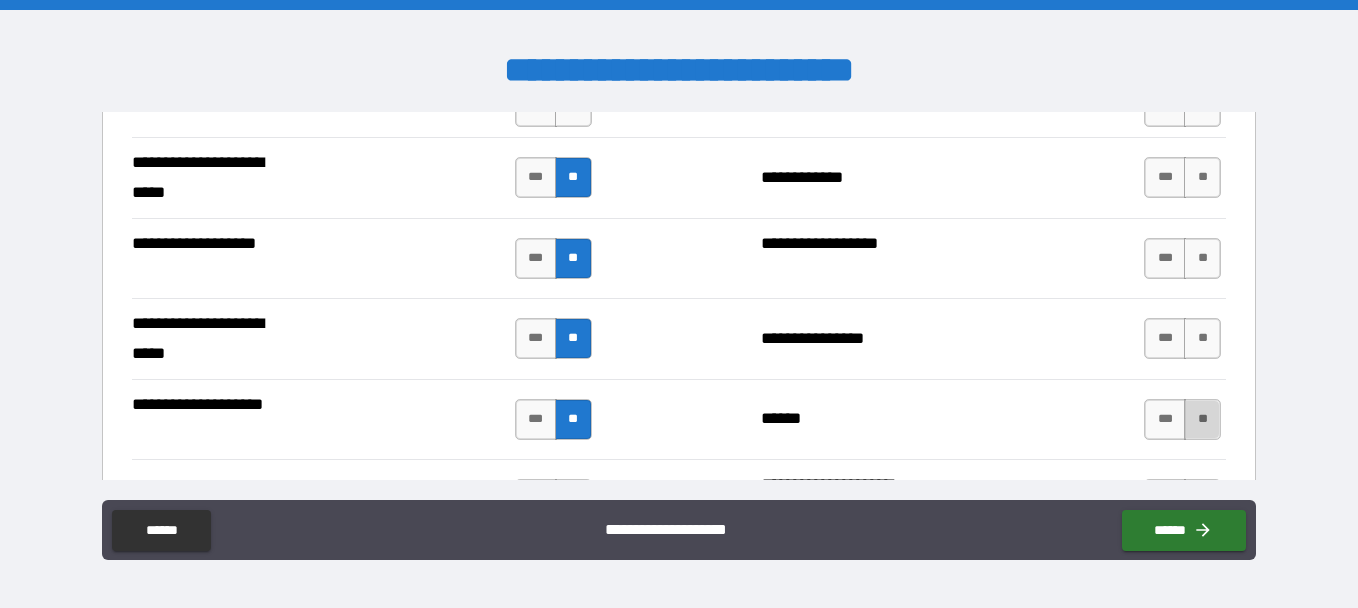 click on "**" at bounding box center (1202, 419) 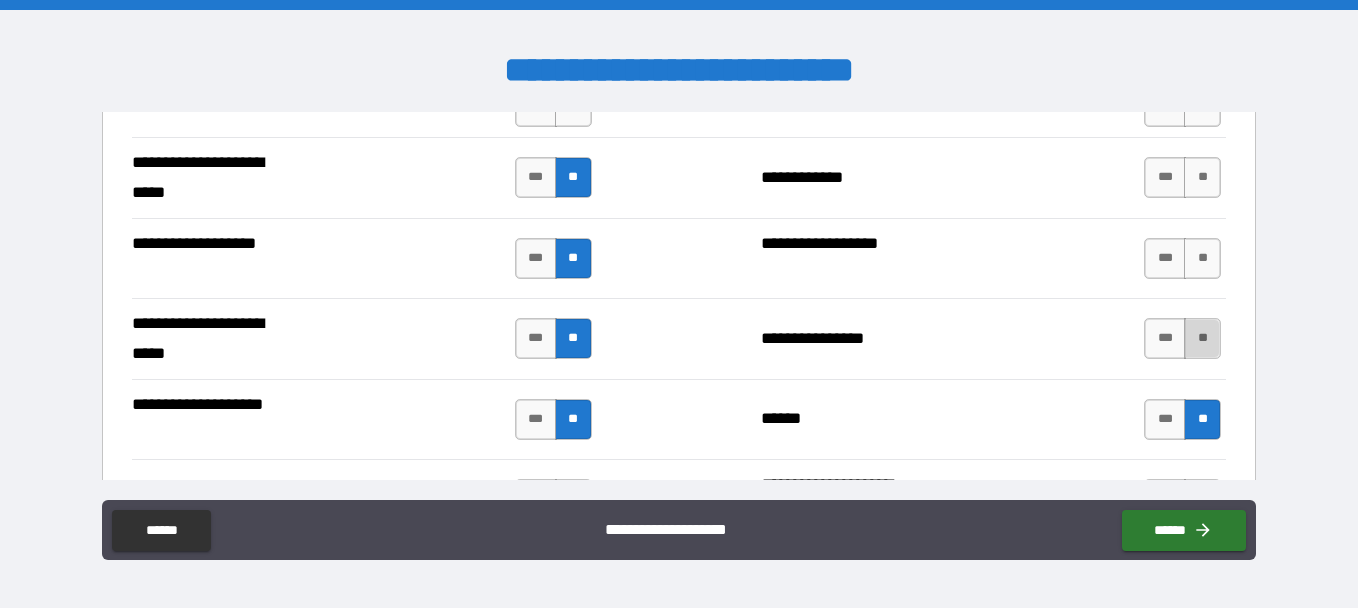 click on "**" at bounding box center (1202, 338) 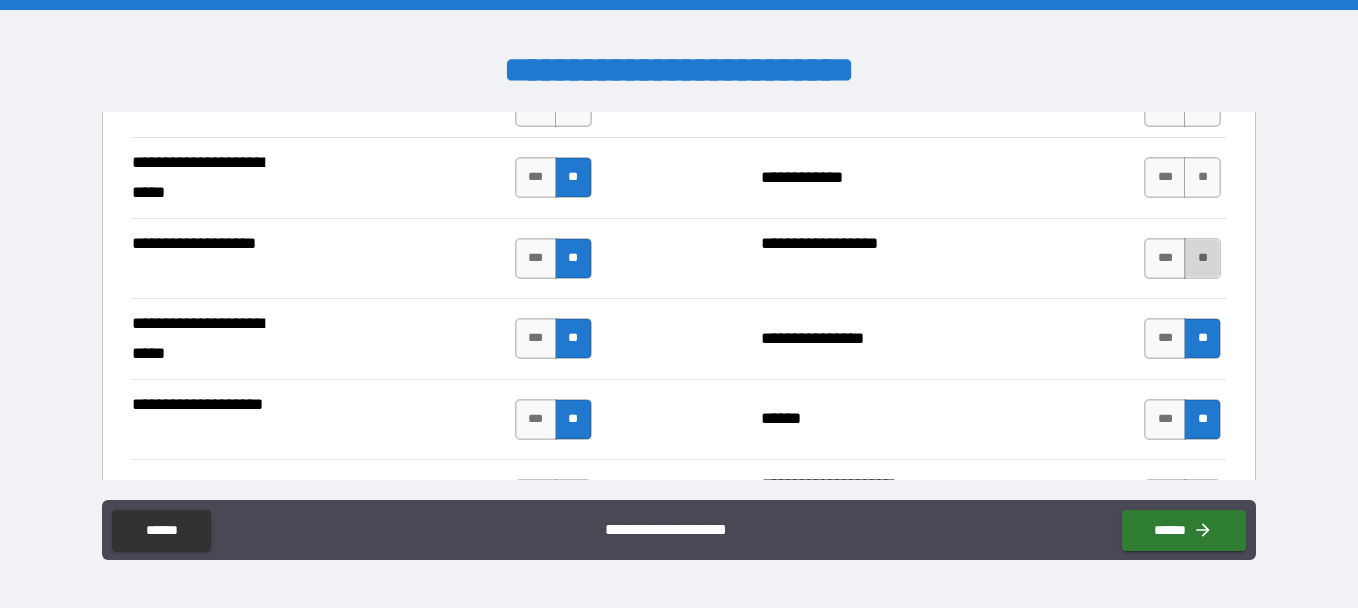 click on "**" at bounding box center [1202, 258] 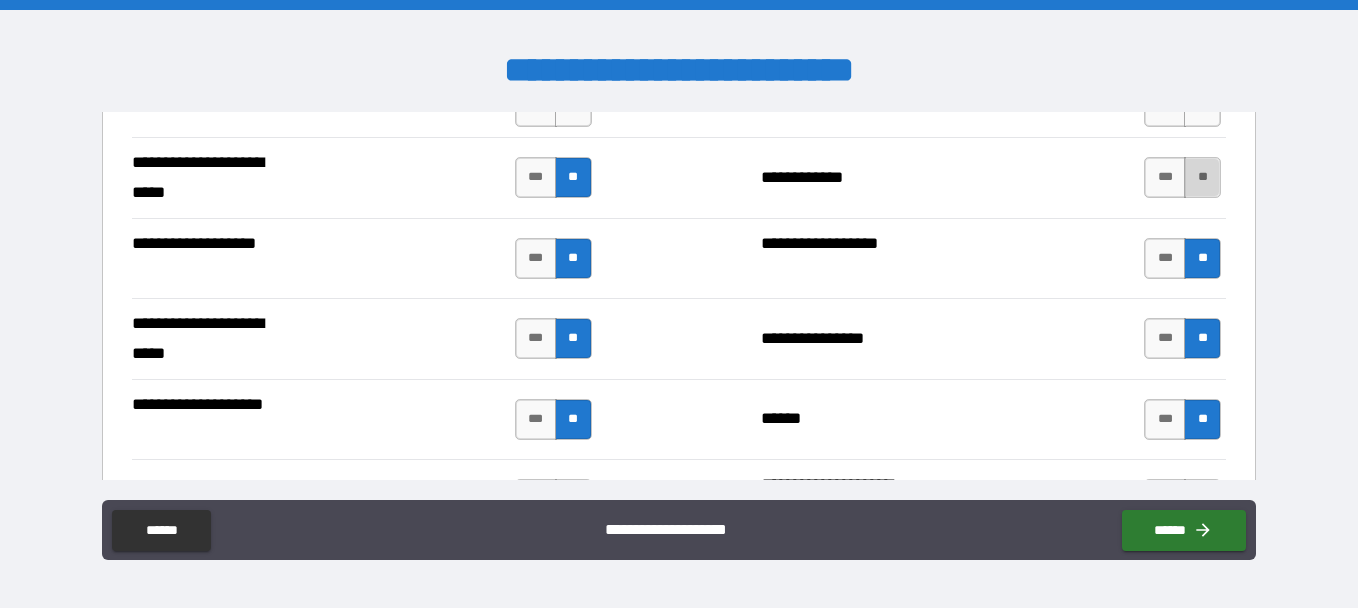 click on "**" at bounding box center (1202, 177) 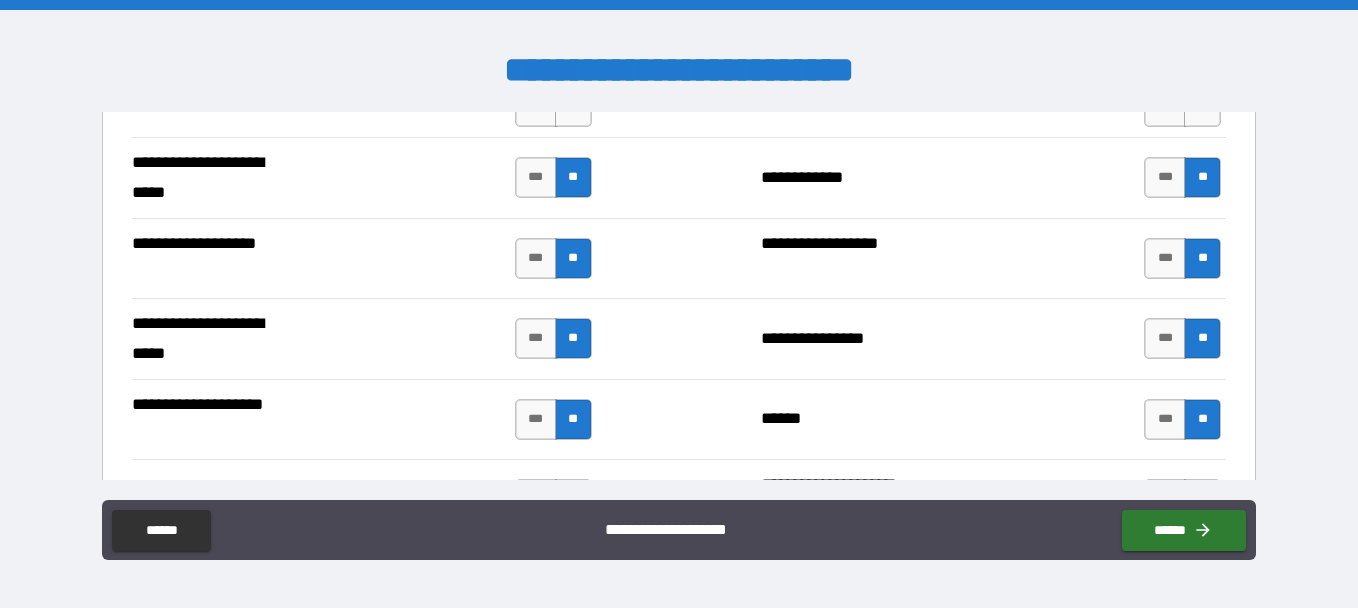 type on "*****" 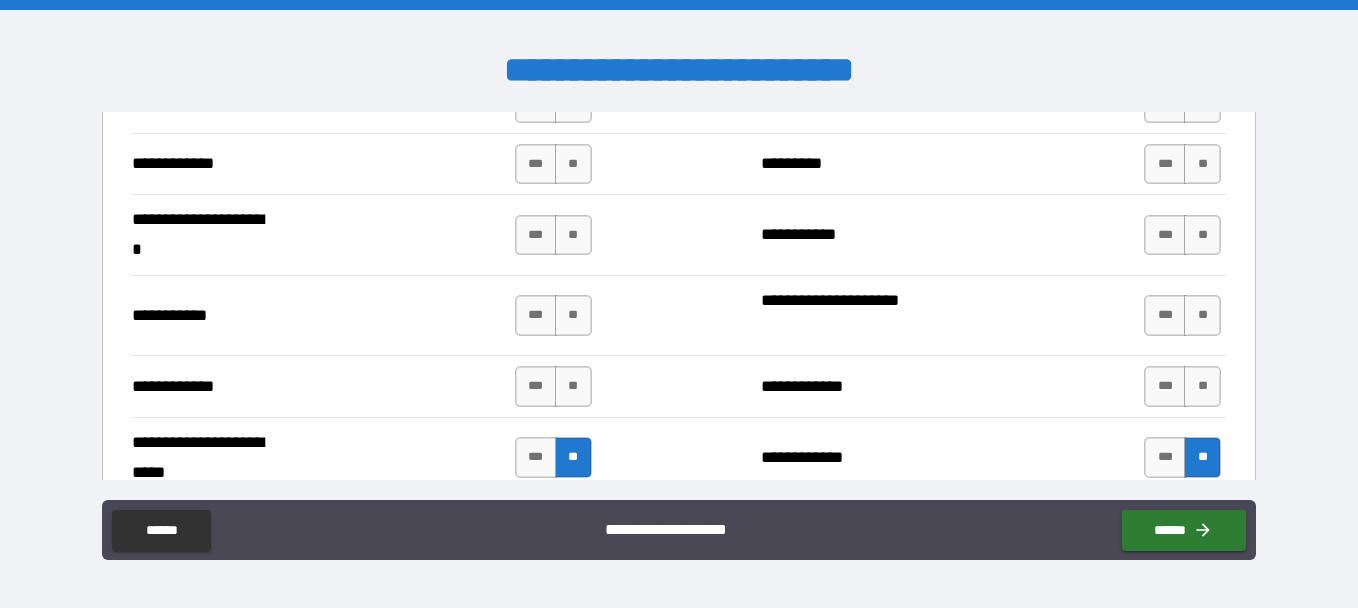 scroll, scrollTop: 3917, scrollLeft: 0, axis: vertical 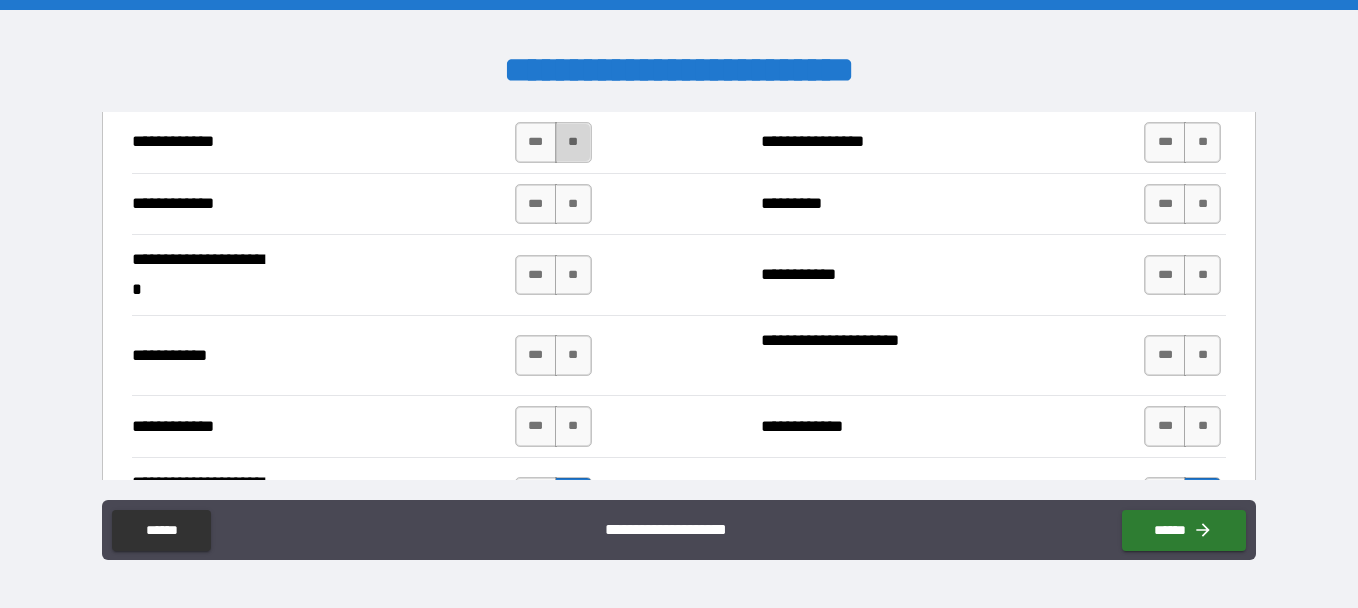 click on "**" at bounding box center (573, 142) 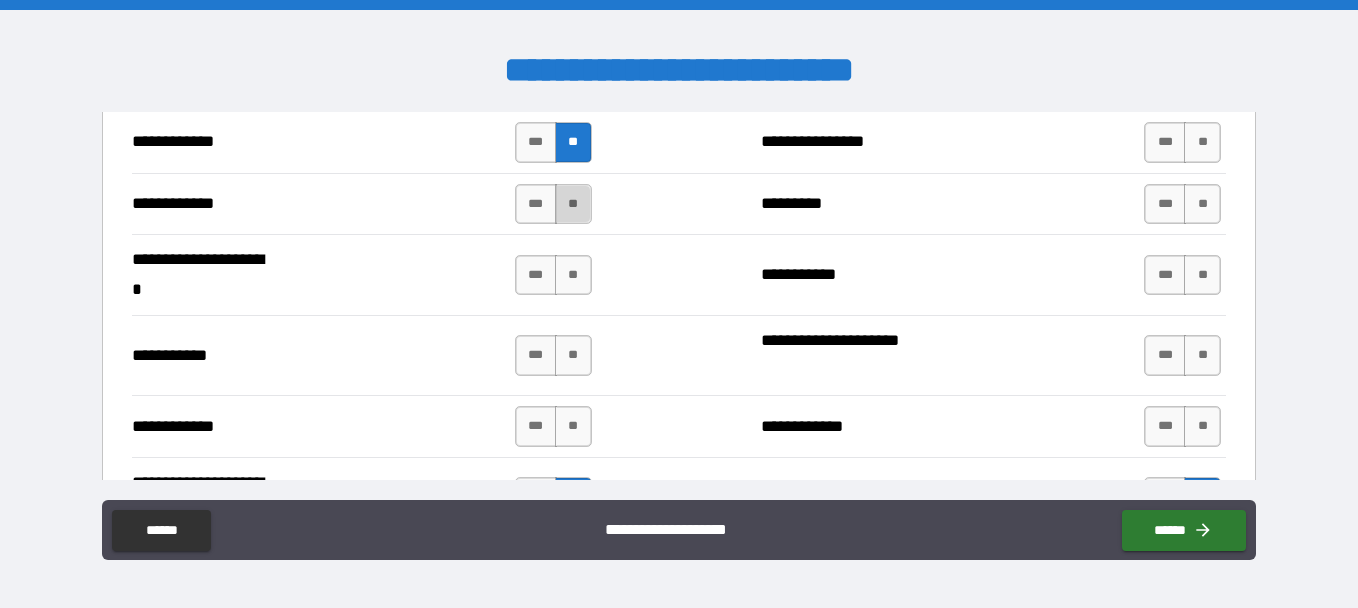 click on "**" at bounding box center [573, 204] 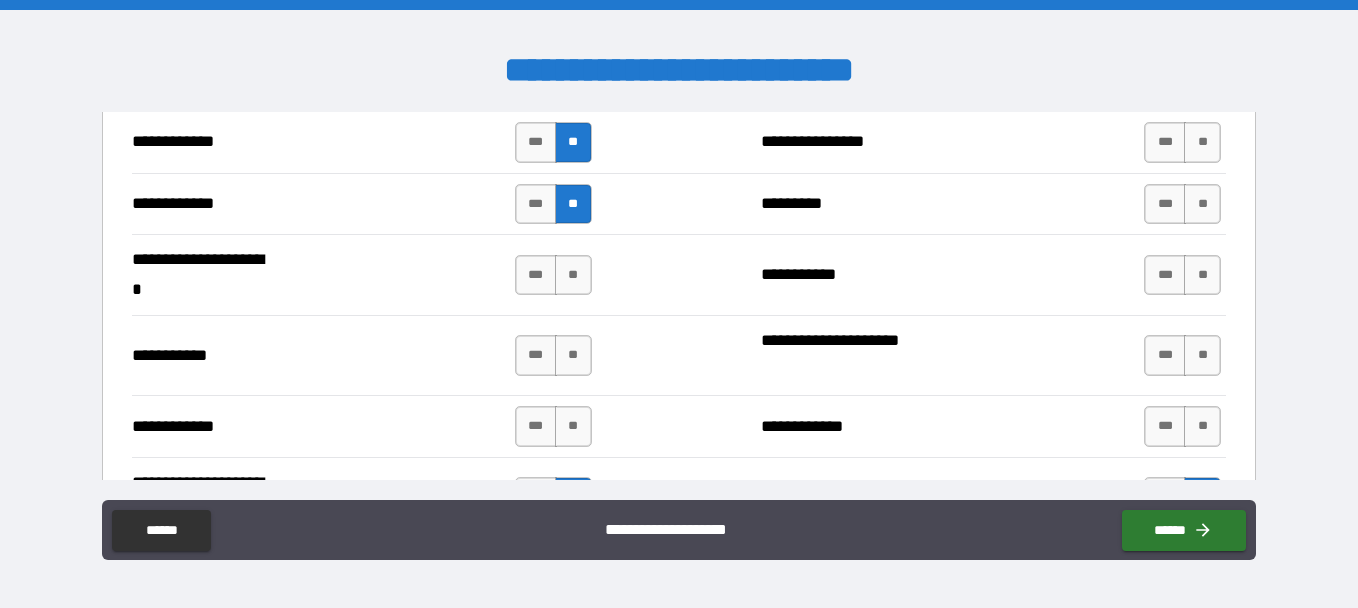 click on "*** **" at bounding box center (553, 275) 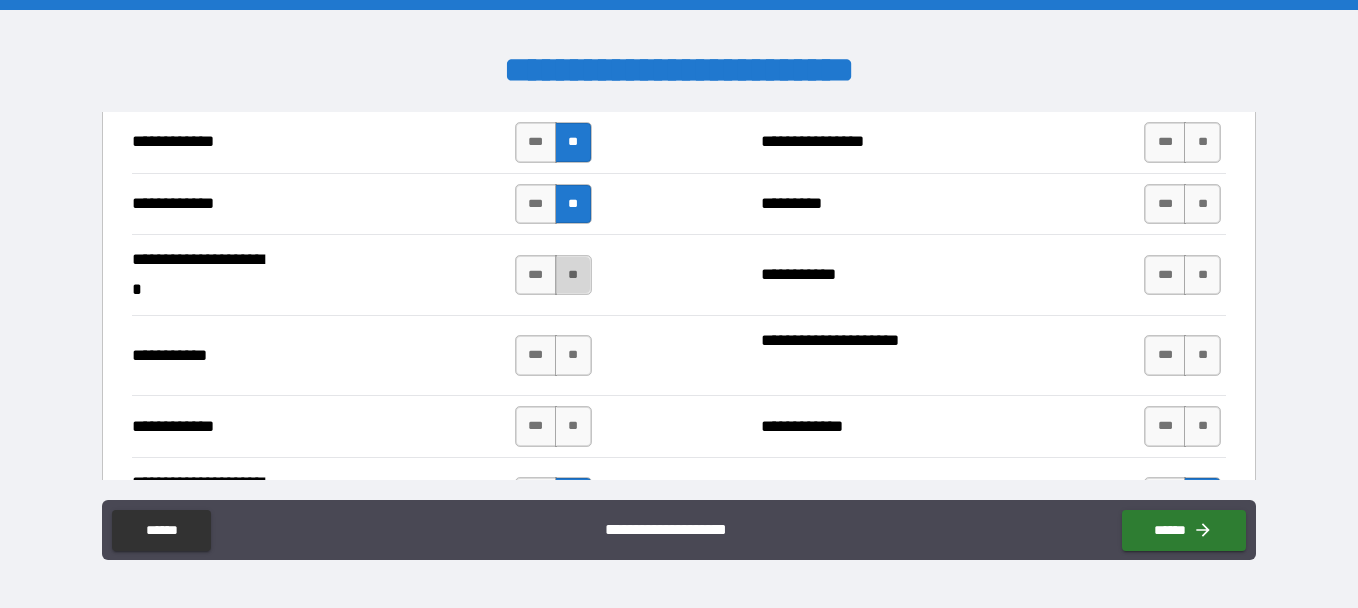 click on "**" at bounding box center [573, 275] 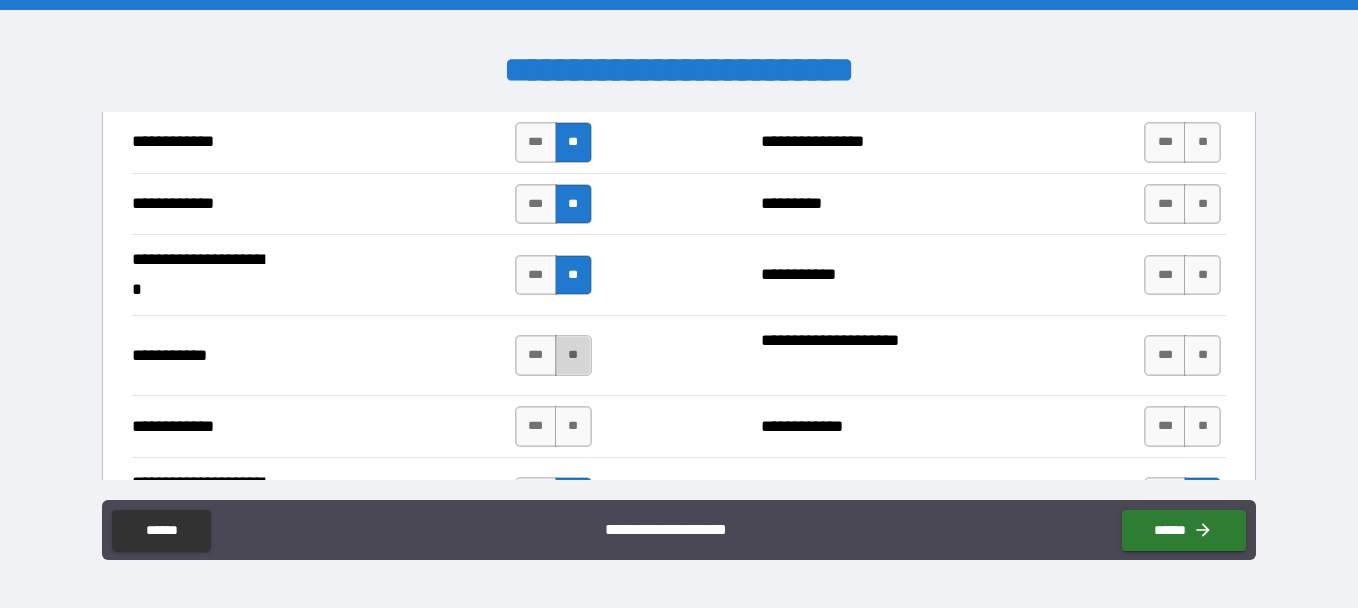 click on "**" at bounding box center [573, 355] 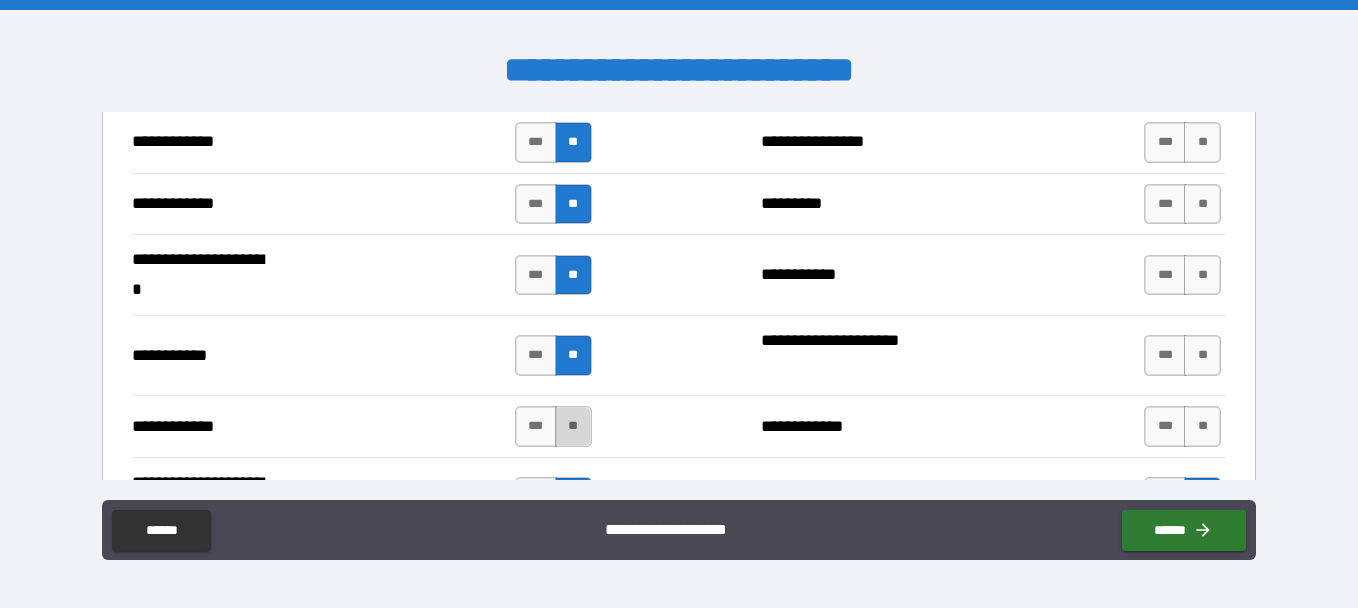 click on "**" at bounding box center (573, 426) 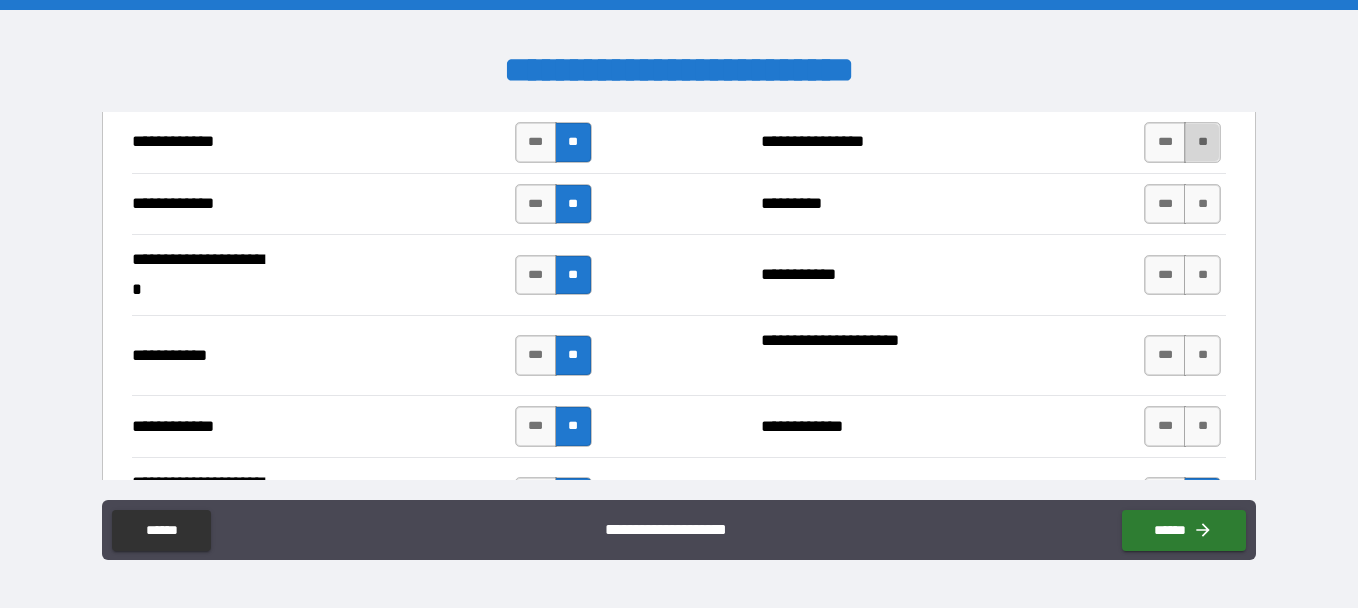 click on "**" at bounding box center [1202, 142] 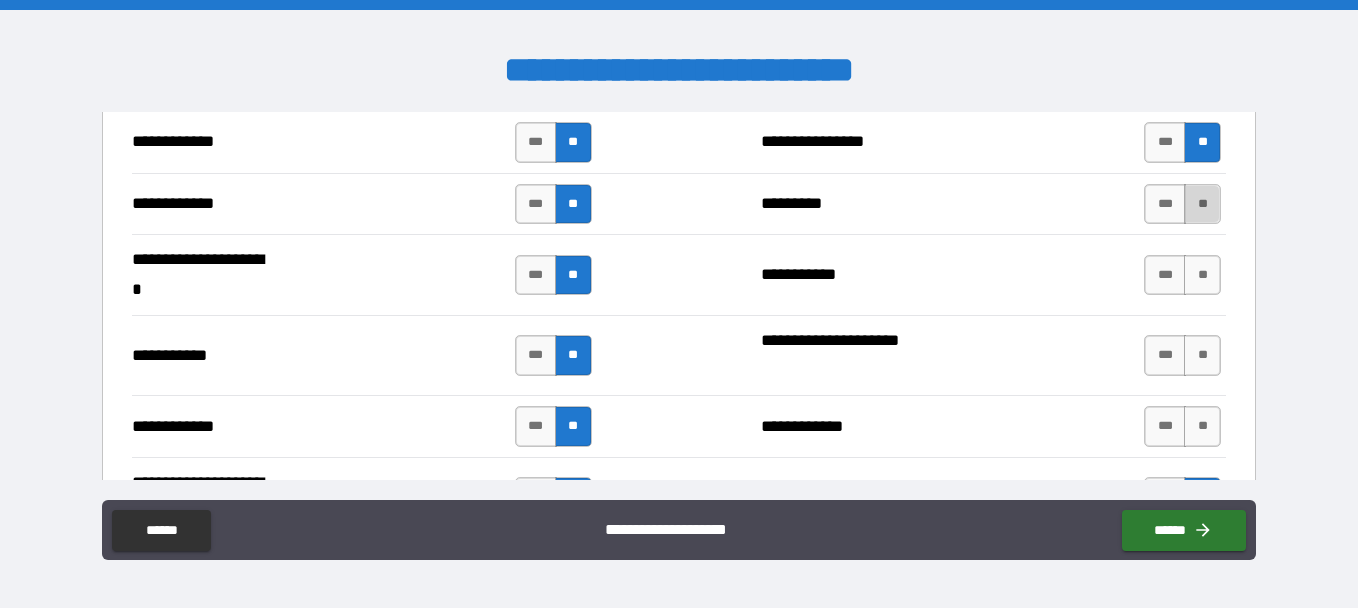 click on "**" at bounding box center (1202, 204) 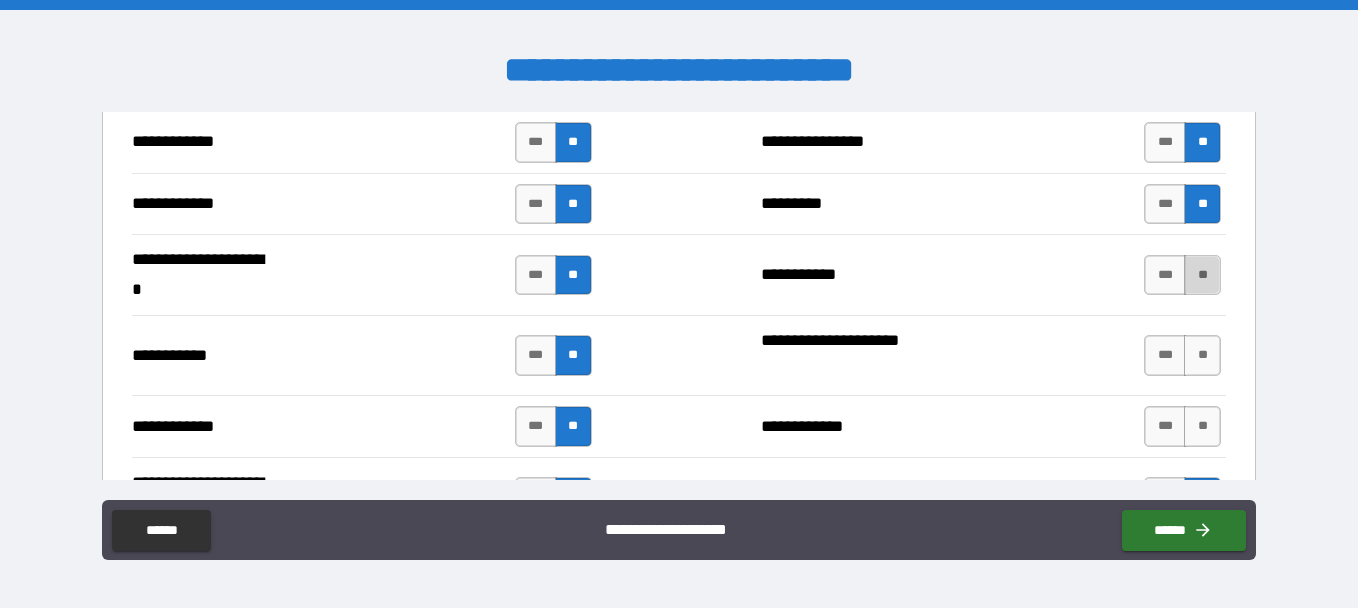 click on "**" at bounding box center (1202, 275) 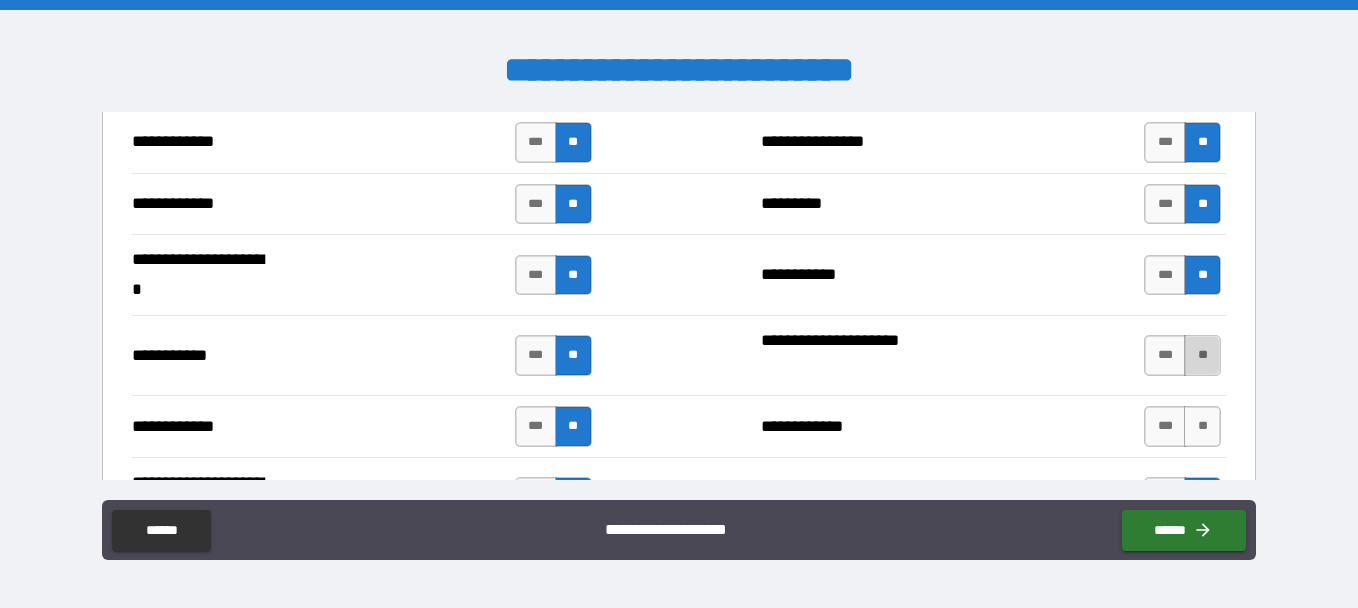 click on "**" at bounding box center (1202, 355) 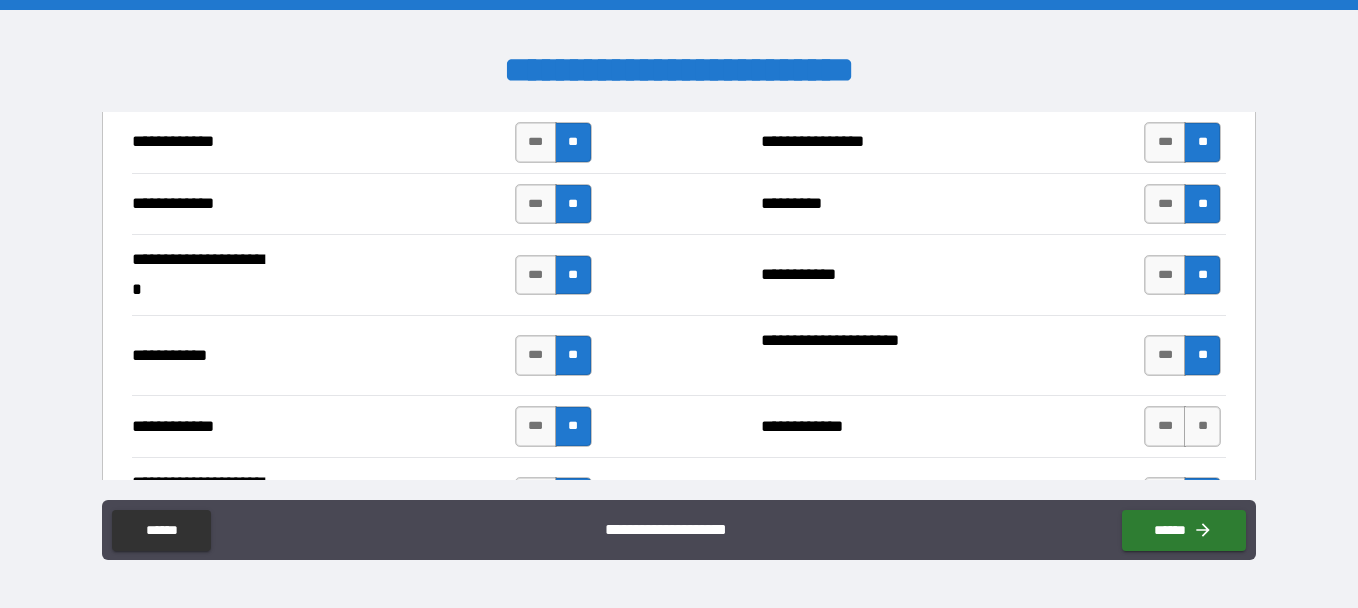 click on "**********" at bounding box center (679, 426) 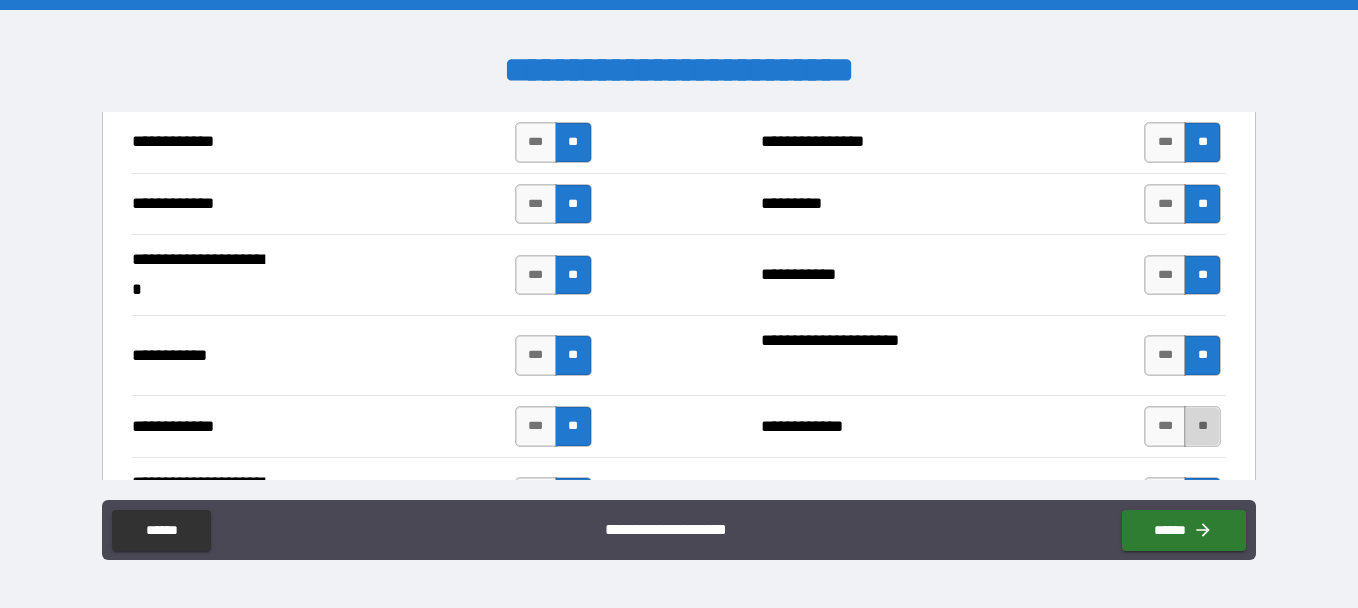 click on "**" at bounding box center [1202, 426] 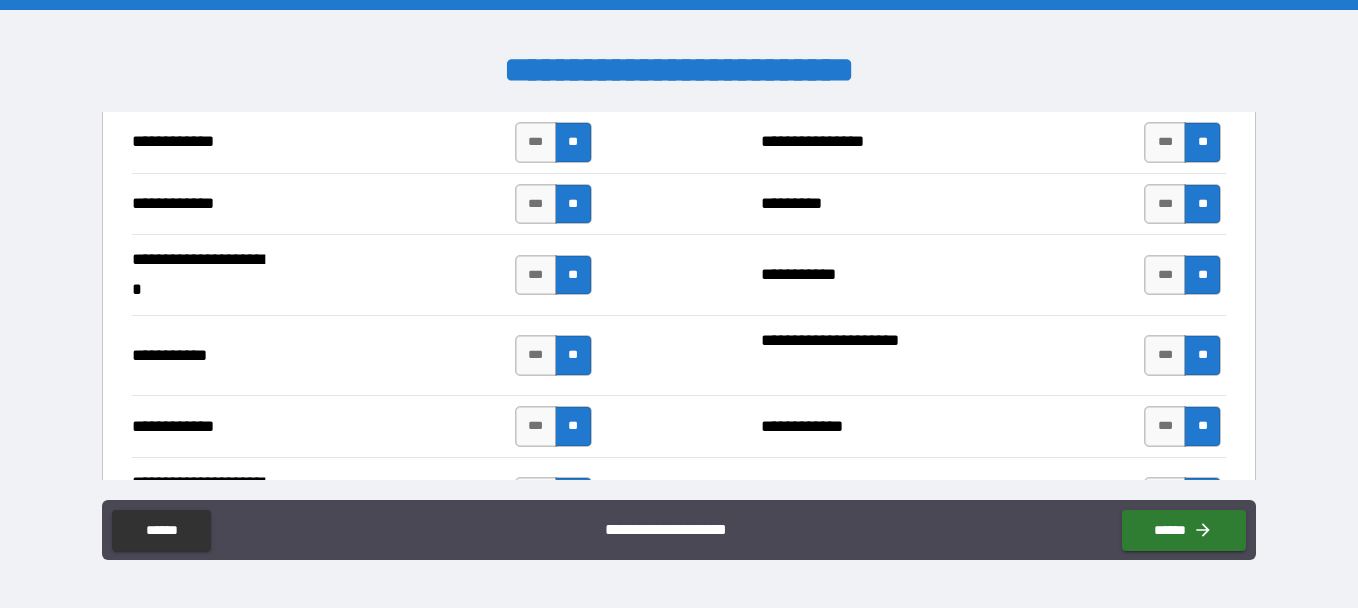 type on "*****" 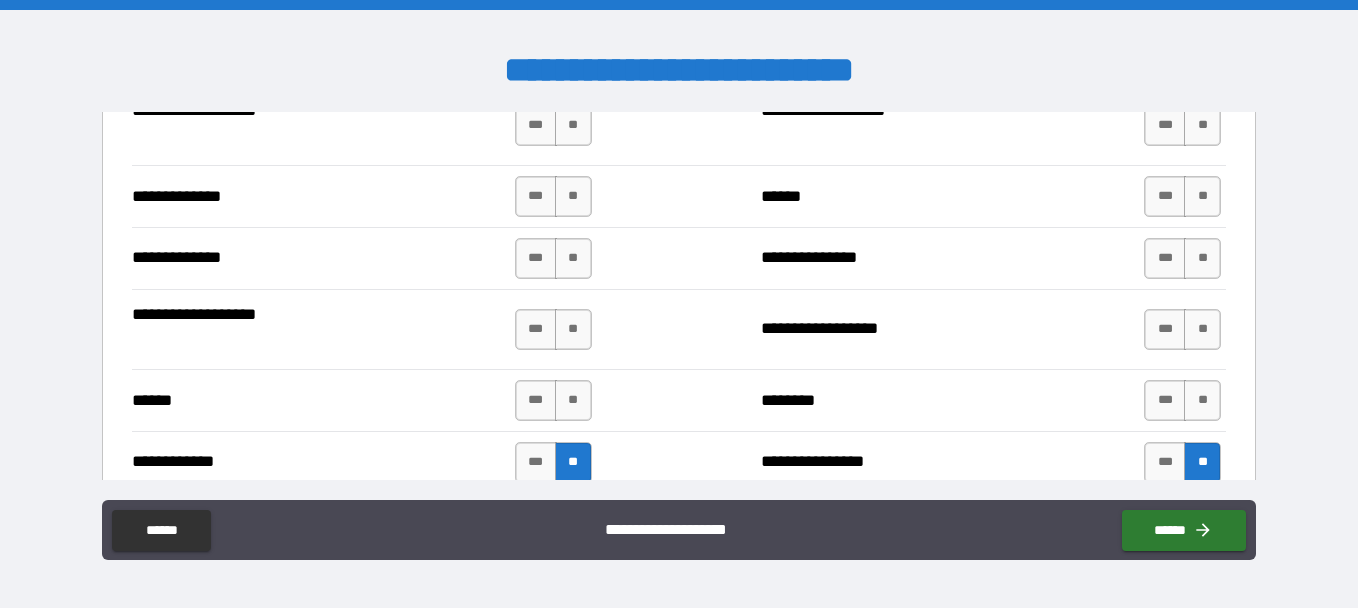 scroll, scrollTop: 3557, scrollLeft: 0, axis: vertical 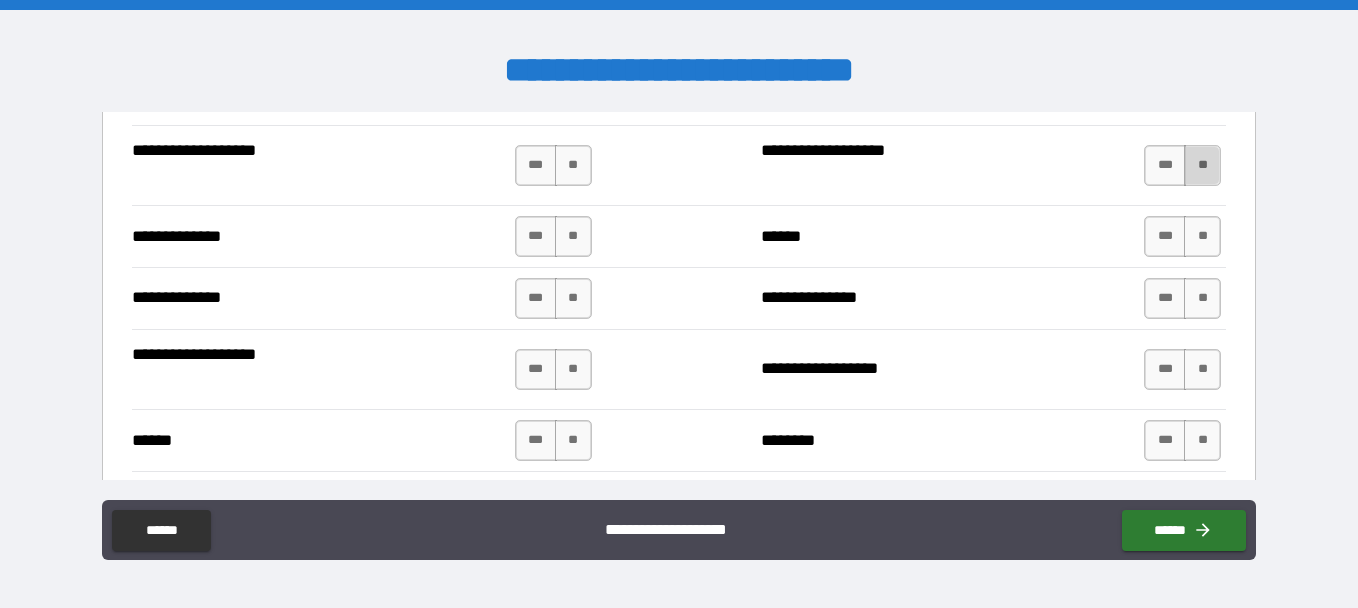 click on "**" at bounding box center (1202, 165) 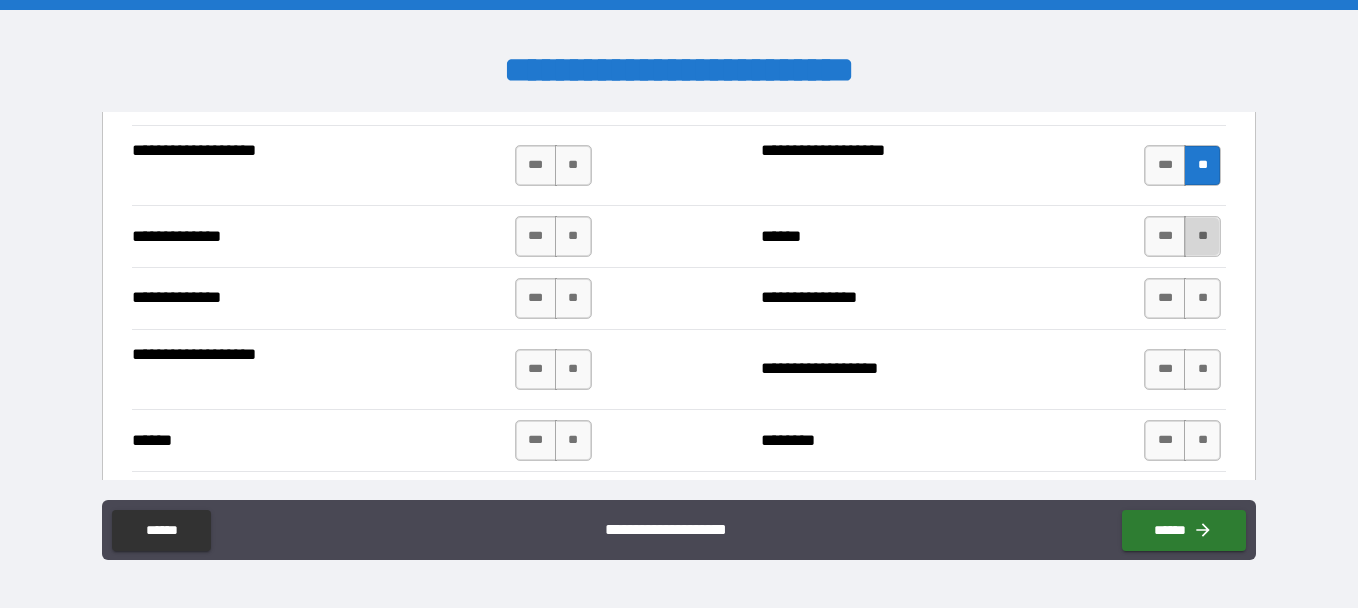 click on "**" at bounding box center [1202, 236] 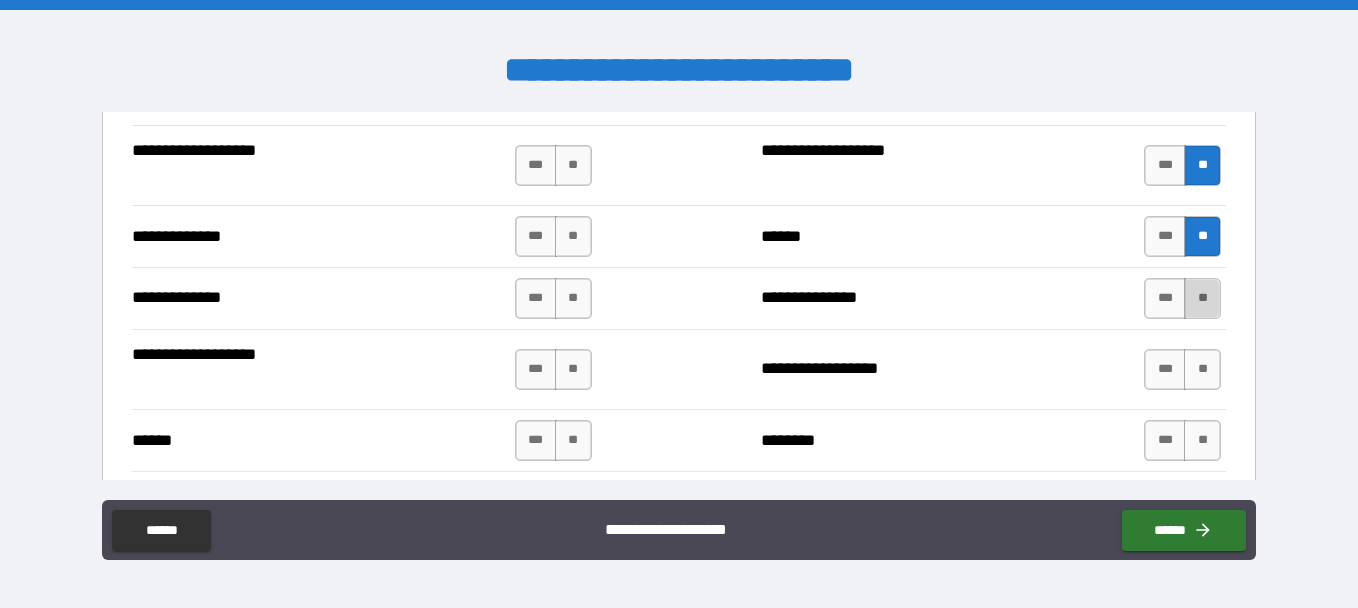 click on "**" at bounding box center [1202, 298] 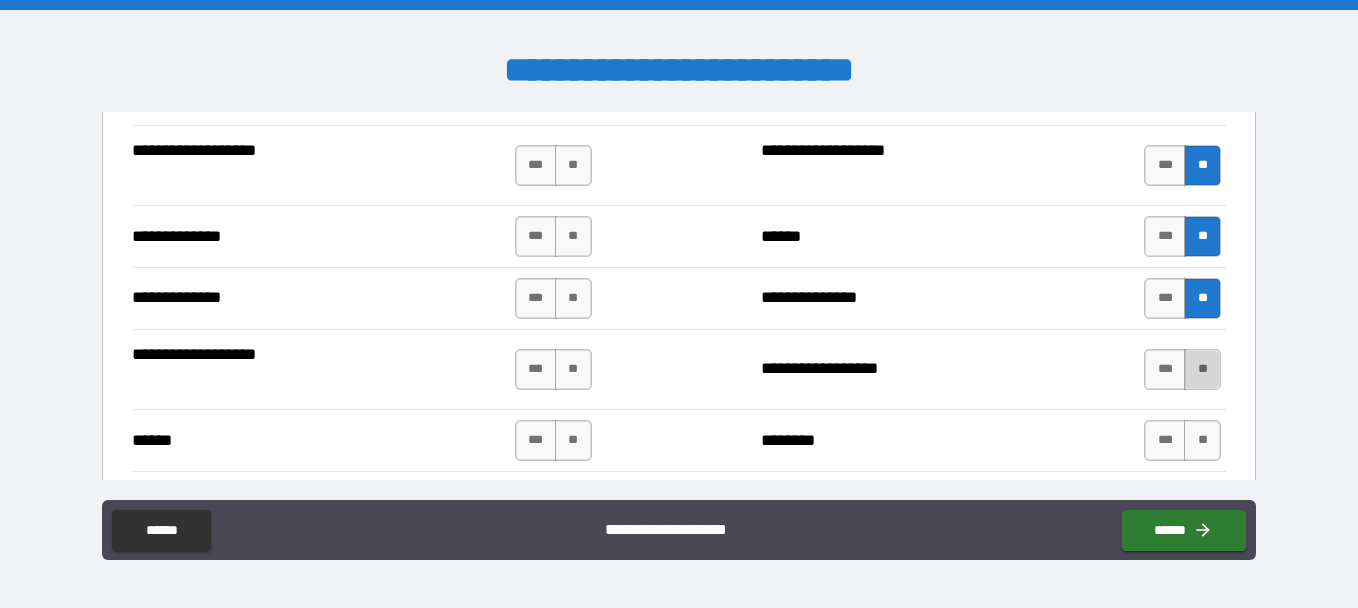 click on "**" at bounding box center [1202, 369] 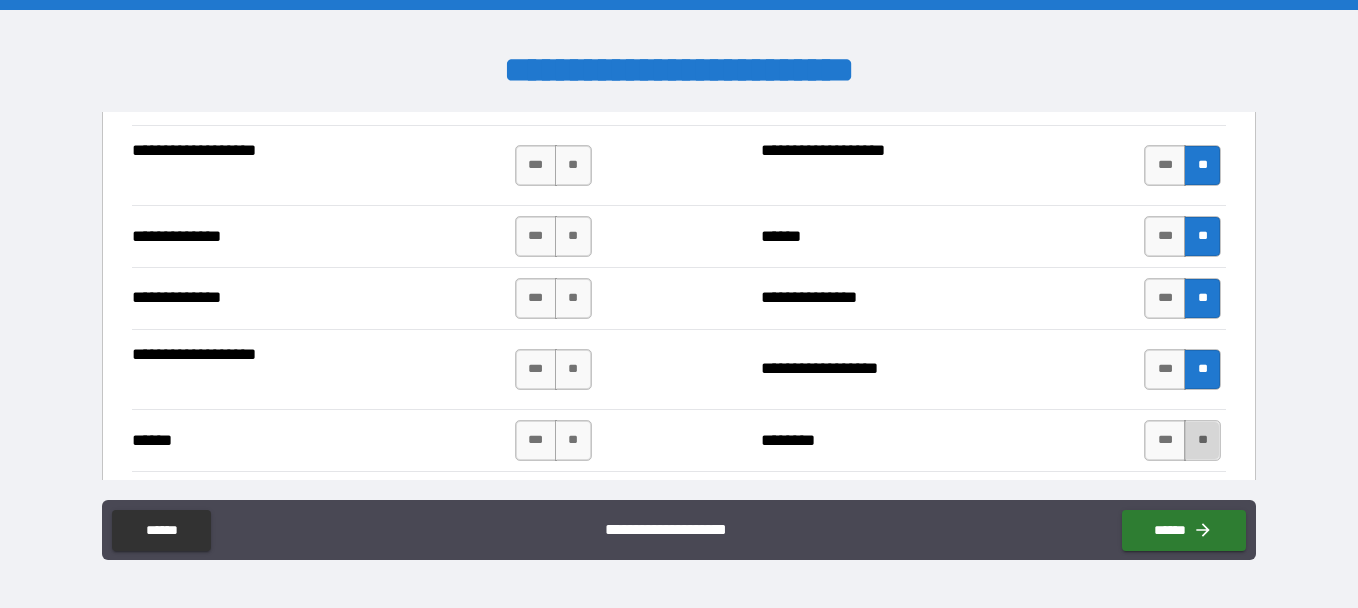 click on "**" at bounding box center (1202, 440) 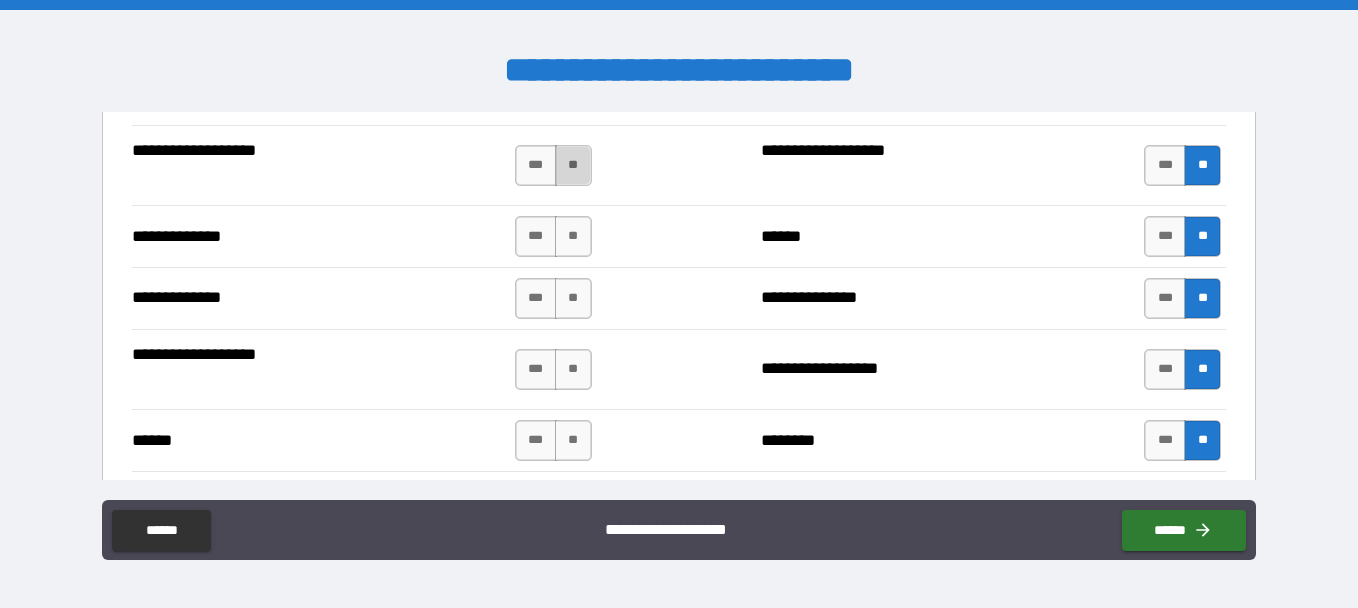 click on "**" at bounding box center [573, 165] 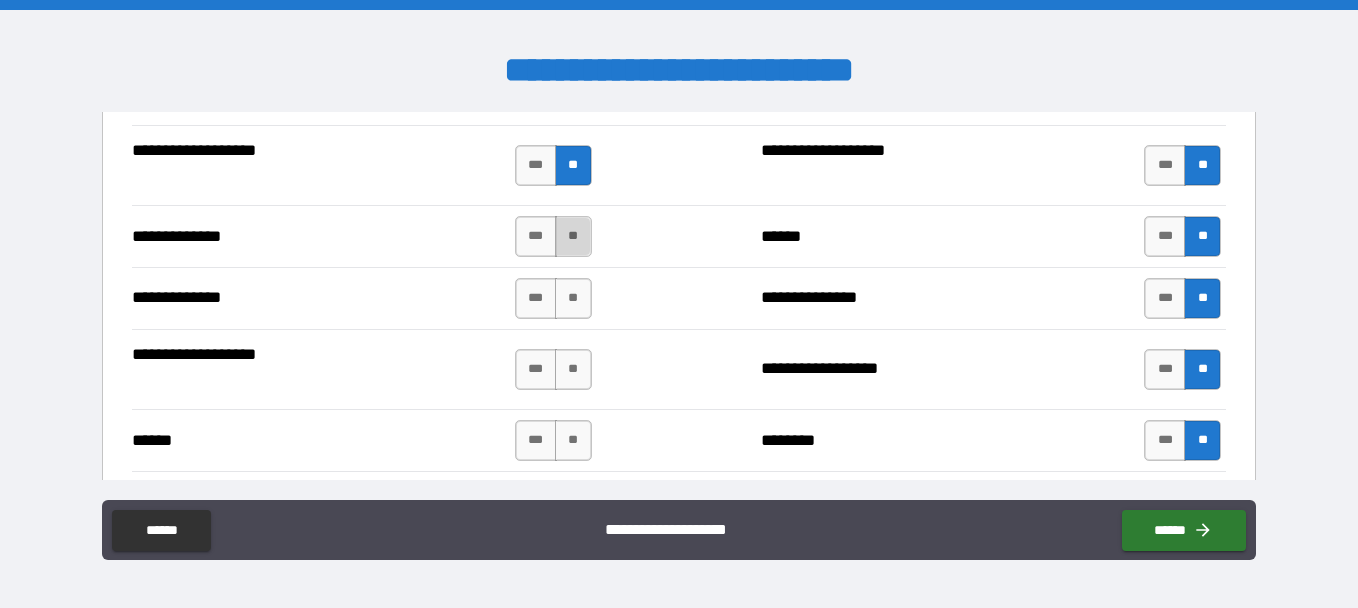 click on "**" at bounding box center [573, 236] 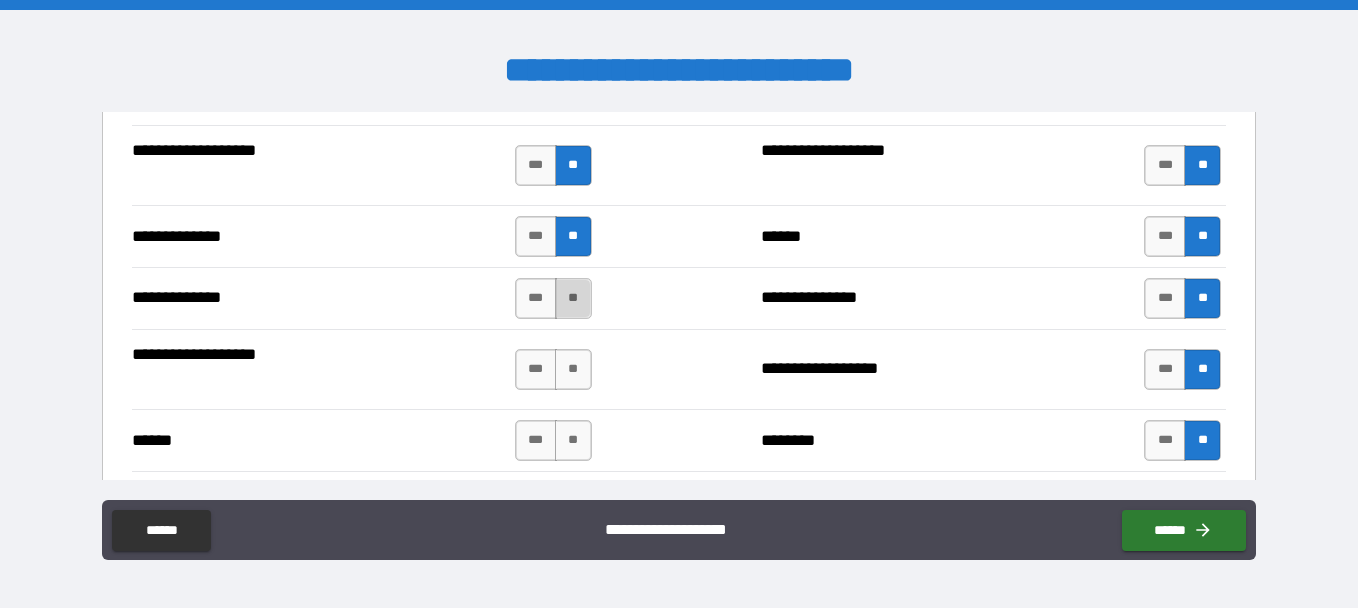 click on "**" at bounding box center (573, 298) 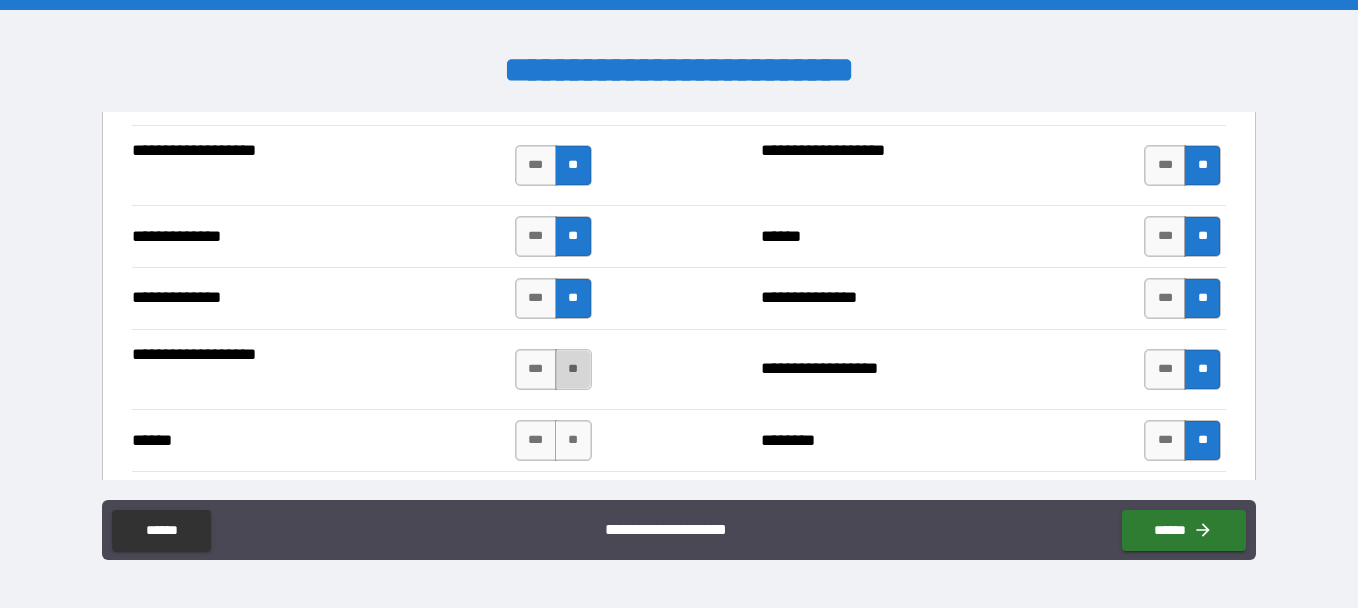 click on "**" at bounding box center [573, 369] 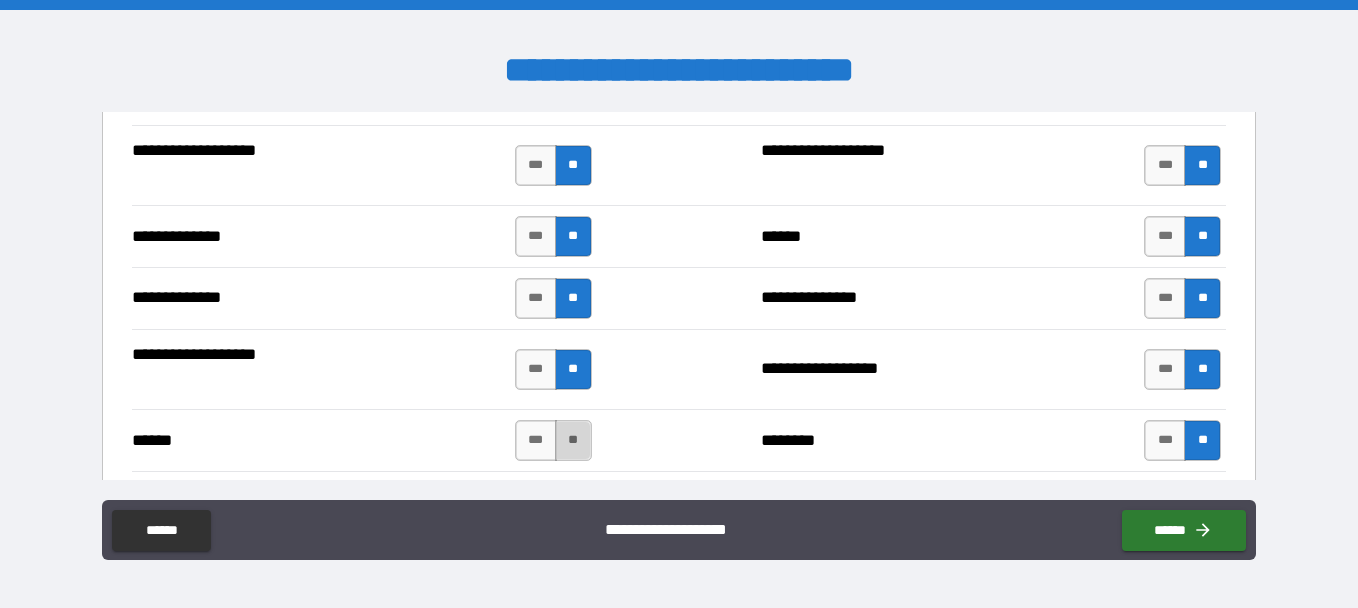 click on "**" at bounding box center [573, 440] 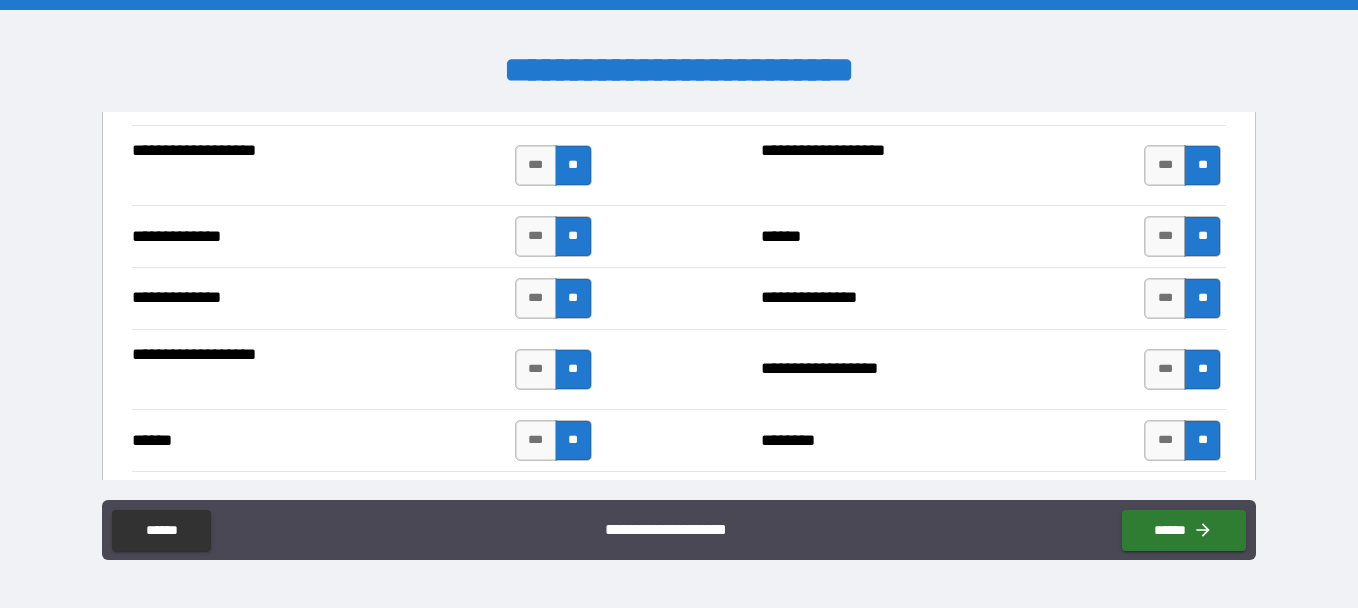 type on "*****" 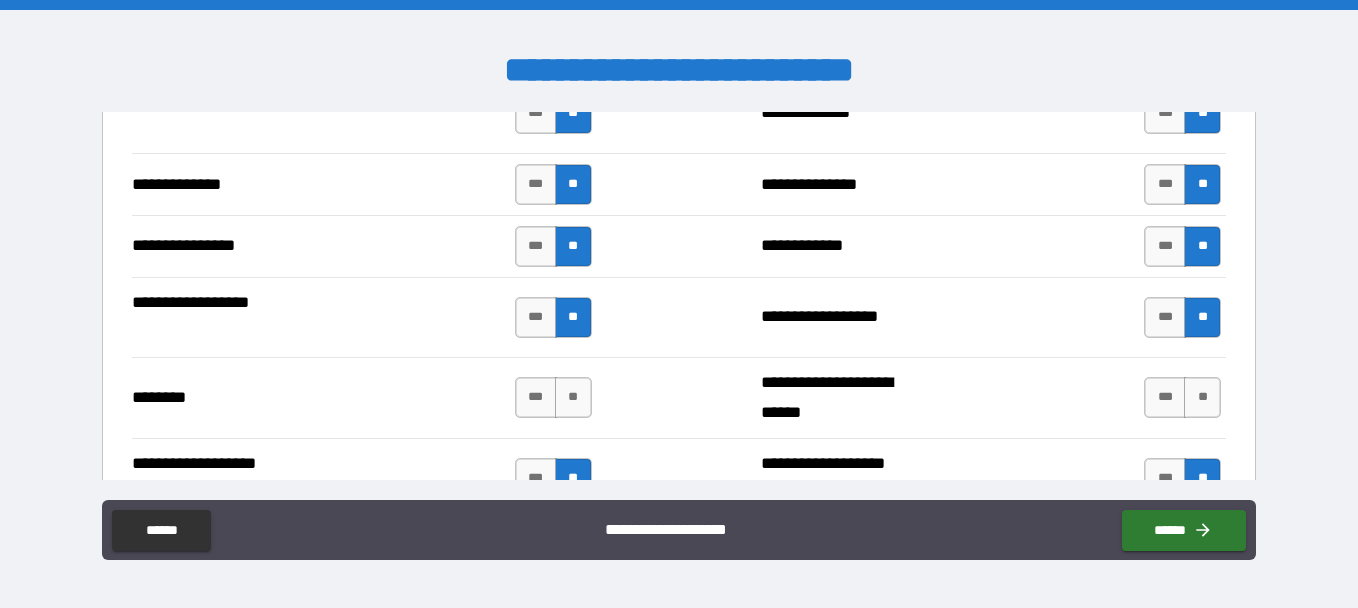 scroll, scrollTop: 3237, scrollLeft: 0, axis: vertical 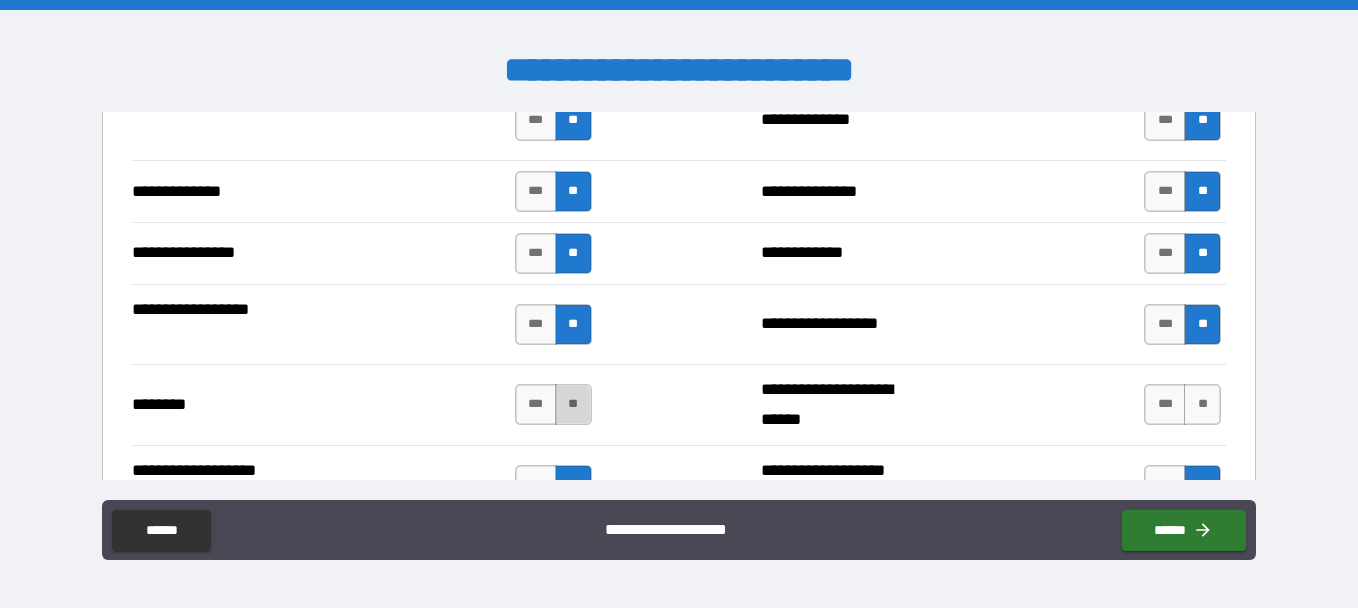 click on "**" at bounding box center (573, 404) 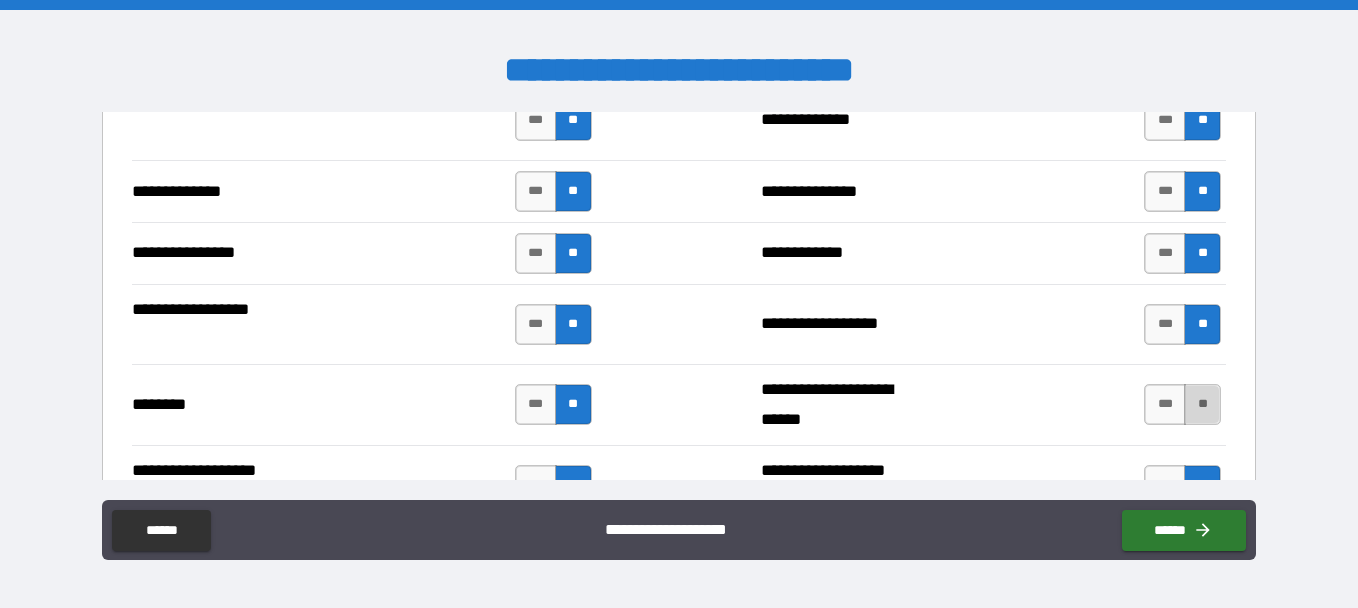 click on "**" at bounding box center (1202, 404) 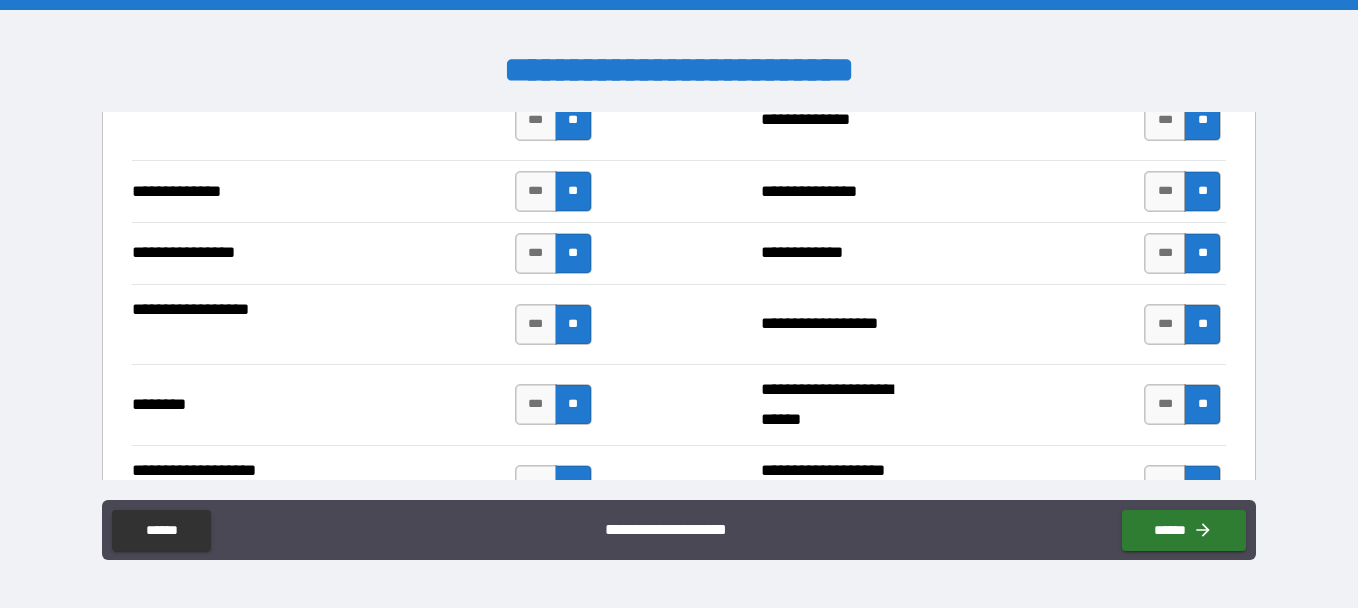 type on "*****" 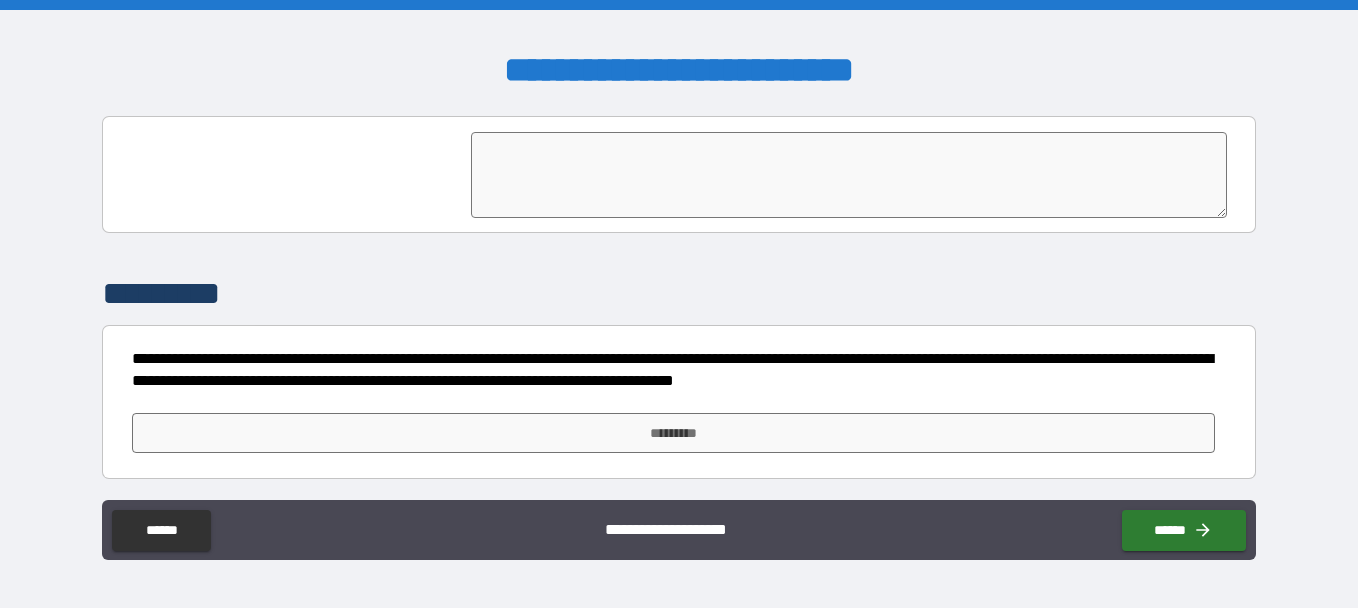 scroll, scrollTop: 4962, scrollLeft: 0, axis: vertical 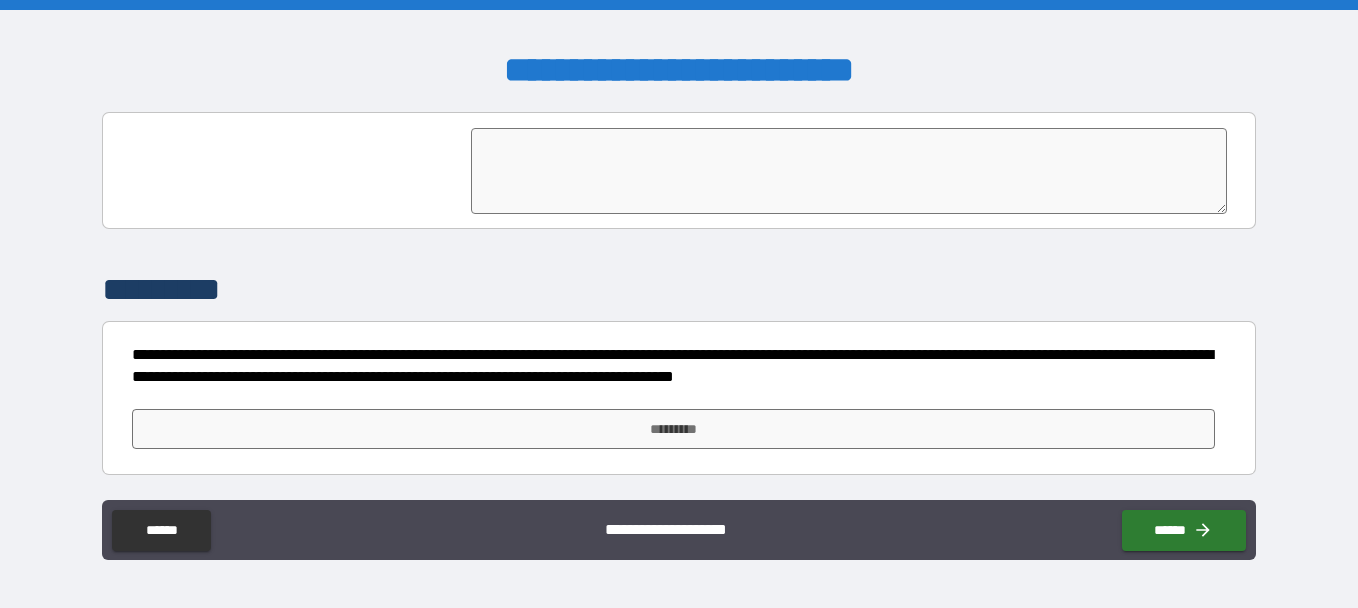 click at bounding box center (849, 171) 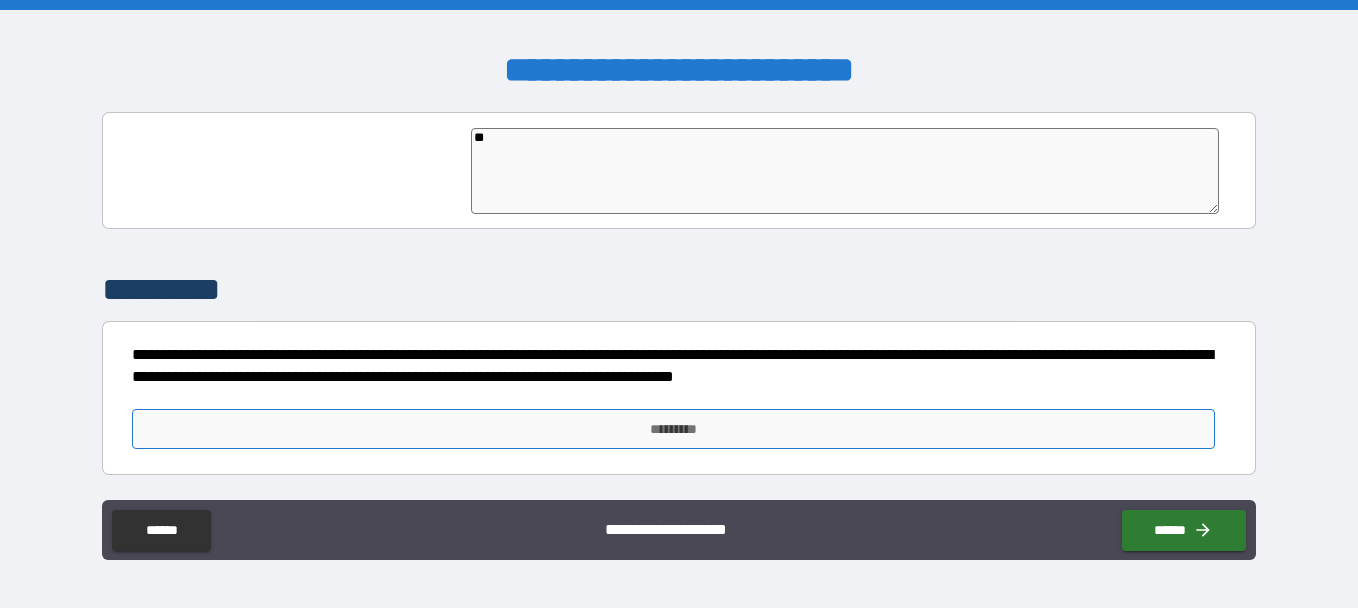 type on "**" 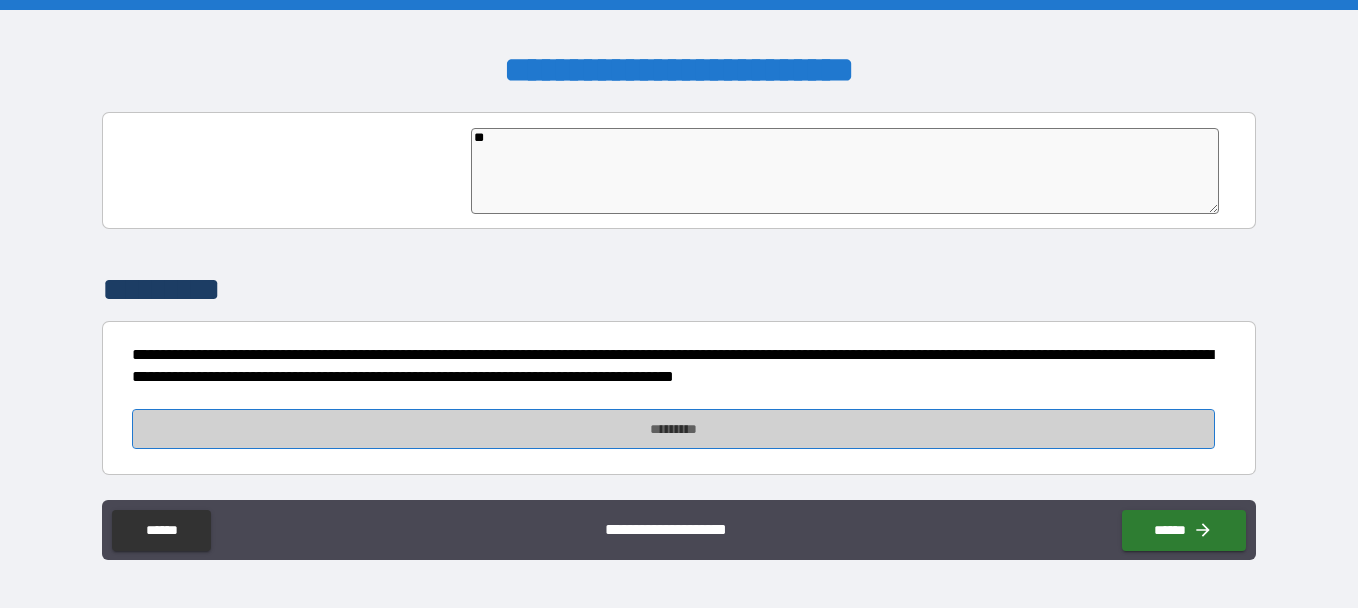 click on "*********" at bounding box center (673, 429) 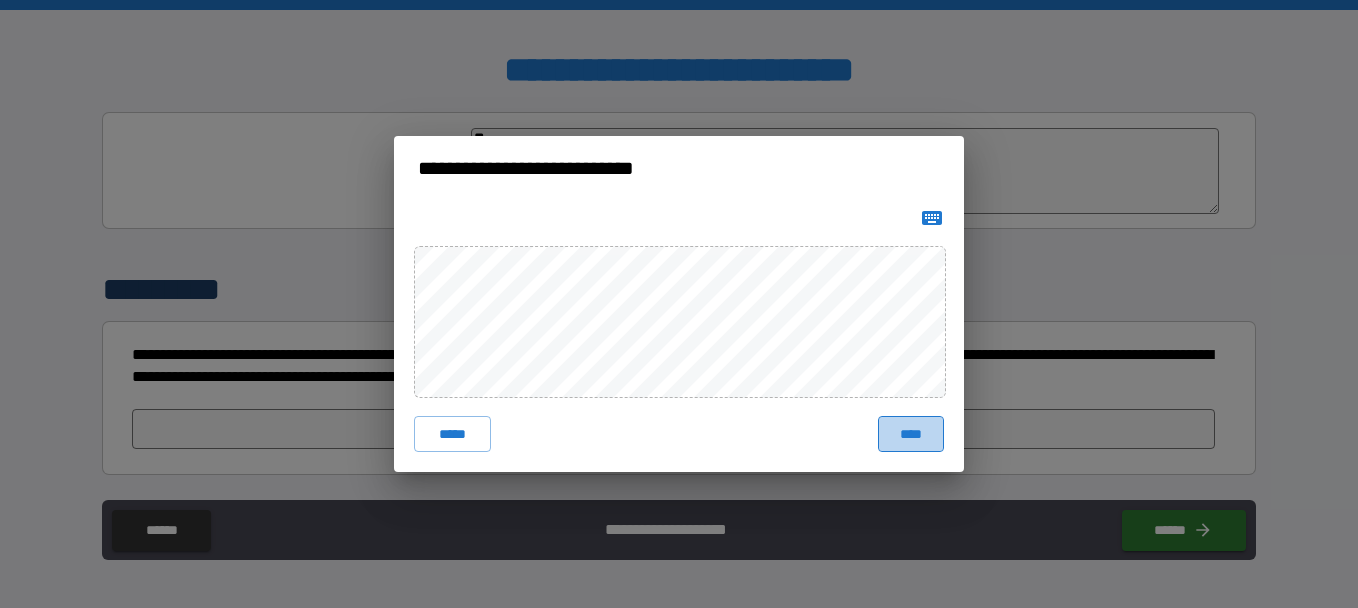 click on "****" at bounding box center [911, 434] 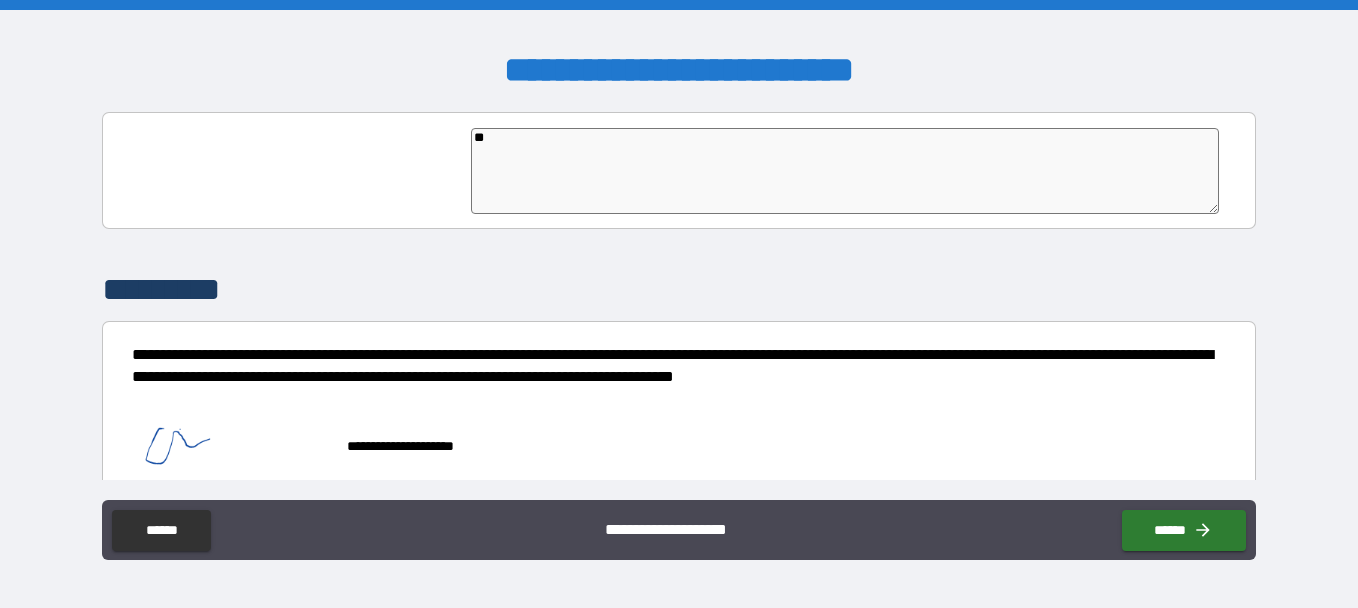 click on "**********" at bounding box center (673, 437) 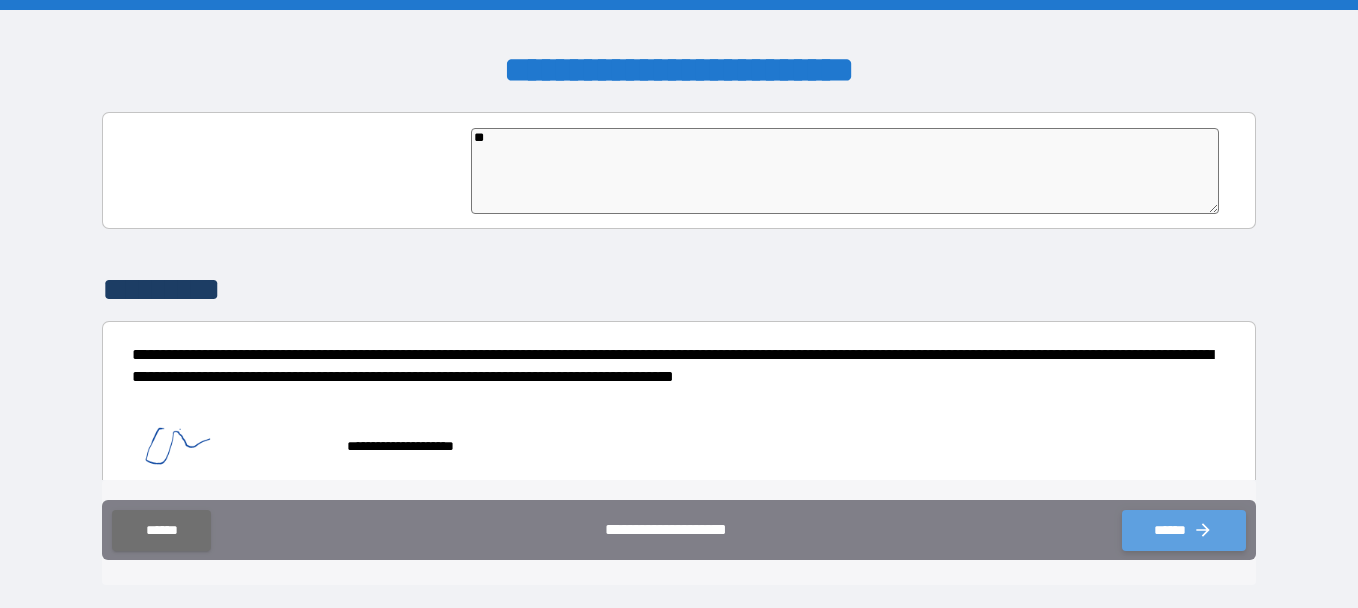 click on "******" at bounding box center (1184, 530) 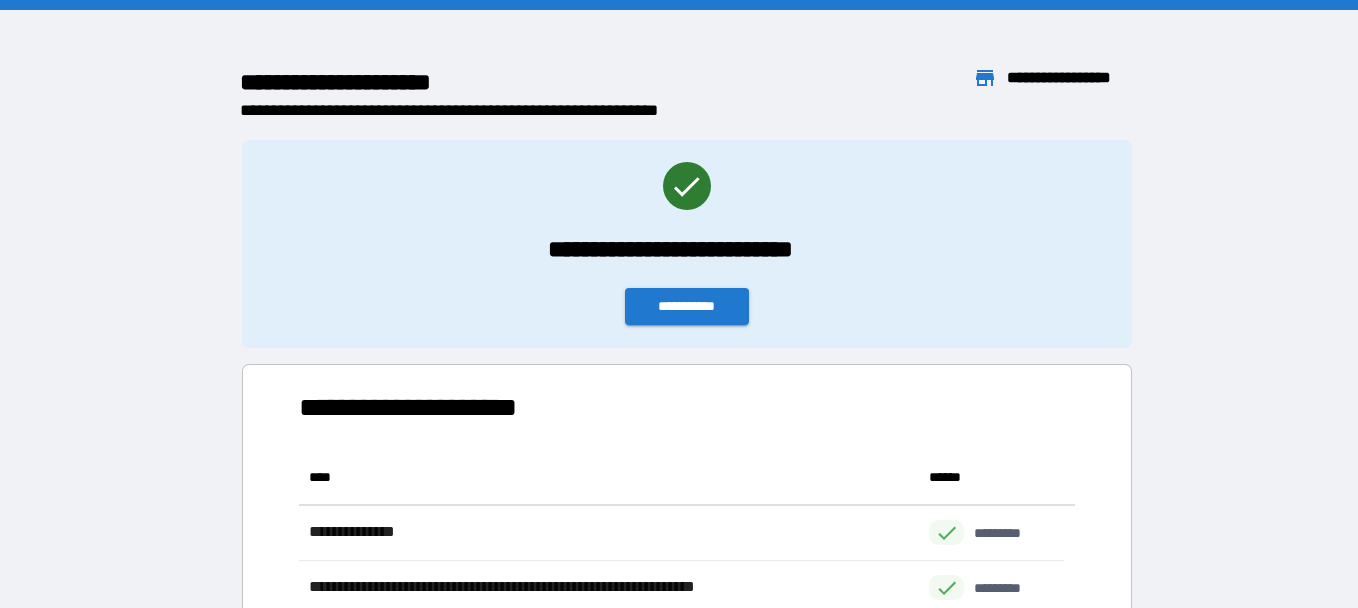 scroll, scrollTop: 316, scrollLeft: 751, axis: both 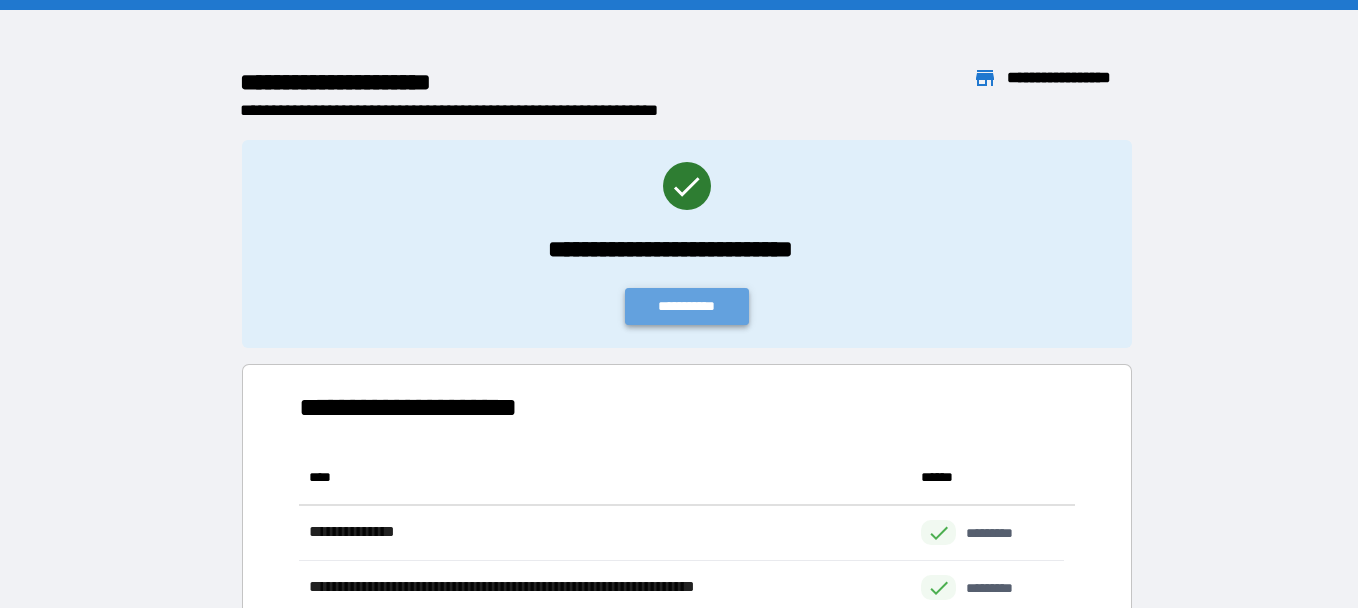 click on "**********" at bounding box center (687, 306) 